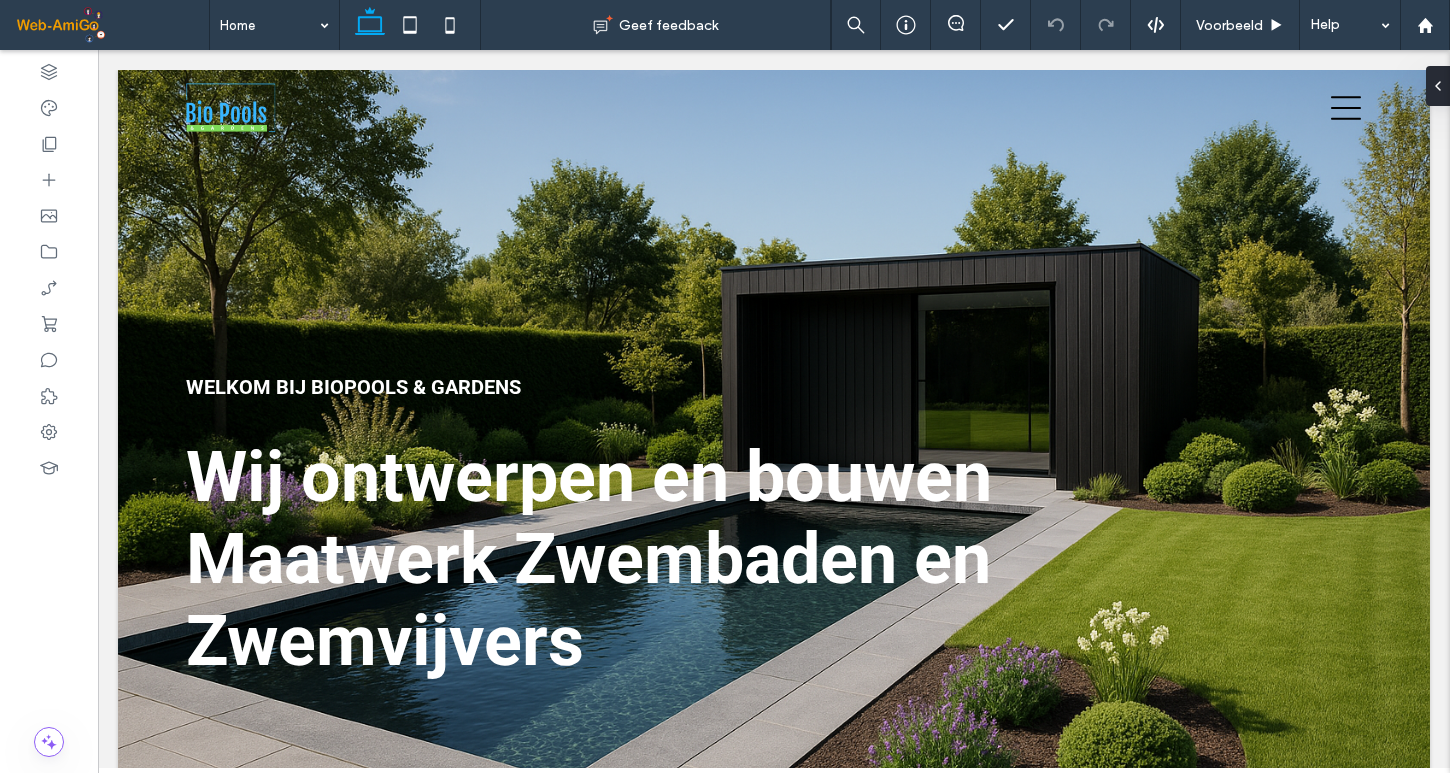 scroll, scrollTop: 0, scrollLeft: 0, axis: both 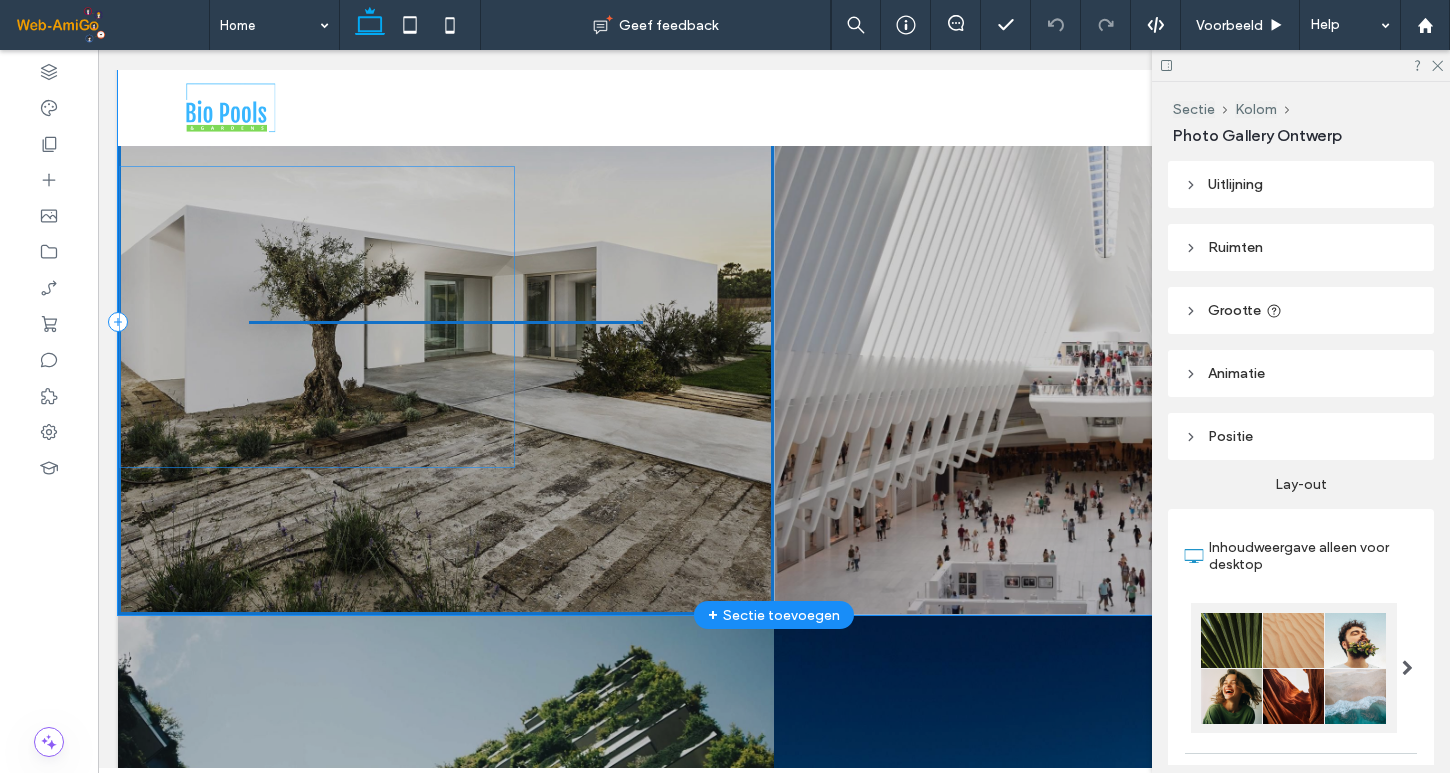 click on "Zwembaden
Knop
Meer bekijken" at bounding box center (446, 322) 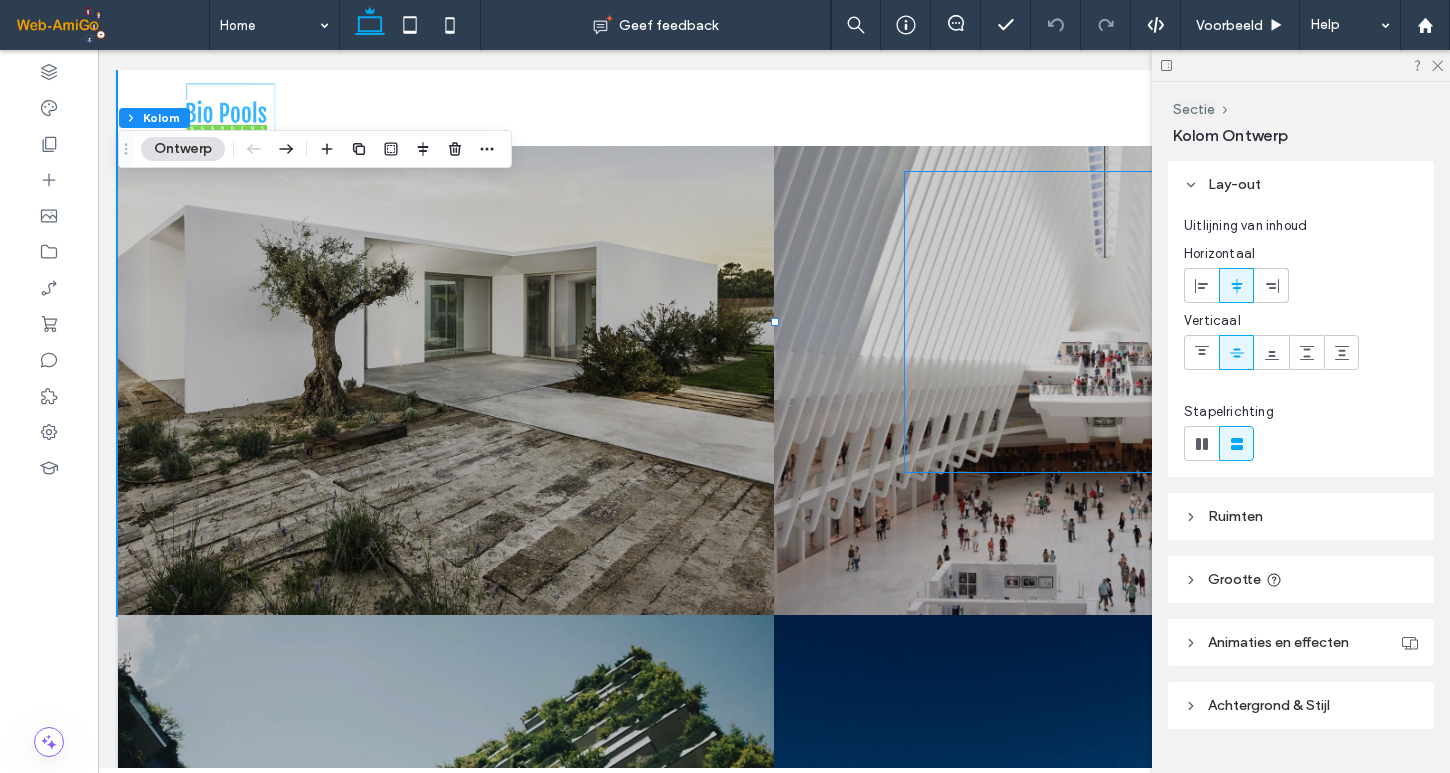 click on "Animaties en effecten" at bounding box center [1301, 642] 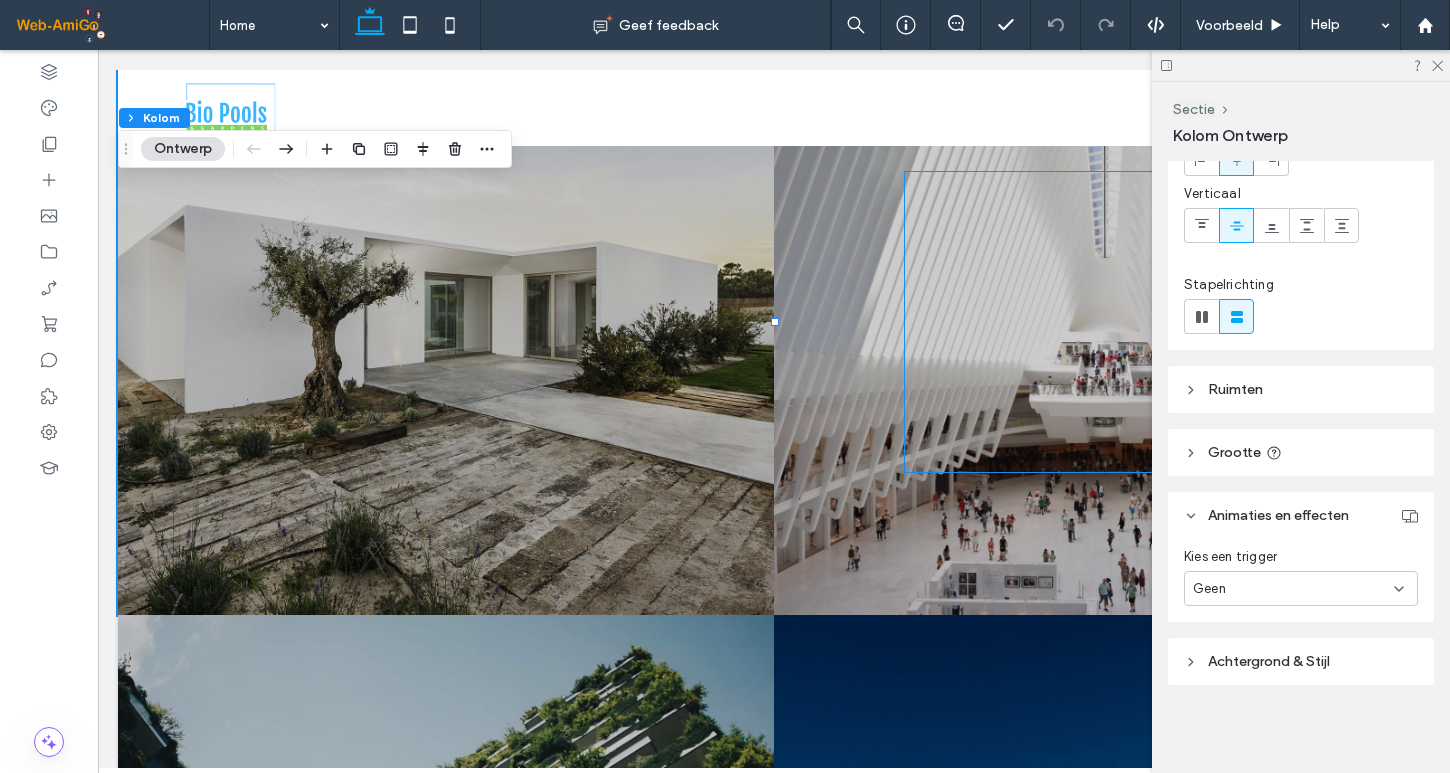 scroll, scrollTop: 127, scrollLeft: 0, axis: vertical 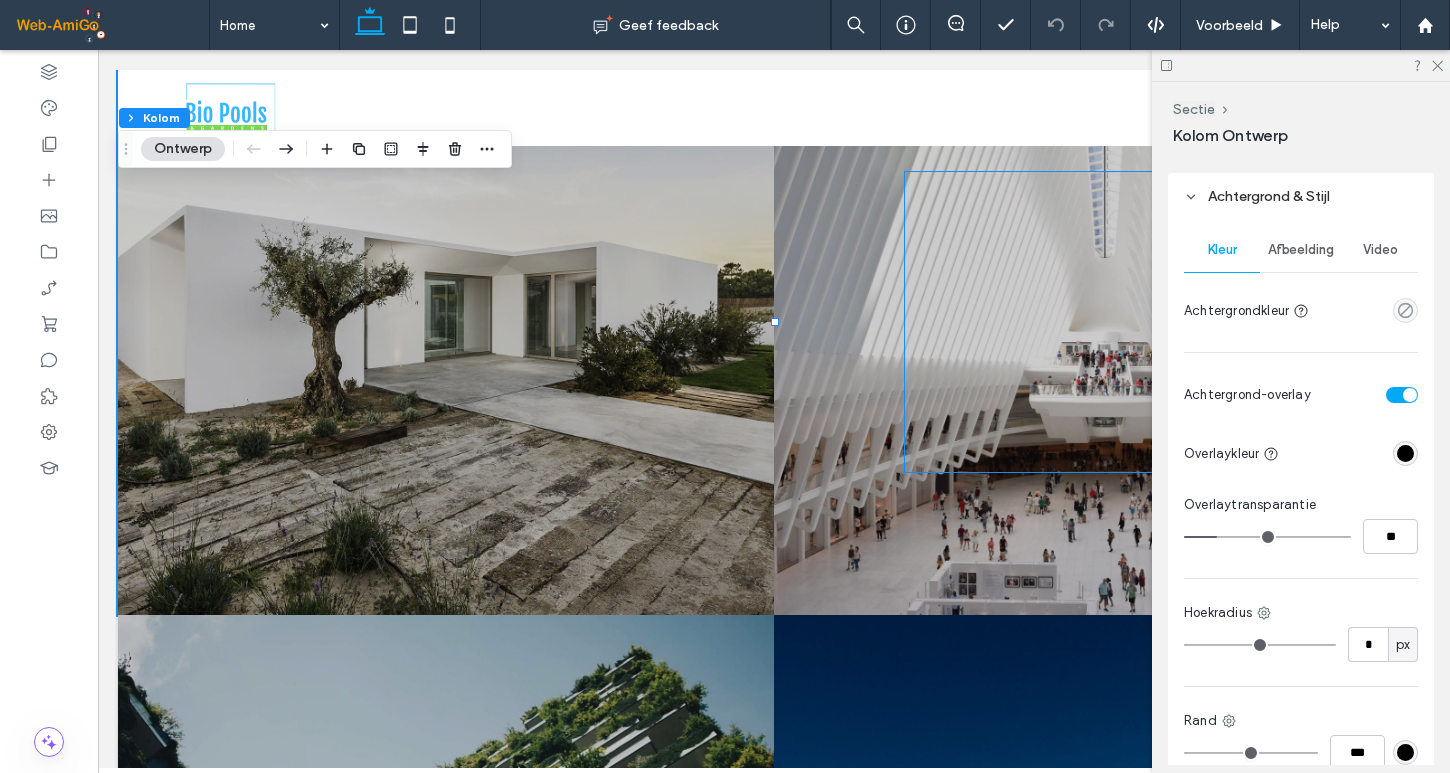 click on "Afbeelding" at bounding box center (1301, 250) 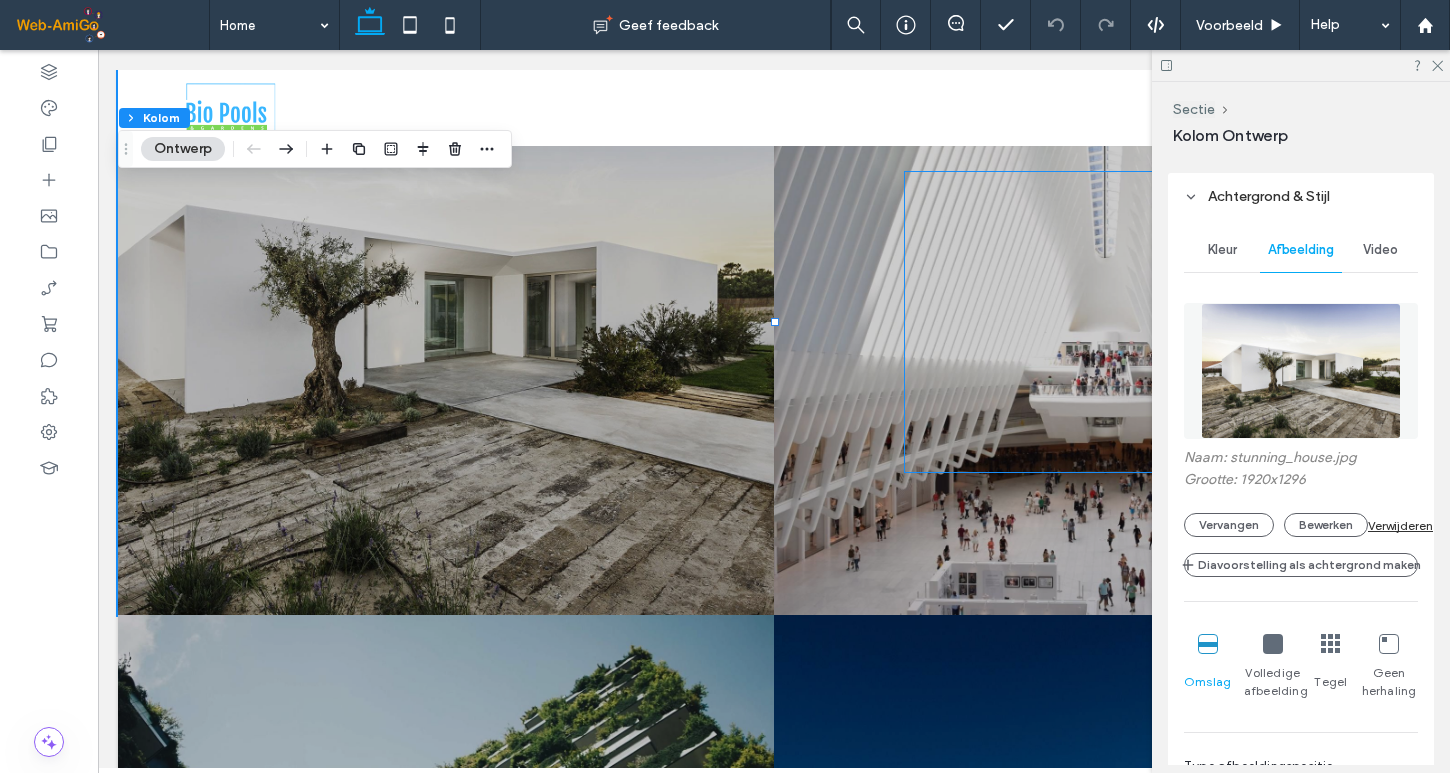 click on "Kleur" at bounding box center (1222, 250) 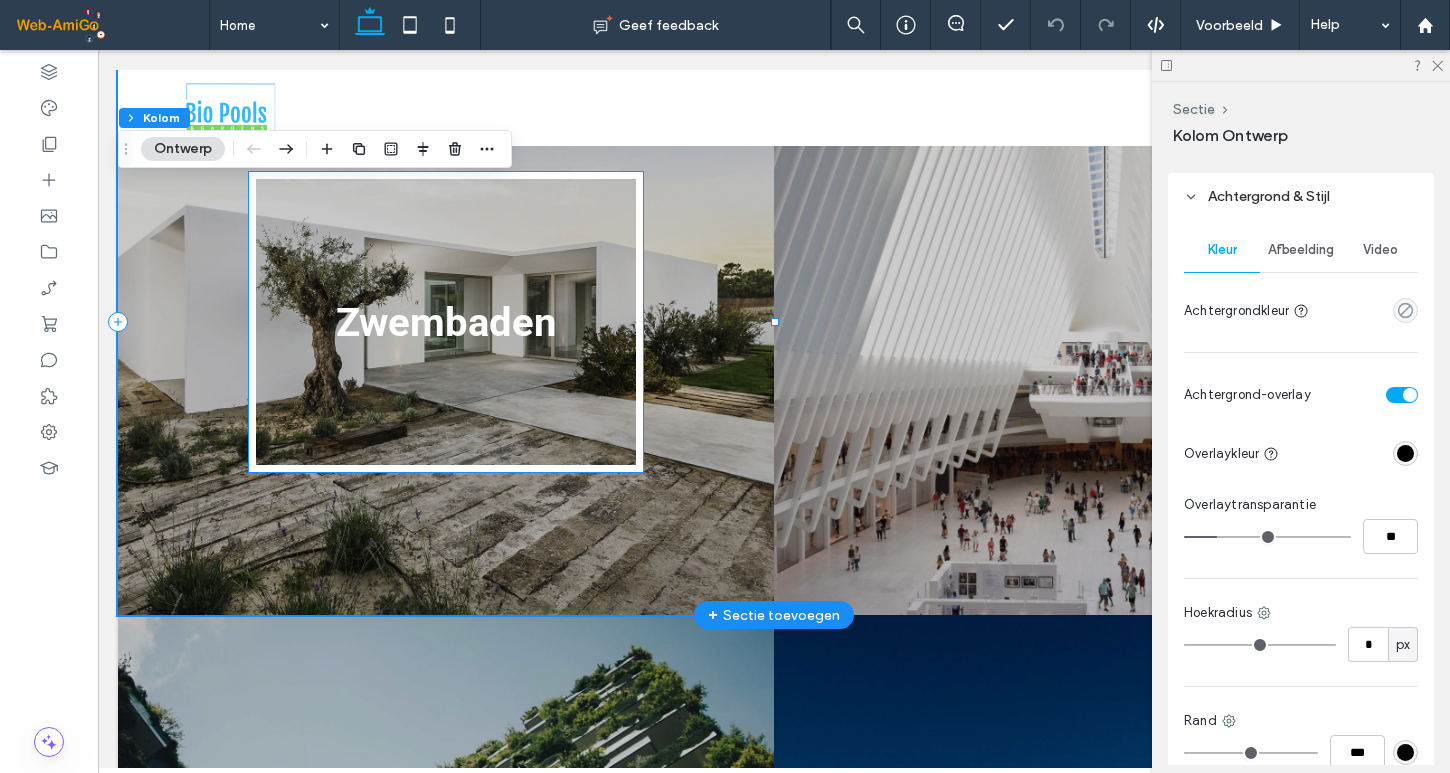 click at bounding box center (446, 322) 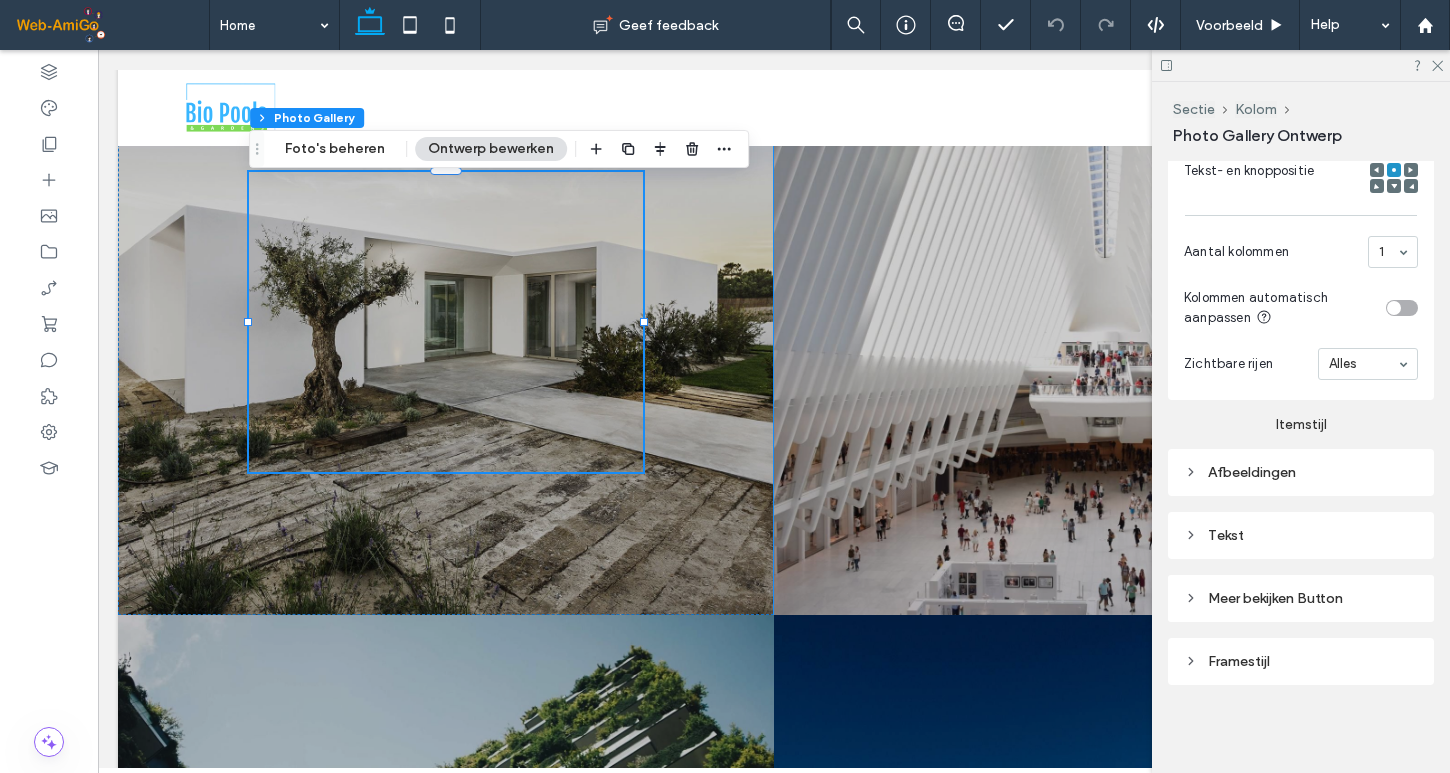scroll, scrollTop: 833, scrollLeft: 0, axis: vertical 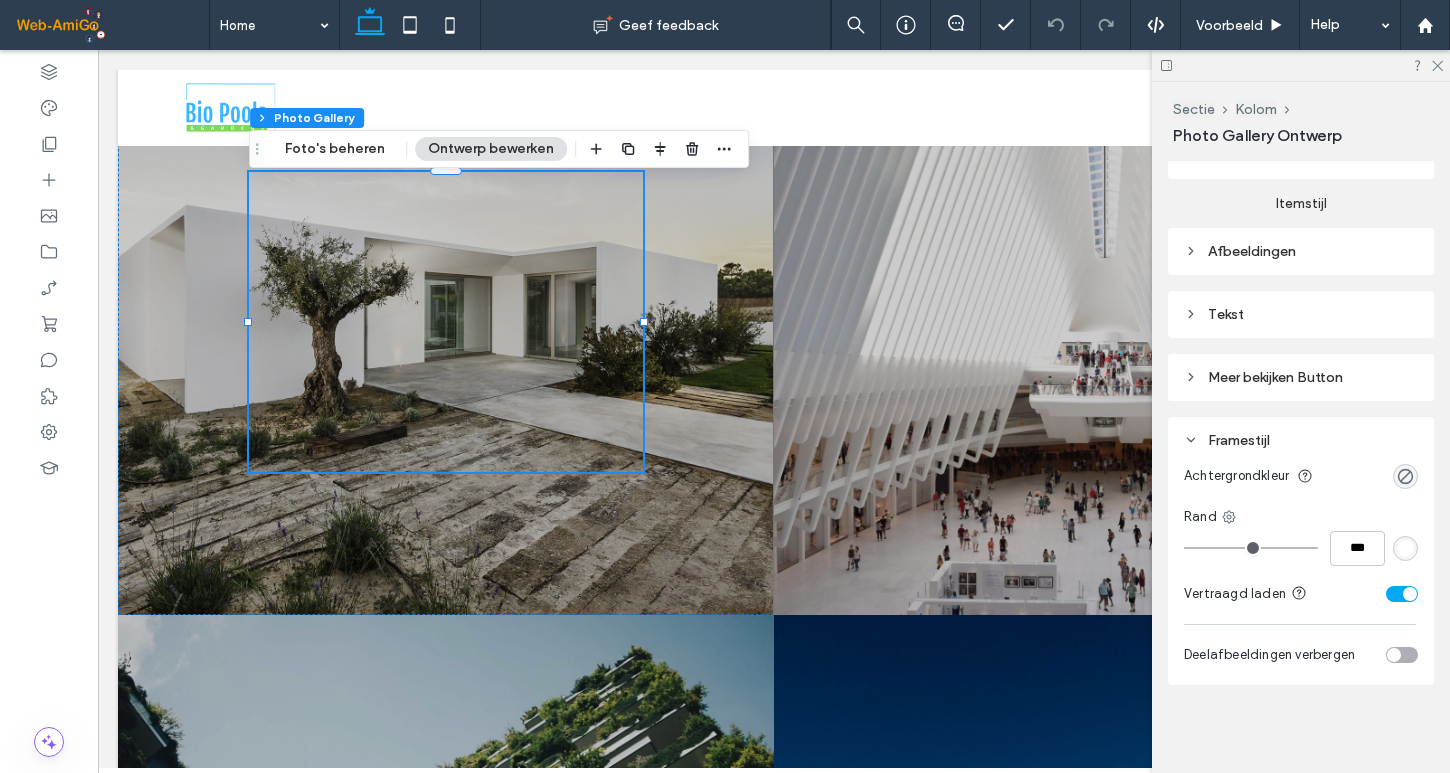 click at bounding box center [1410, 594] 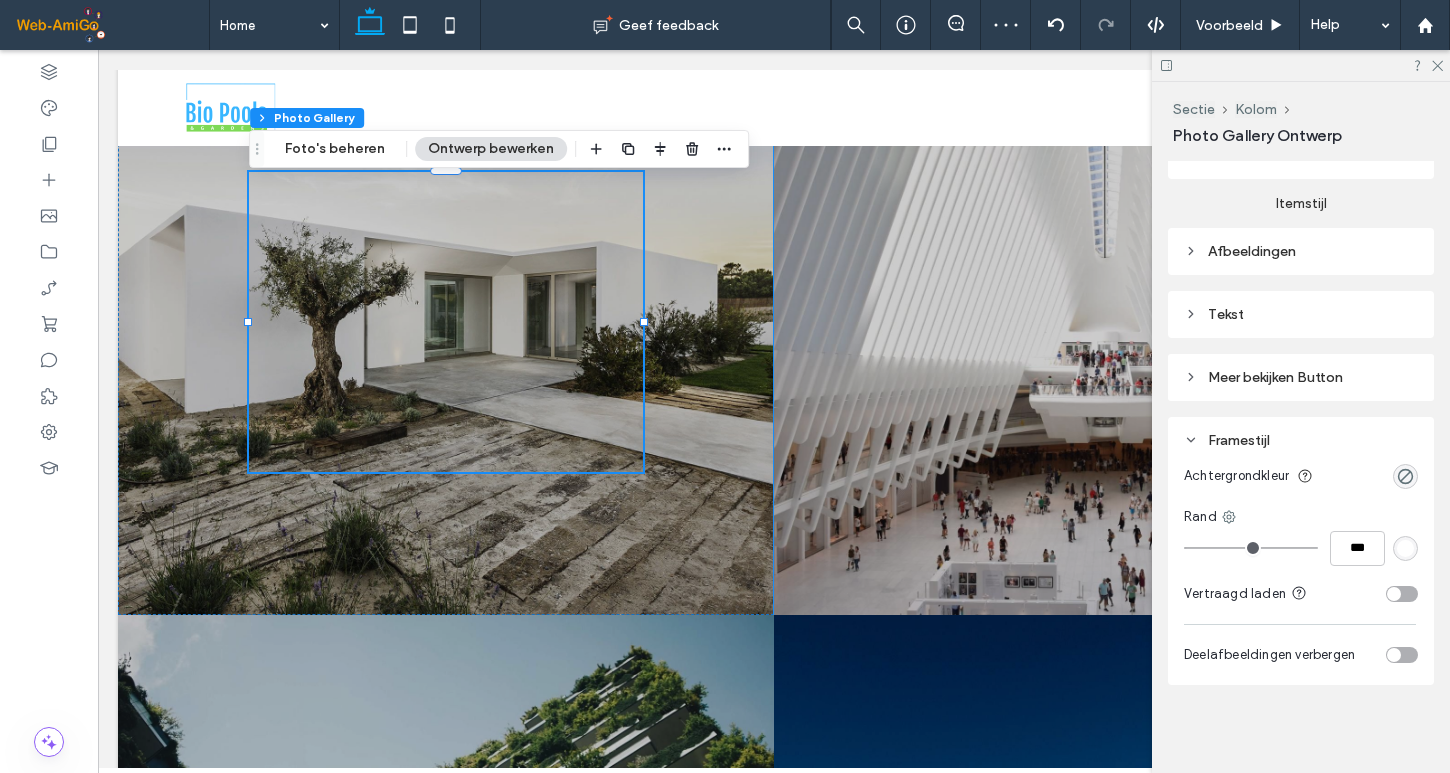 click at bounding box center (1402, 594) 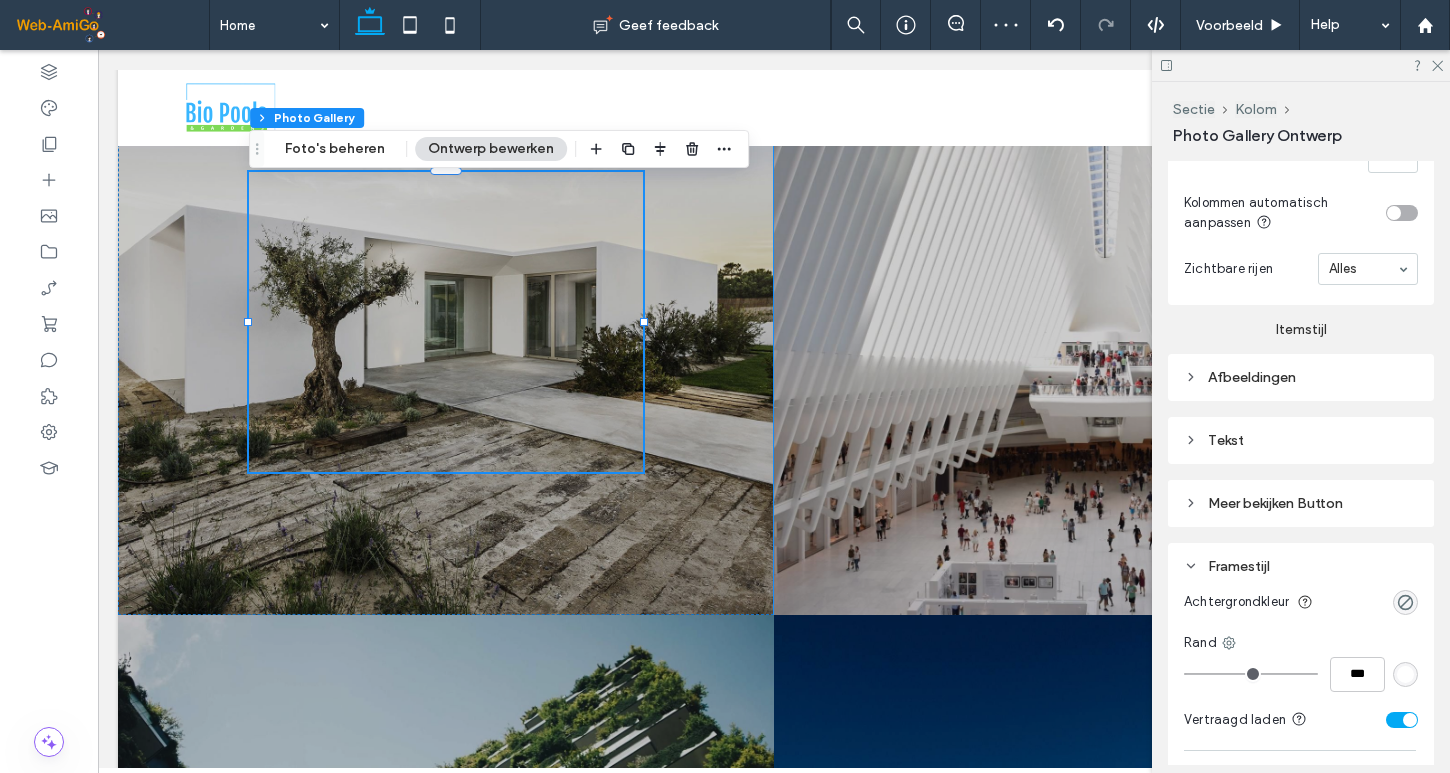 scroll, scrollTop: 890, scrollLeft: 0, axis: vertical 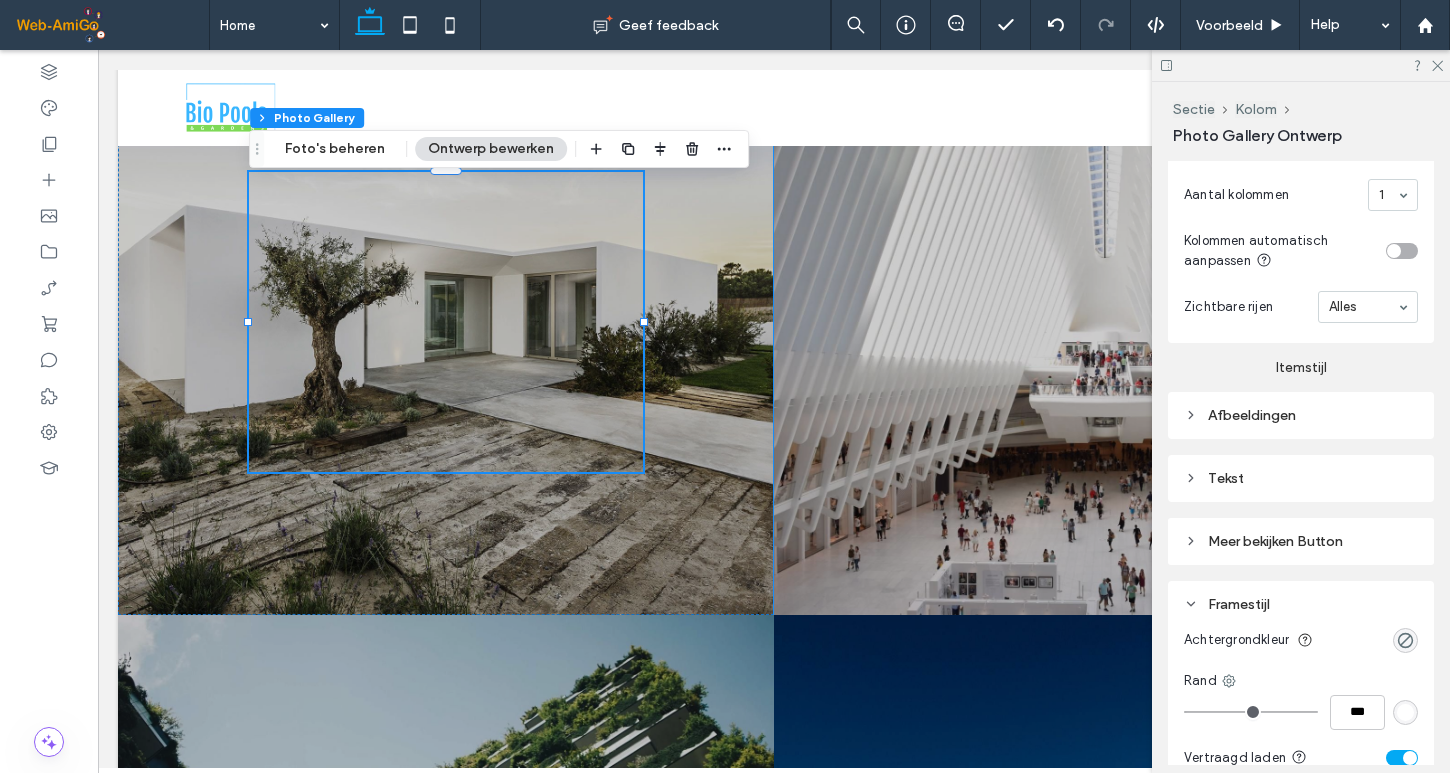 click on "Meer bekijken Button" at bounding box center [1275, 541] 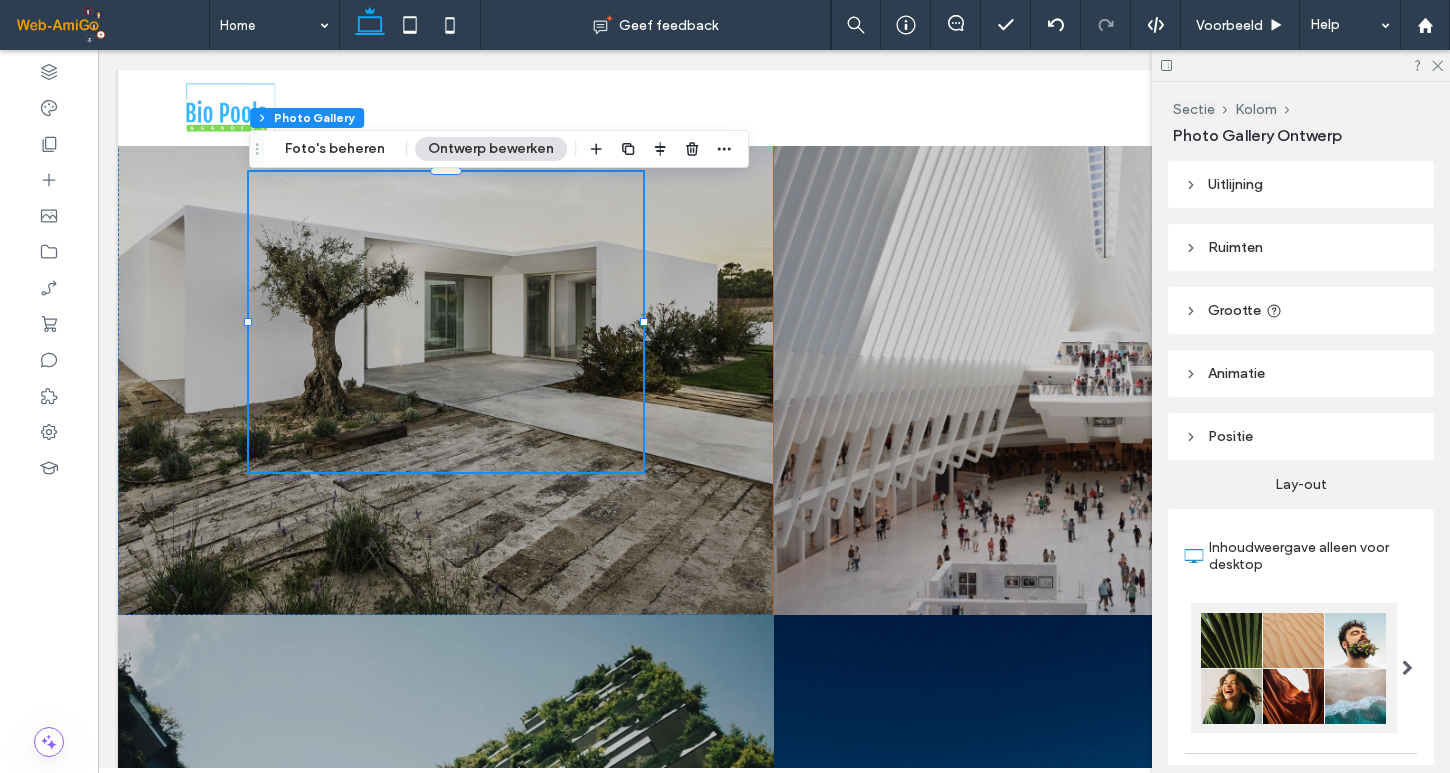 scroll, scrollTop: 0, scrollLeft: 0, axis: both 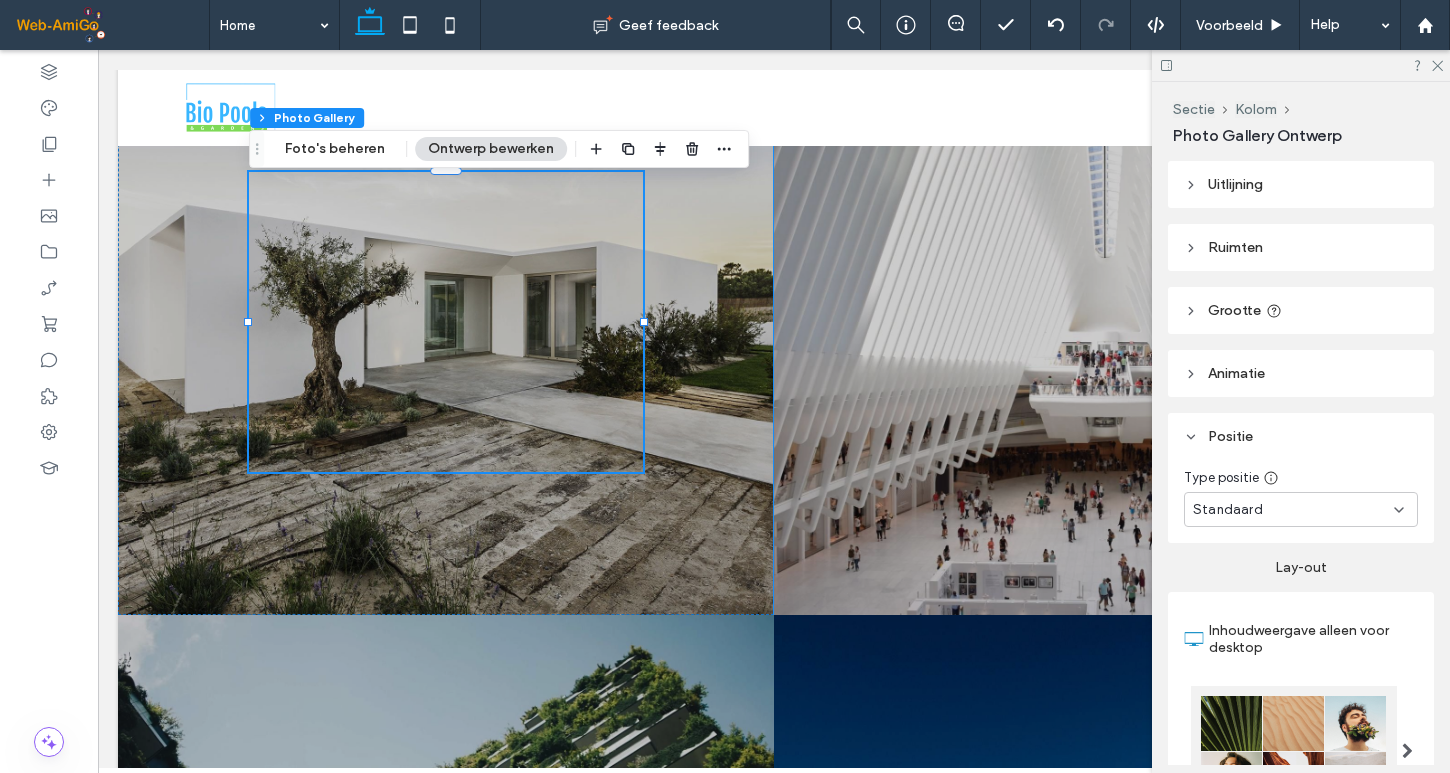 click on "Grootte" at bounding box center (1234, 310) 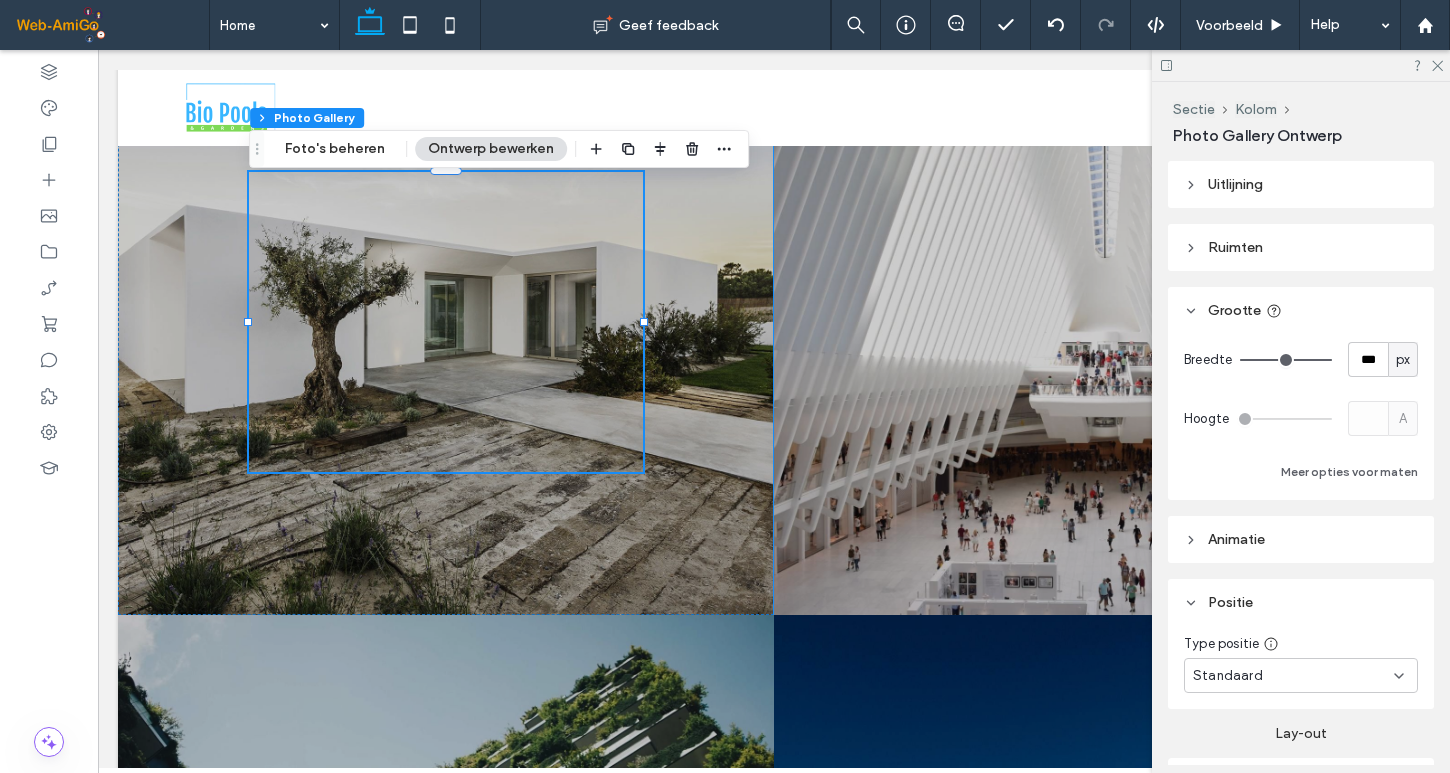 click on "Ruimten" at bounding box center (1301, 247) 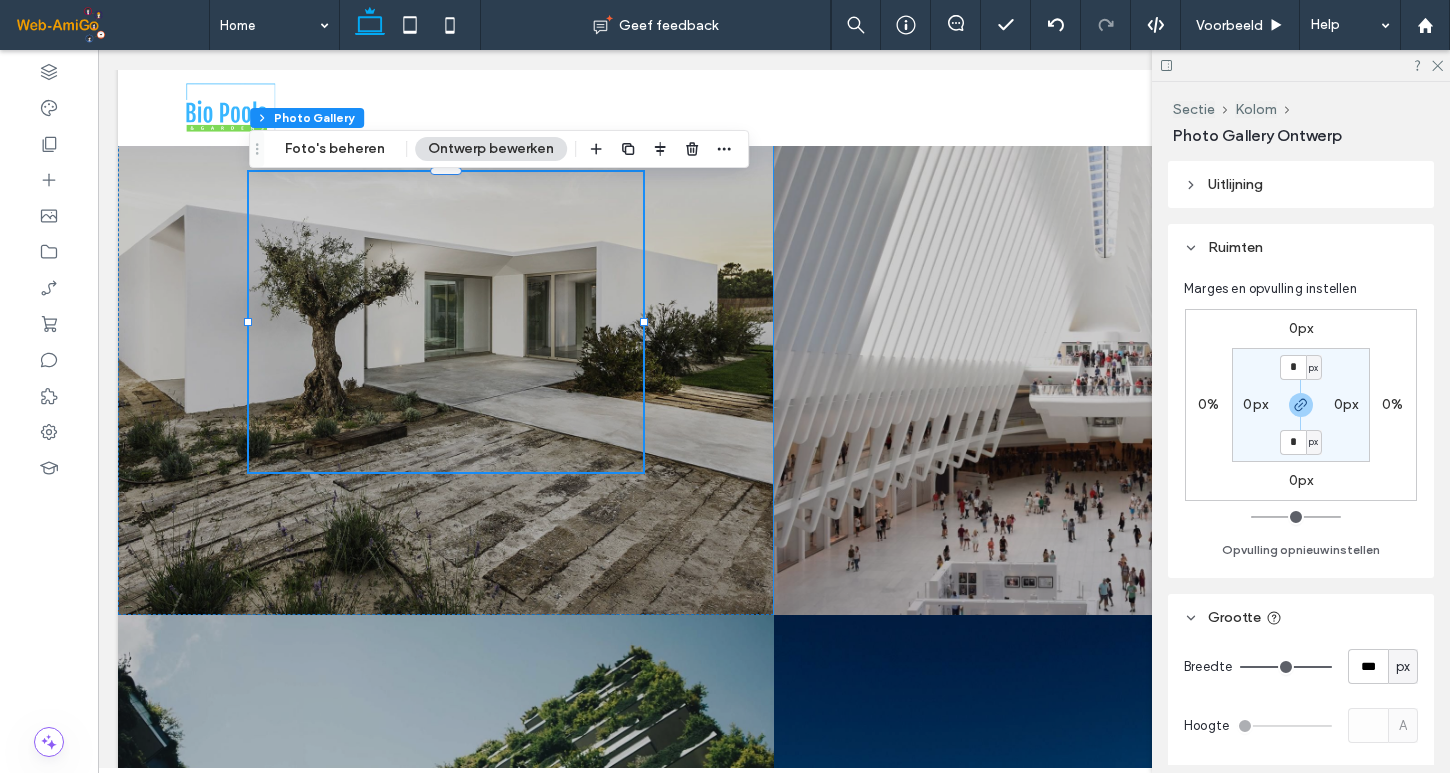 type on "***" 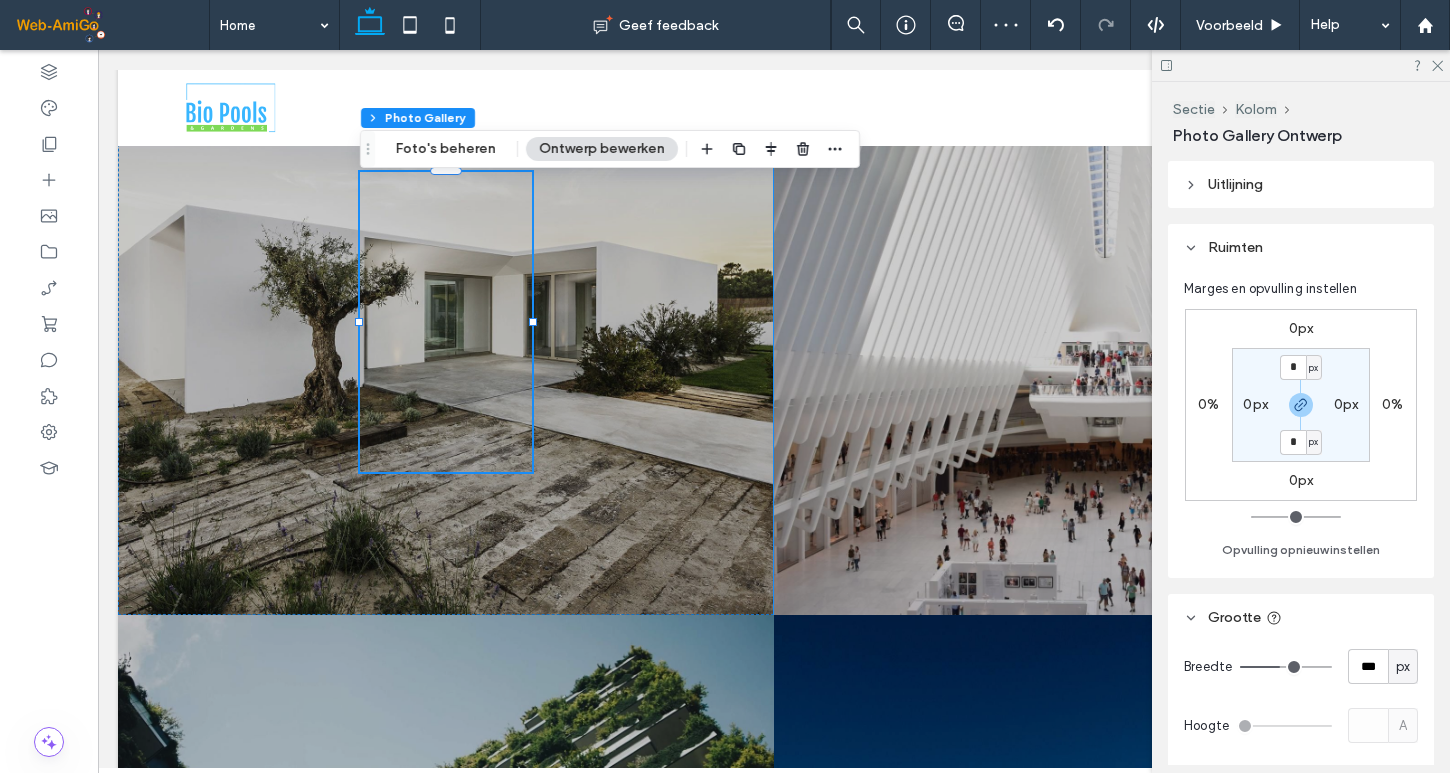 type on "***" 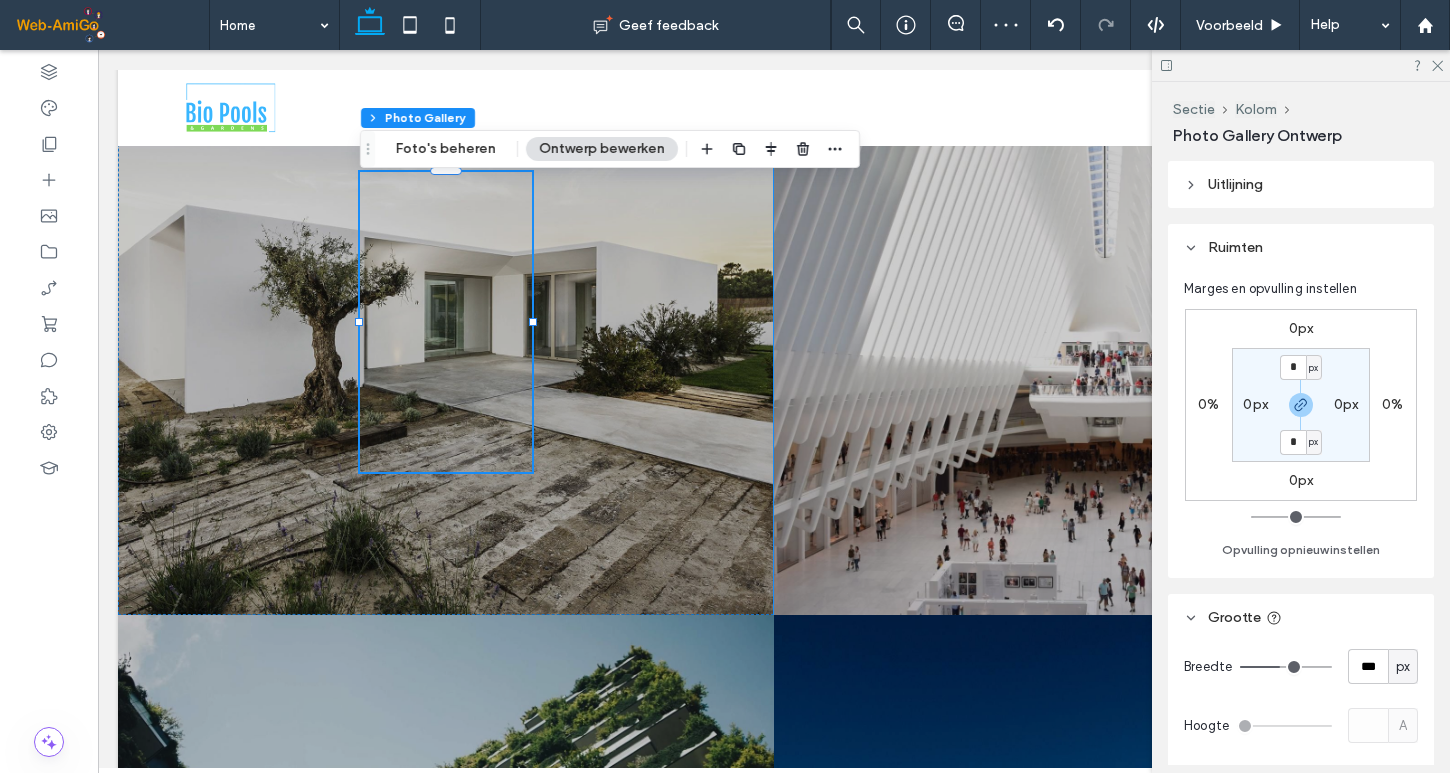 type on "***" 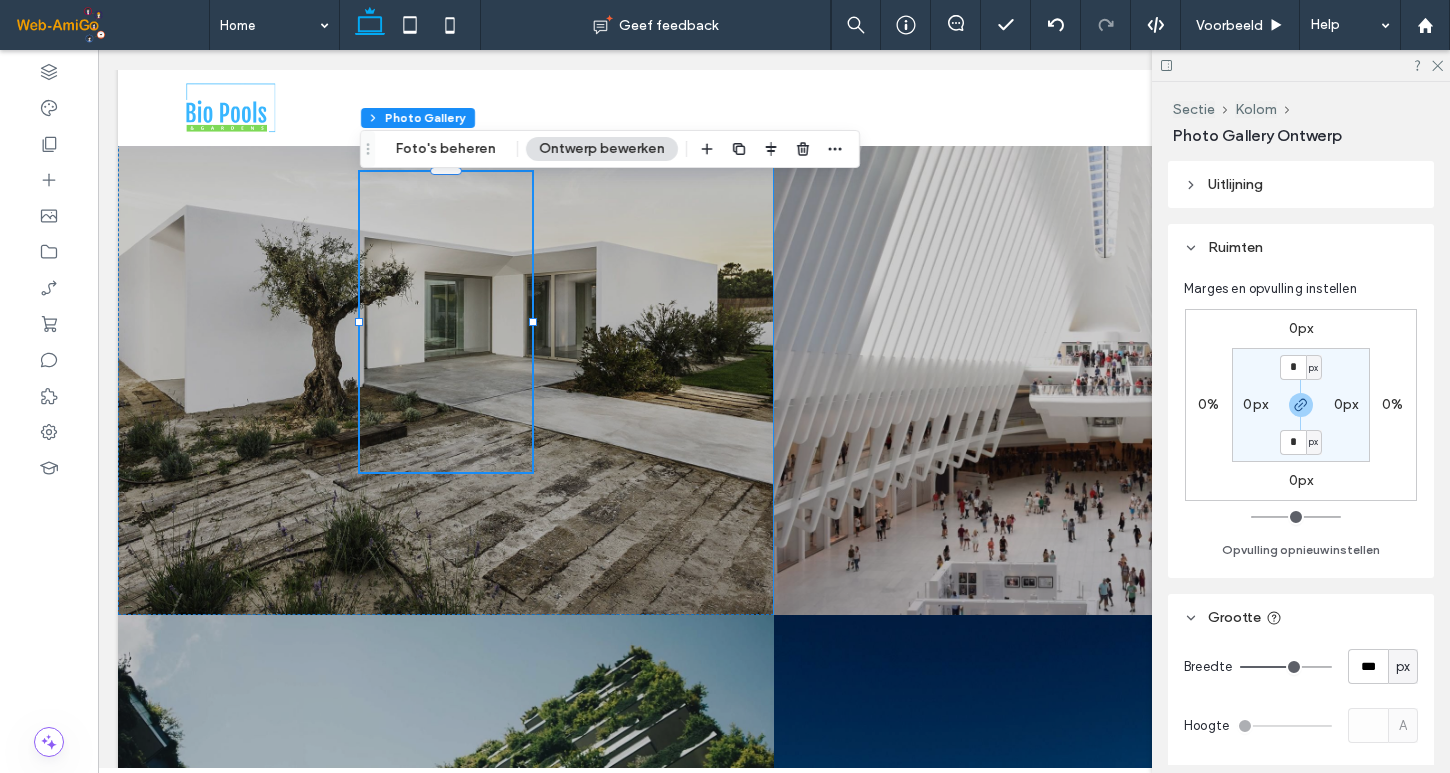type on "***" 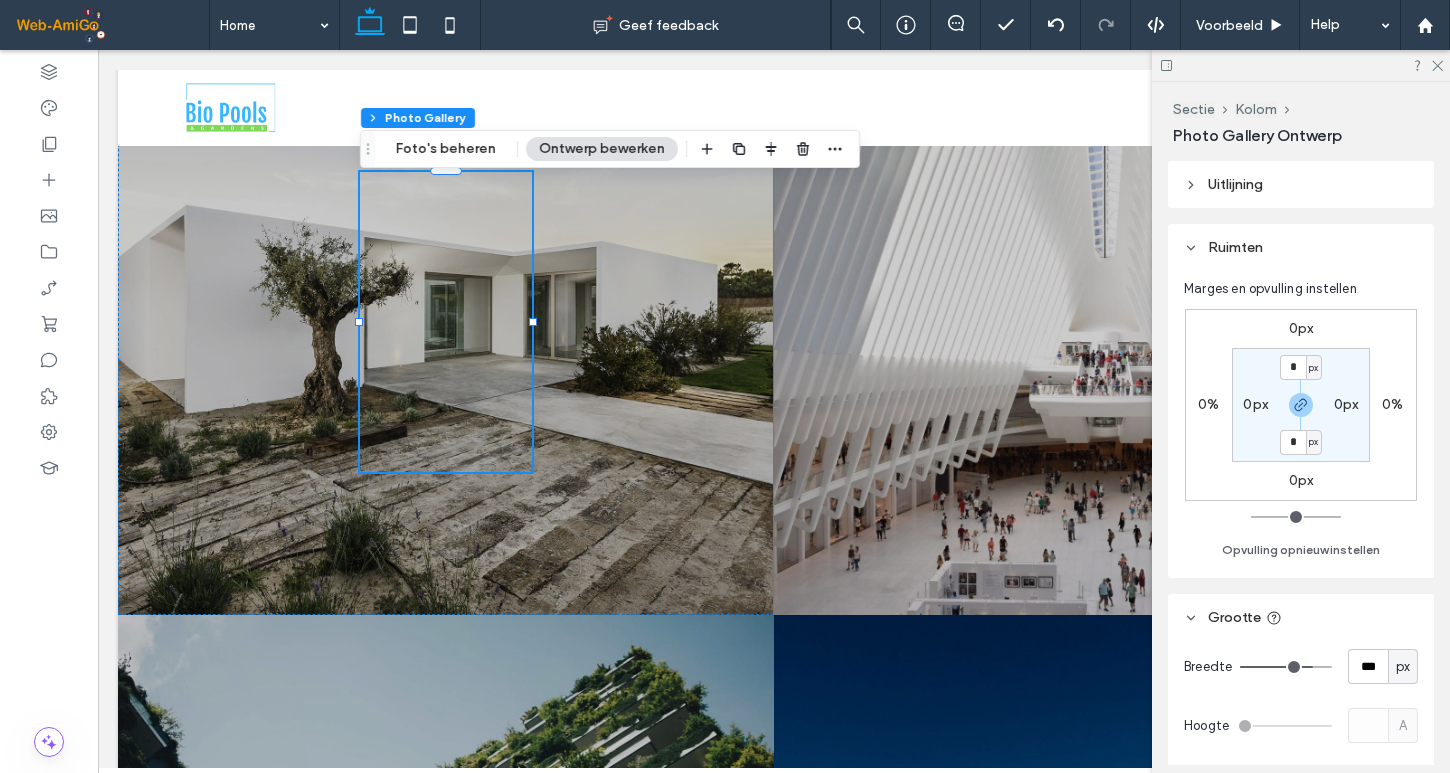 type on "***" 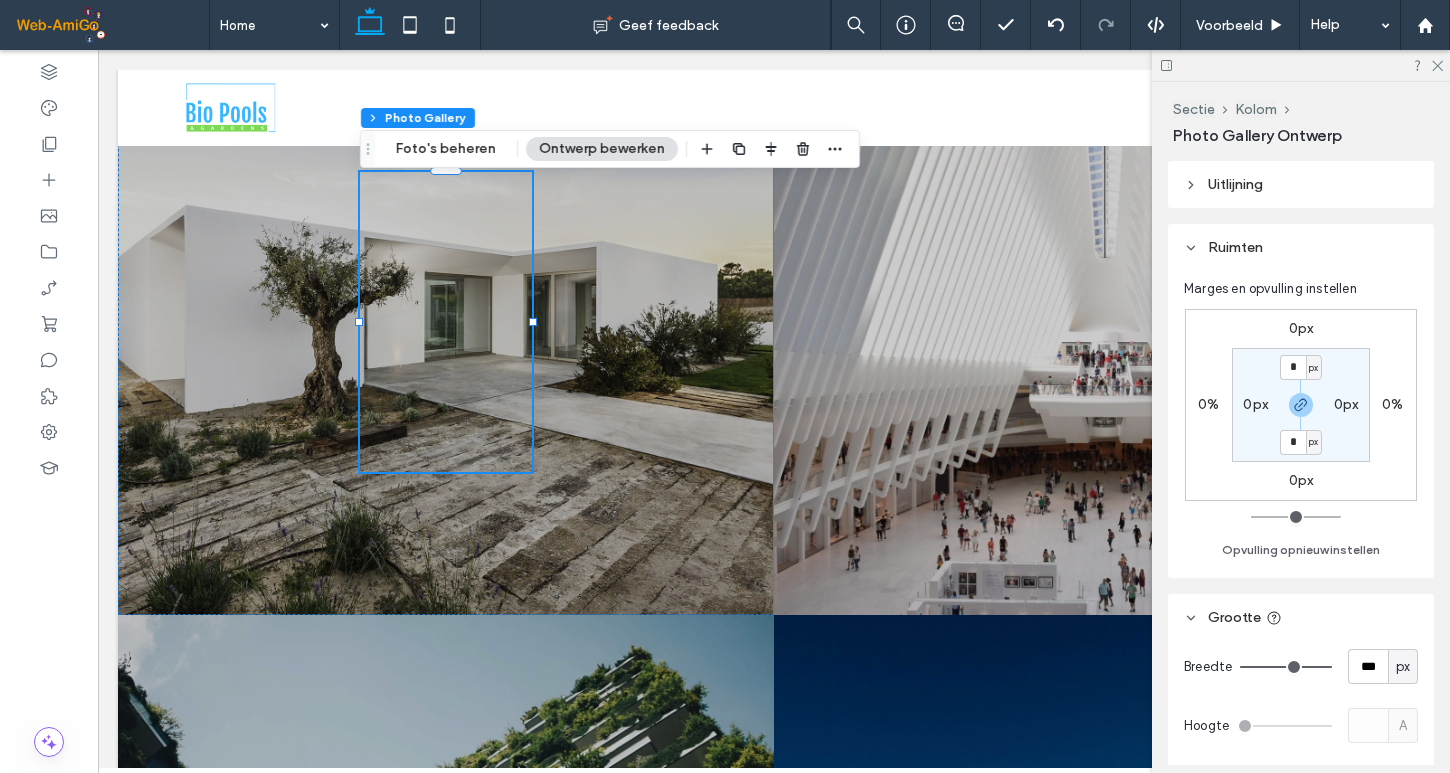 drag, startPoint x: 1282, startPoint y: 665, endPoint x: 1346, endPoint y: 661, distance: 64.12488 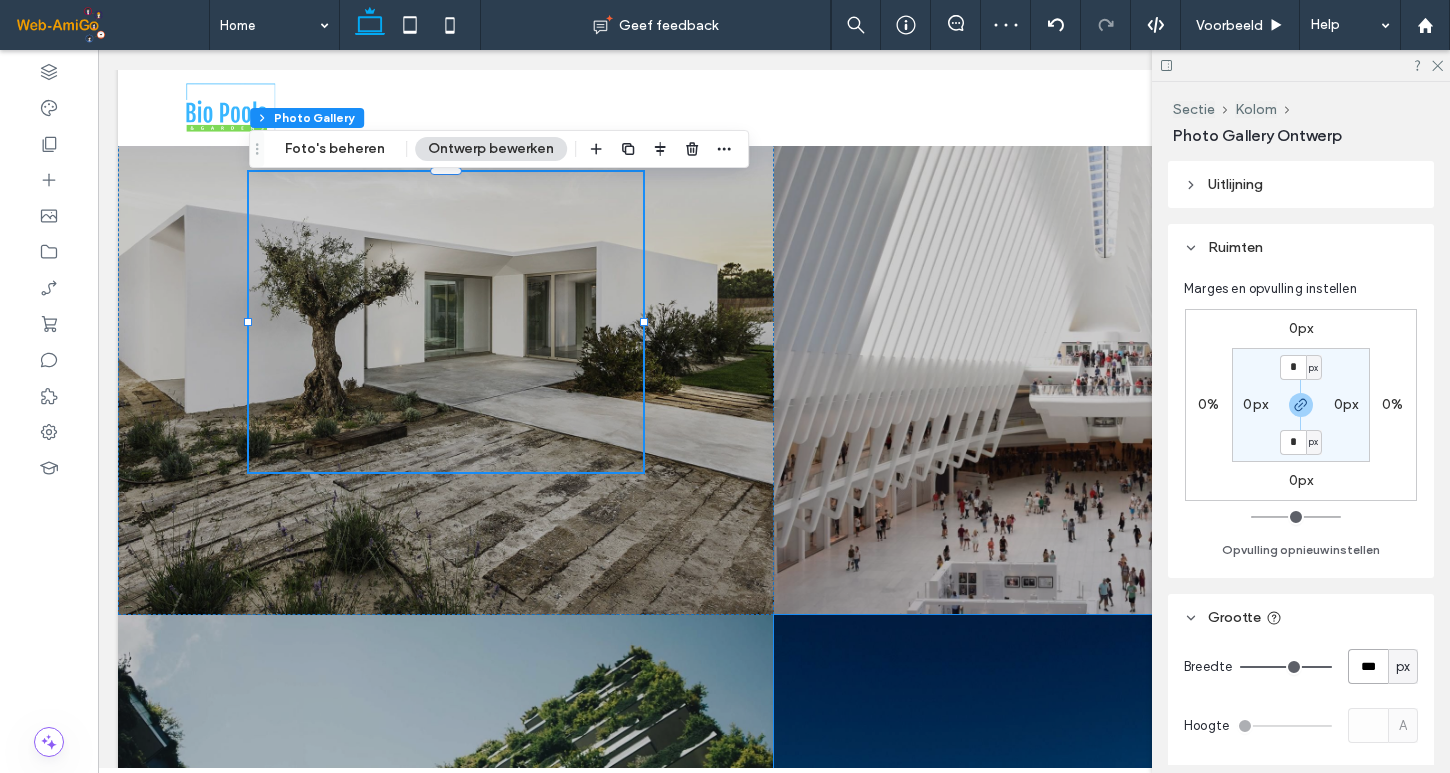 click on "***" at bounding box center [1368, 666] 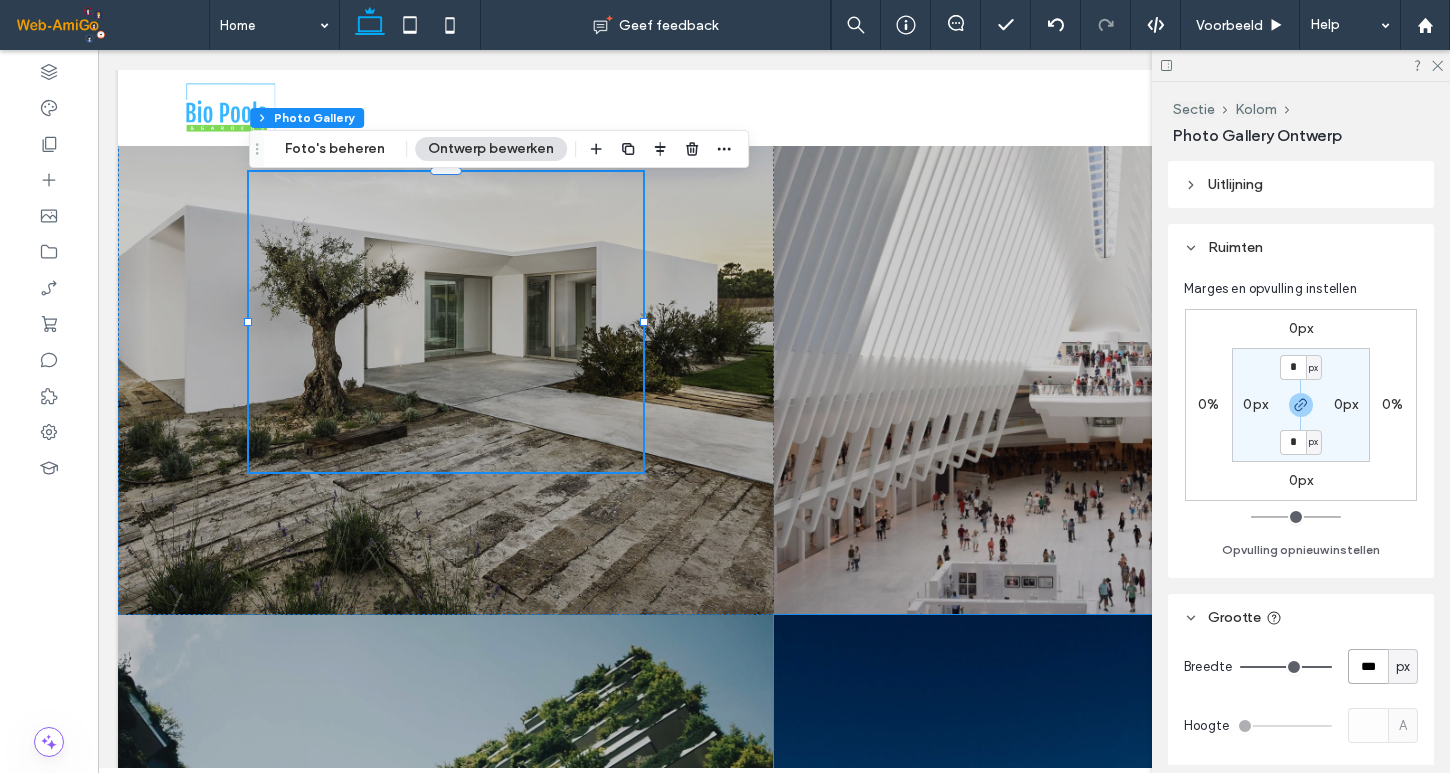 type on "***" 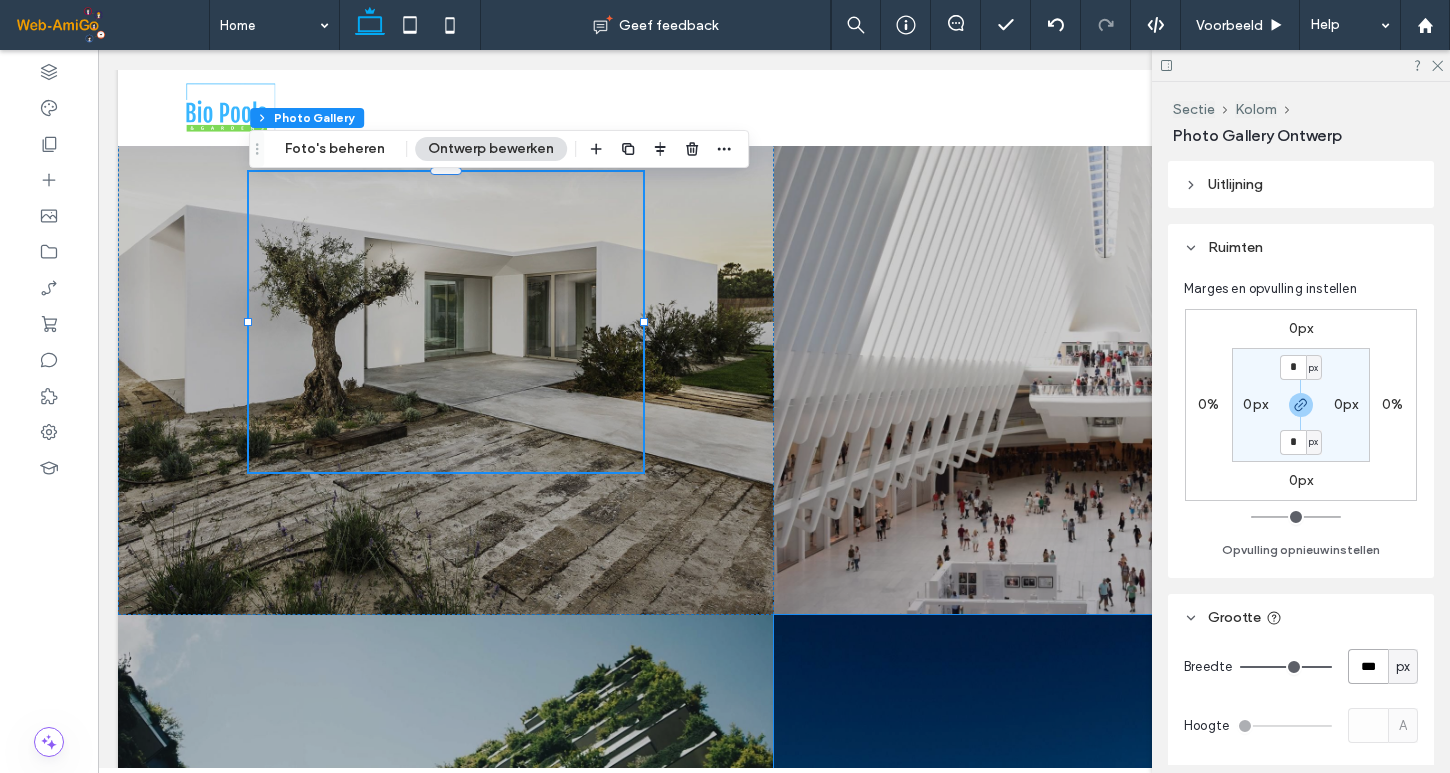 type on "***" 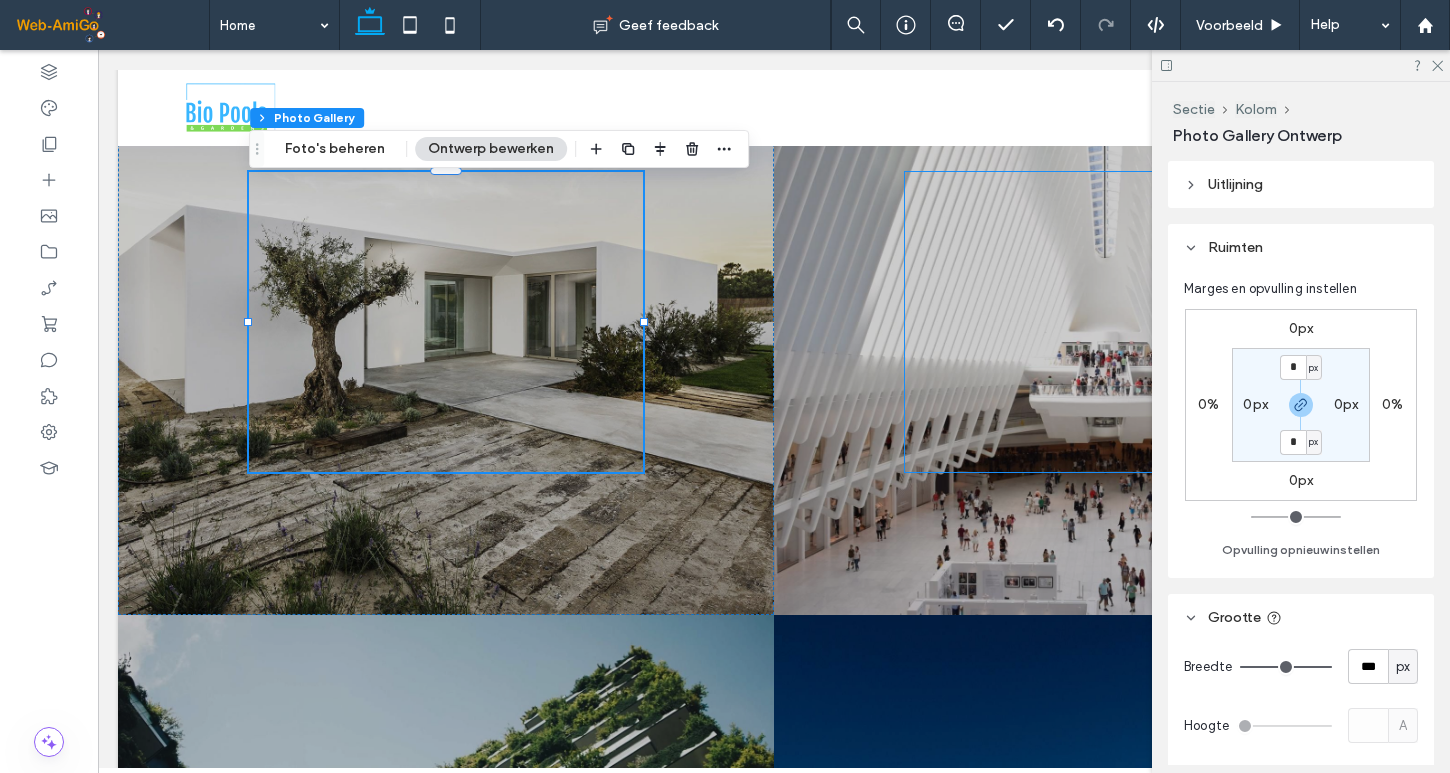 click on "Grootte" at bounding box center (1301, 617) 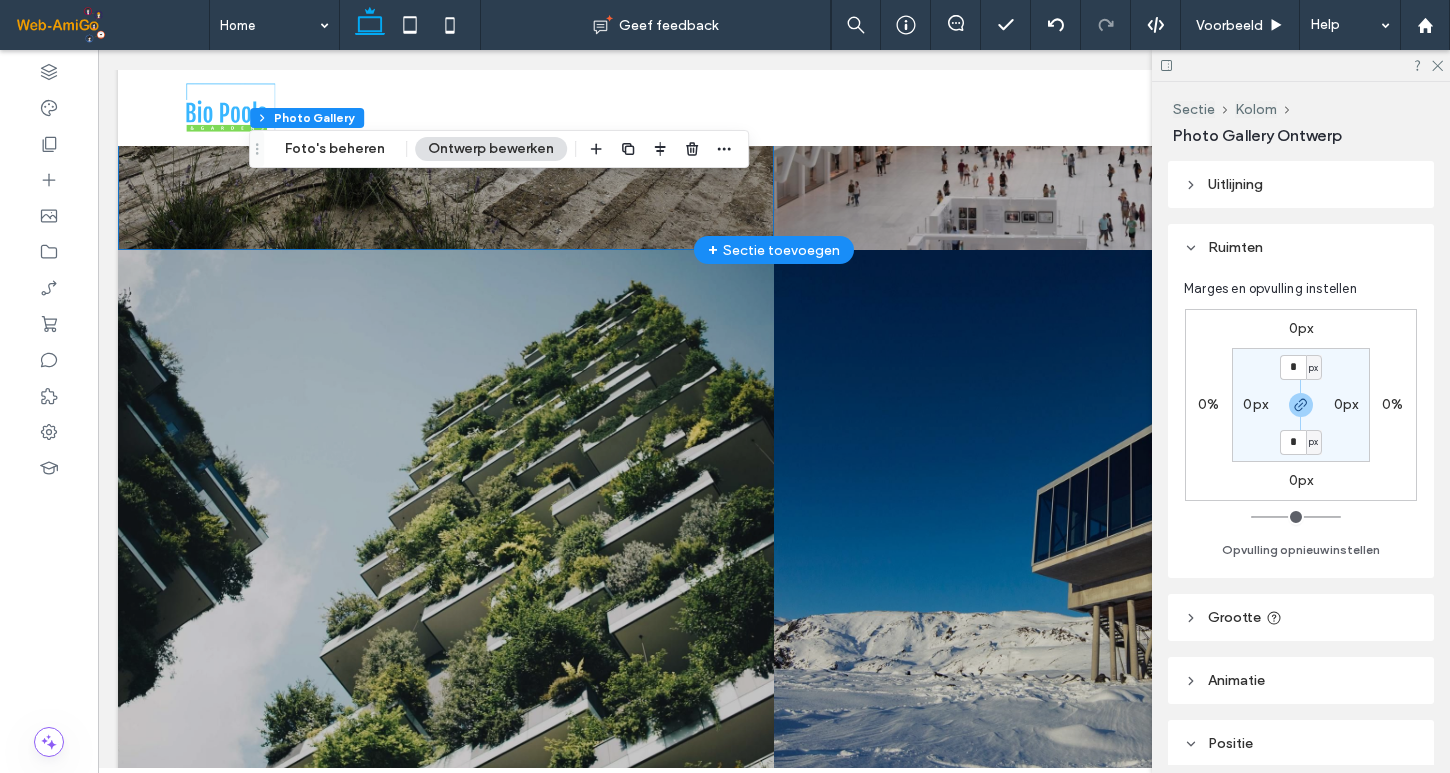 scroll, scrollTop: 3392, scrollLeft: 0, axis: vertical 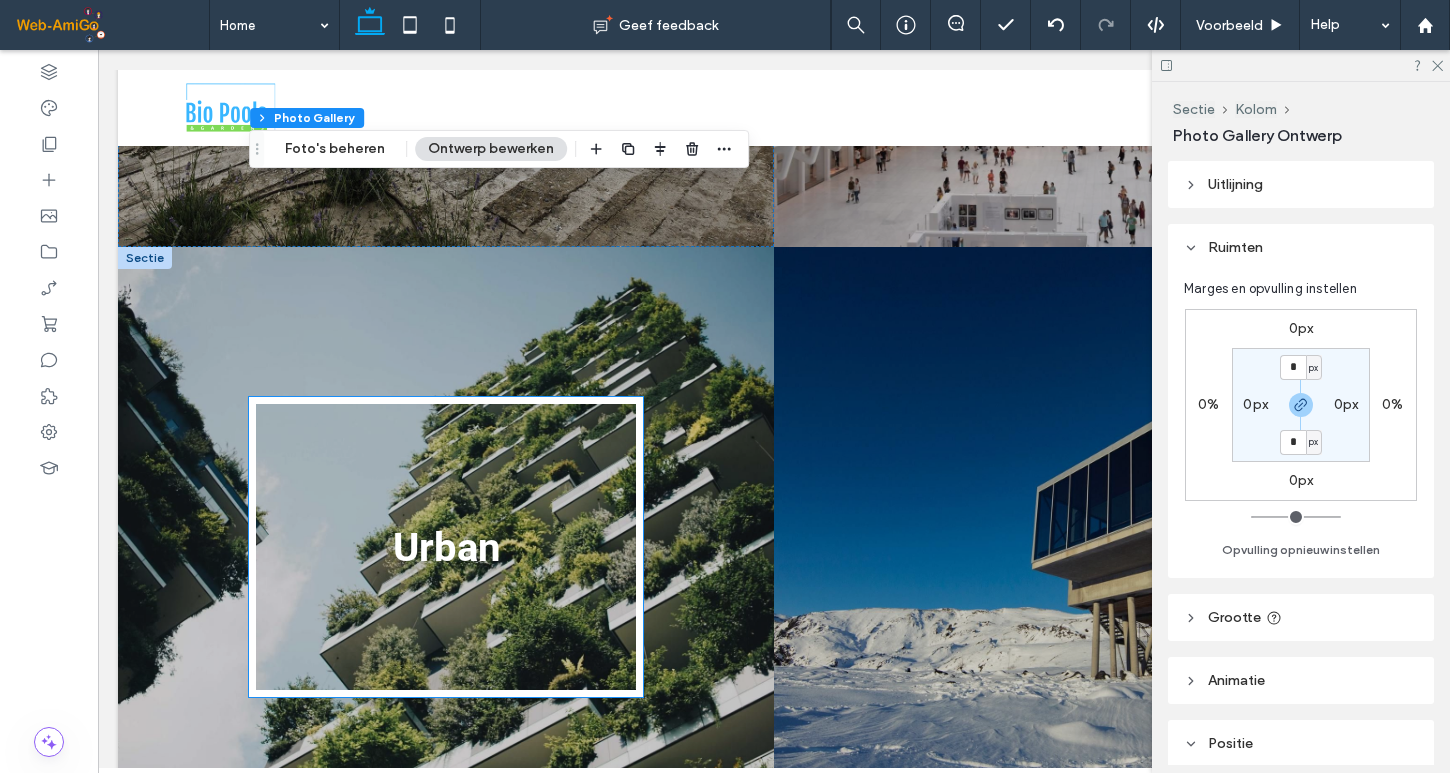 click at bounding box center [446, 547] 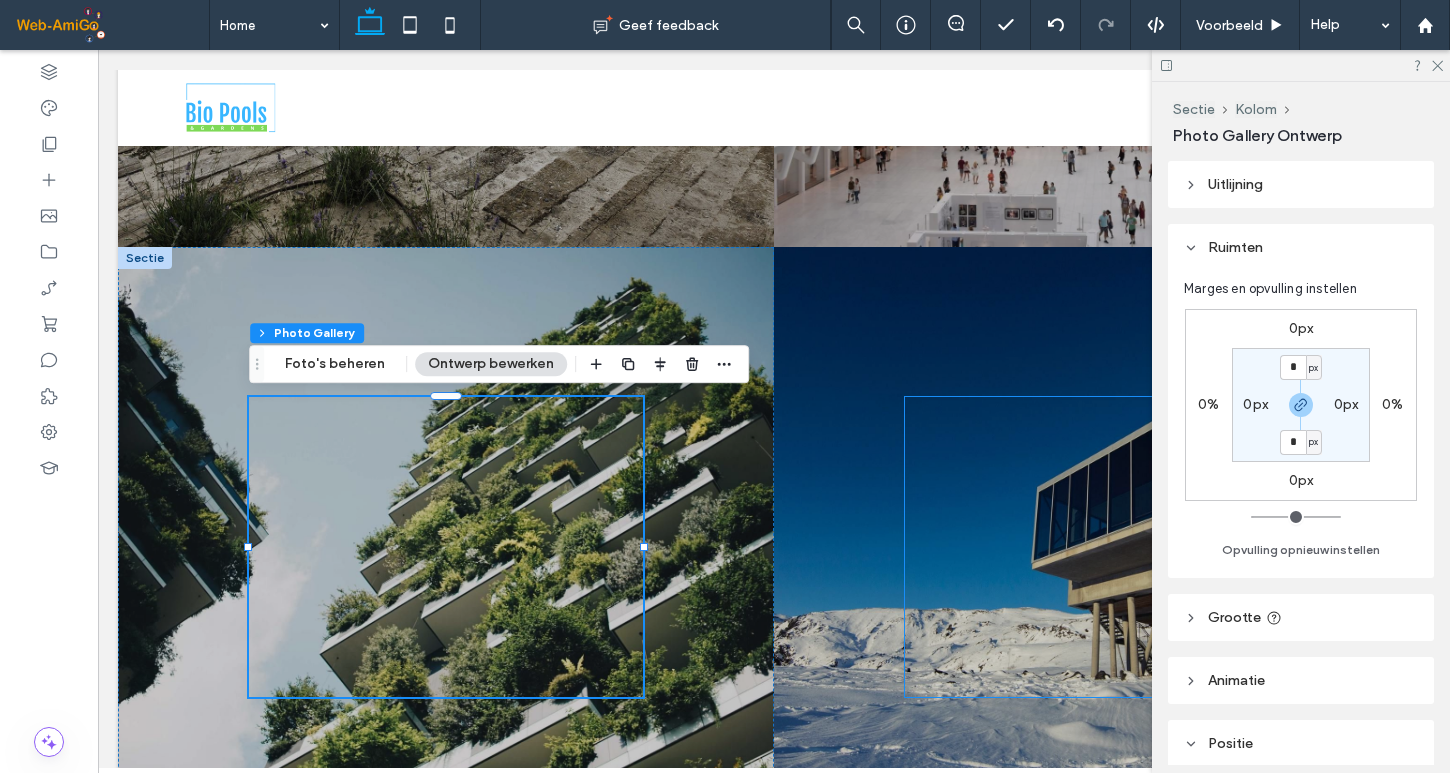 click on "Grootte" at bounding box center [1301, 617] 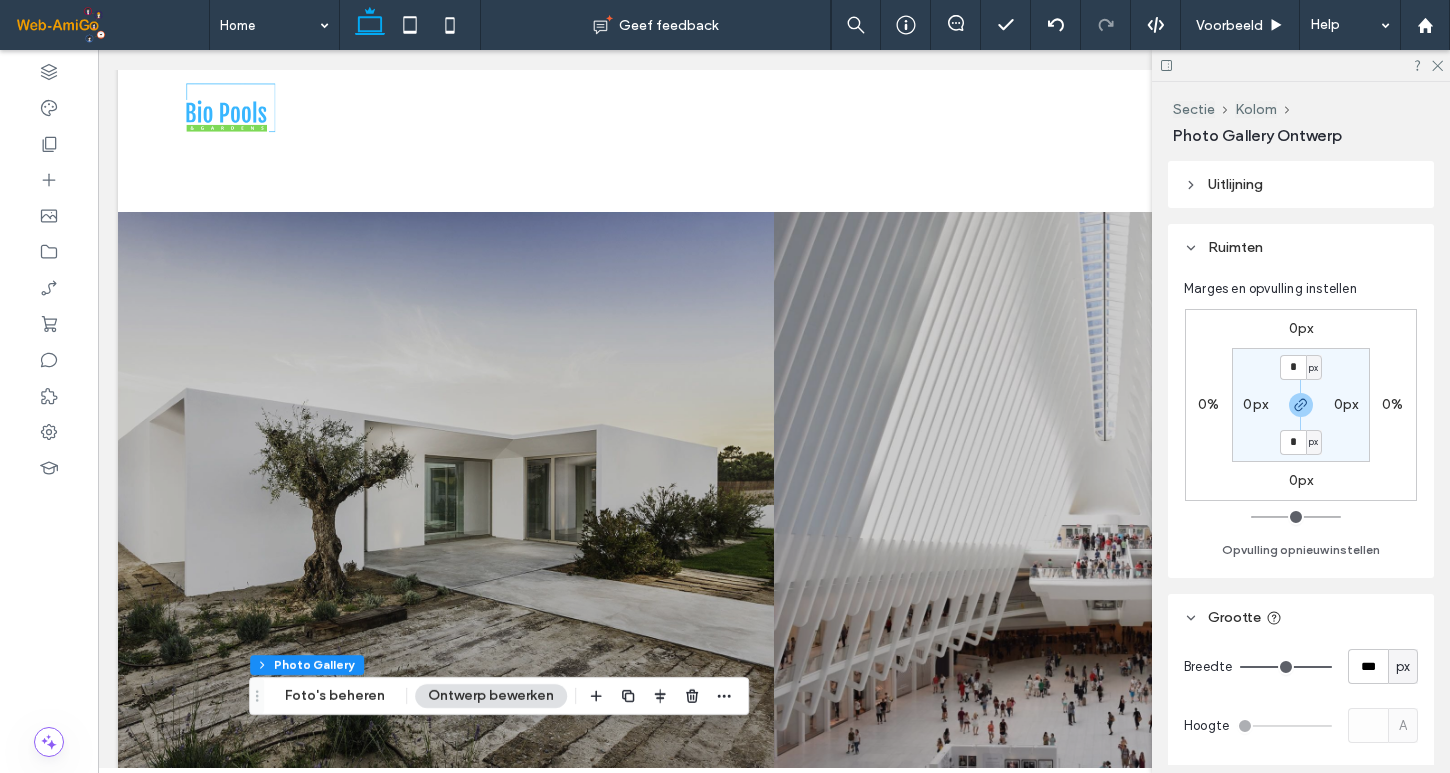 scroll, scrollTop: 2848, scrollLeft: 0, axis: vertical 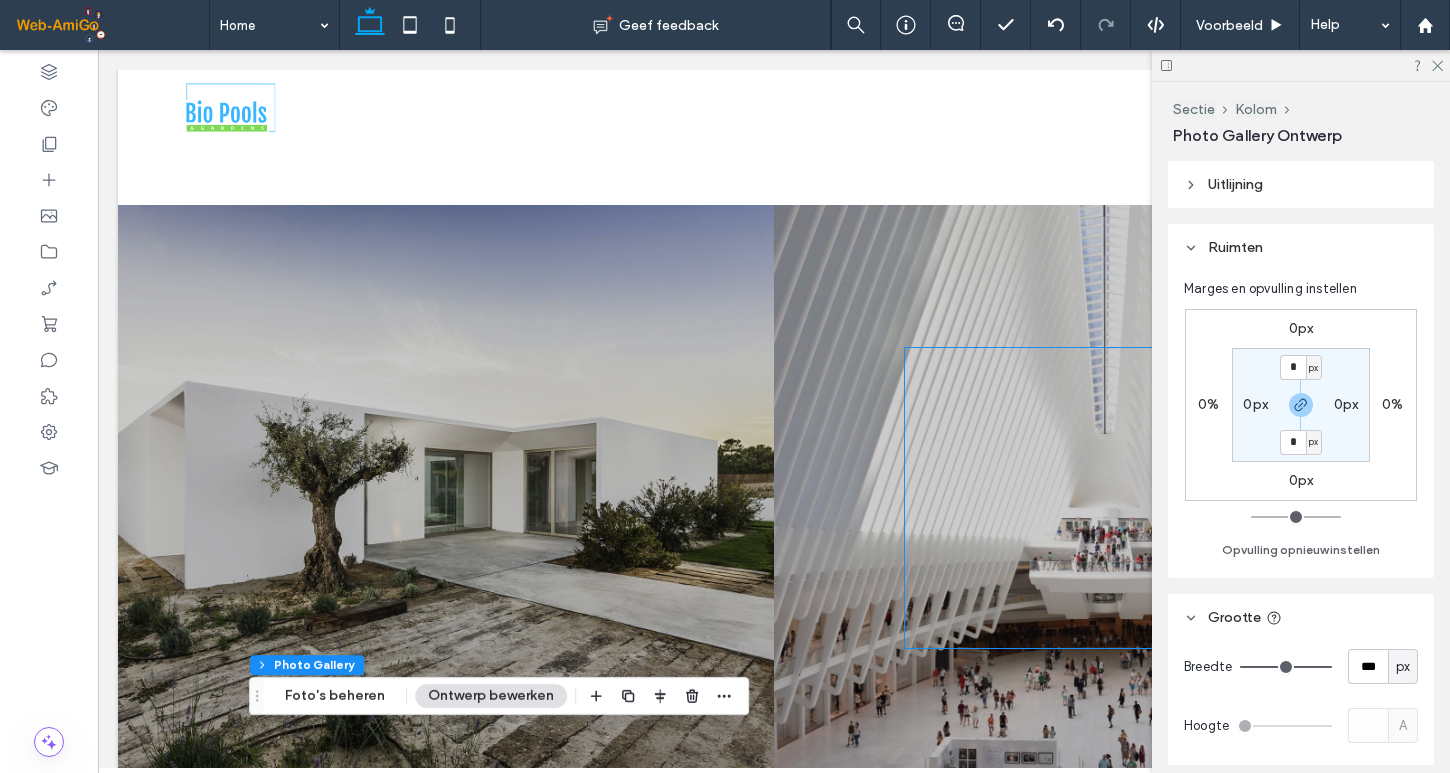 click on "Uitlijning" at bounding box center (1235, 184) 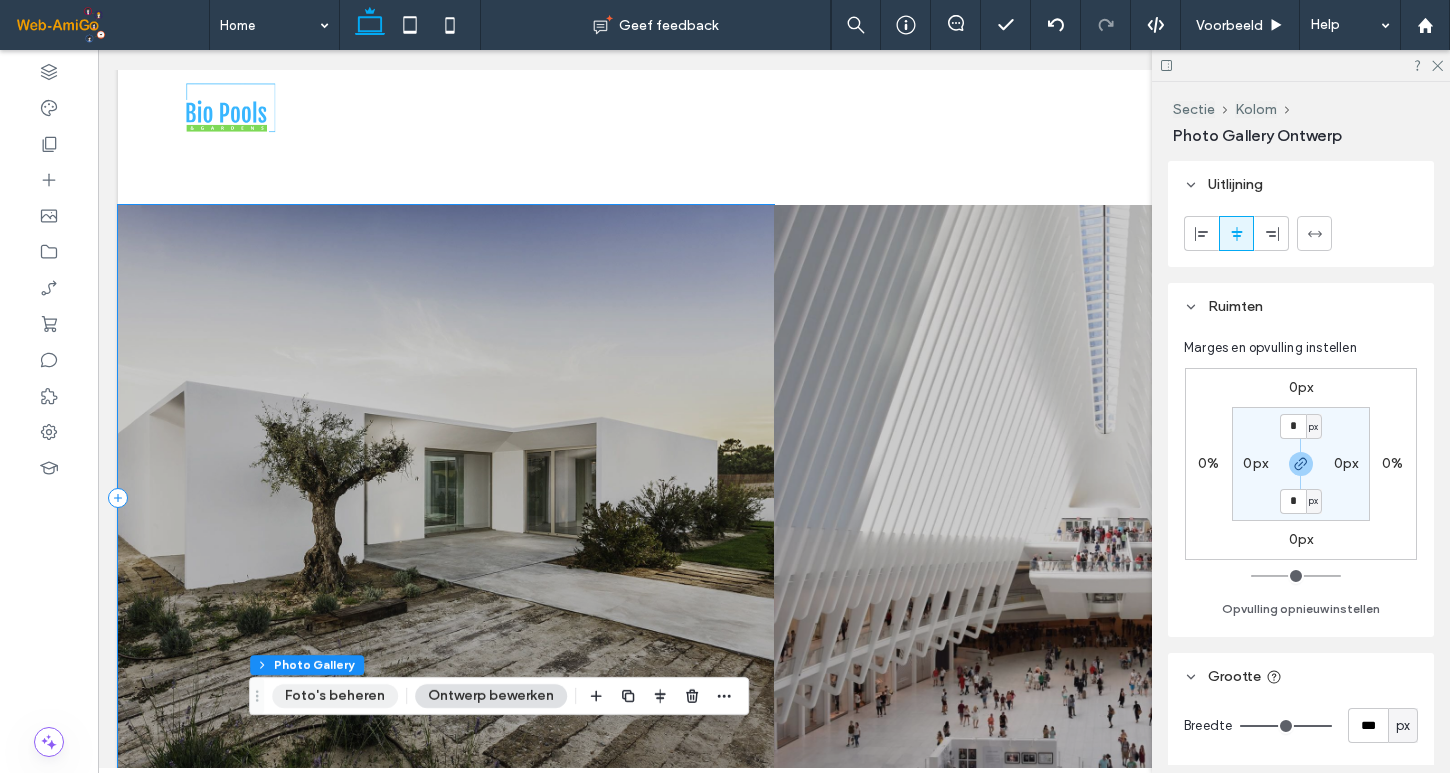 click on "Foto's beheren" at bounding box center [335, 696] 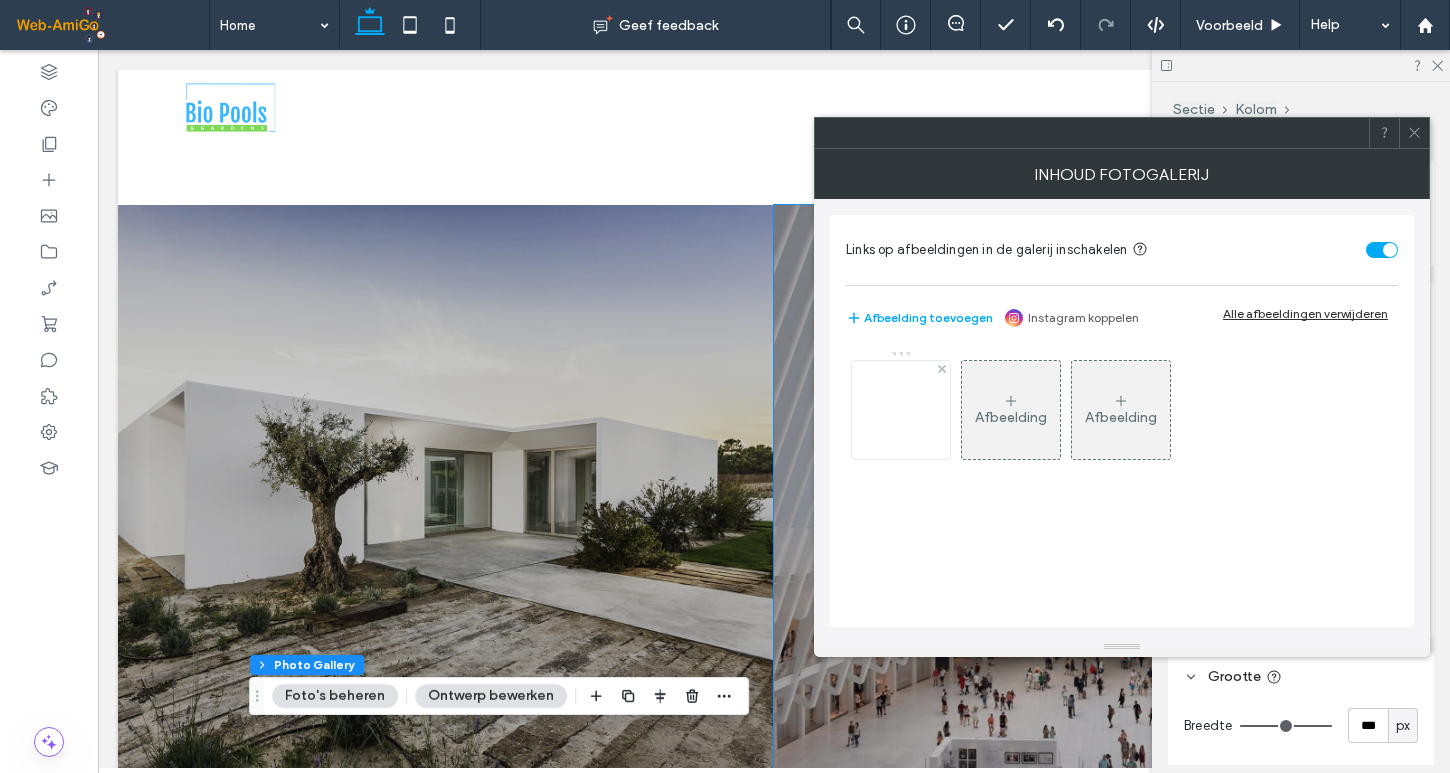 click at bounding box center (901, 410) 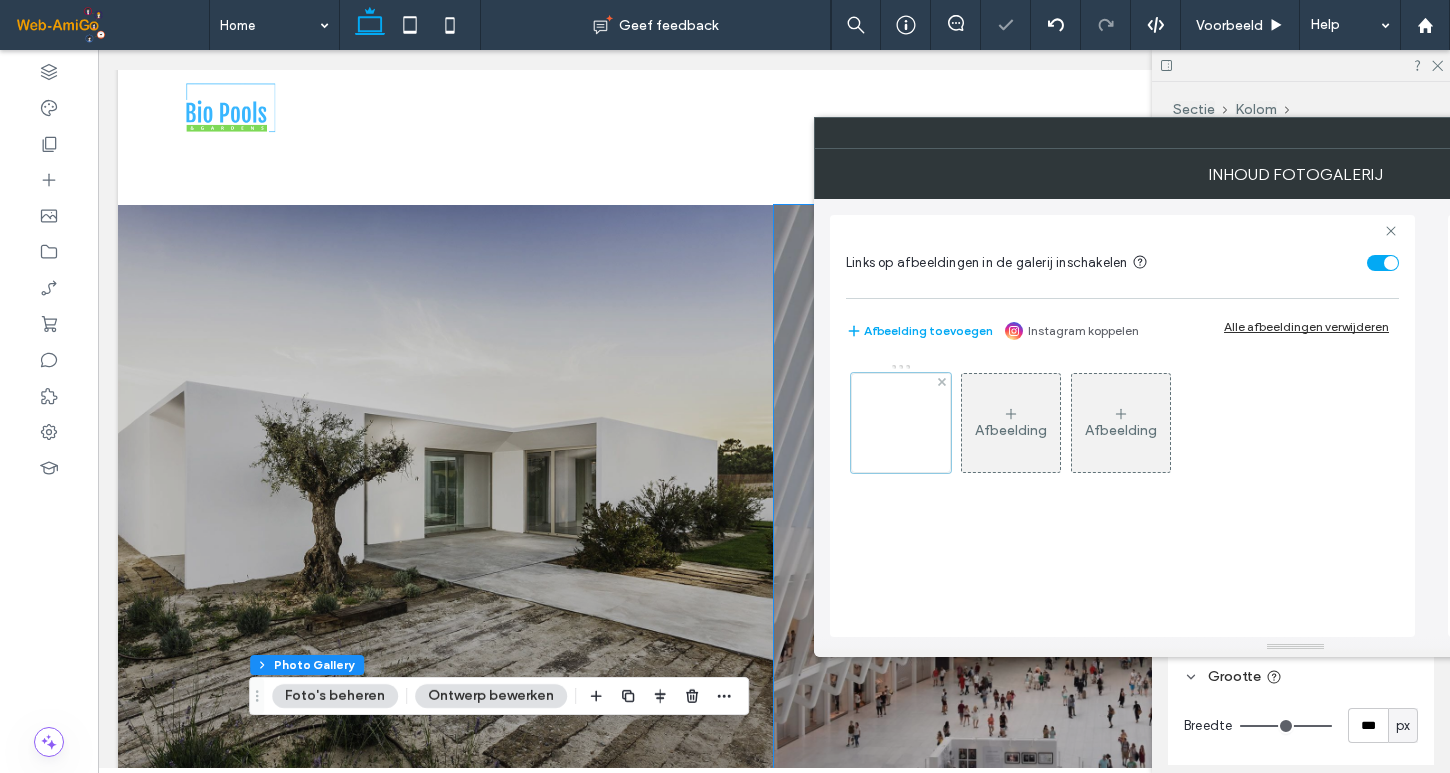 scroll, scrollTop: 316, scrollLeft: 0, axis: vertical 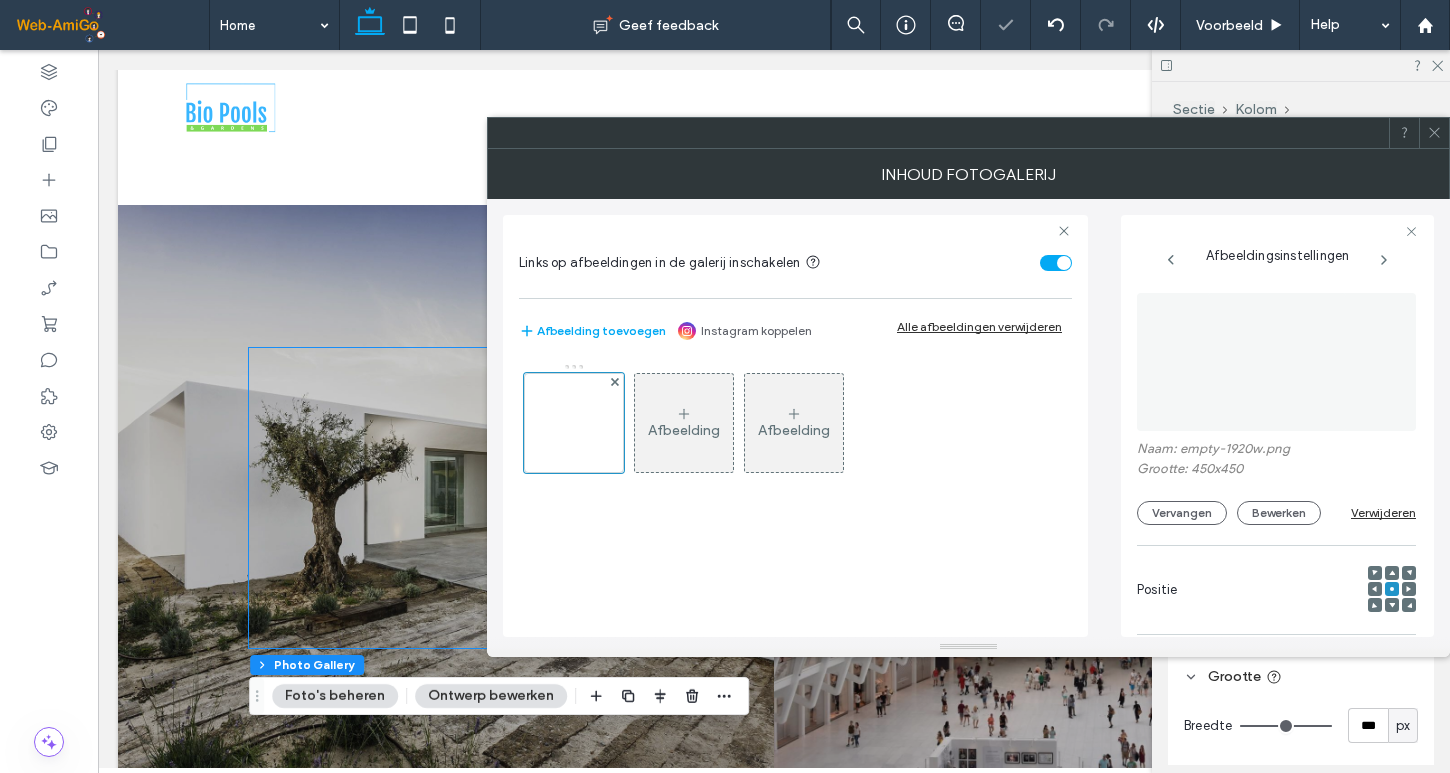 click 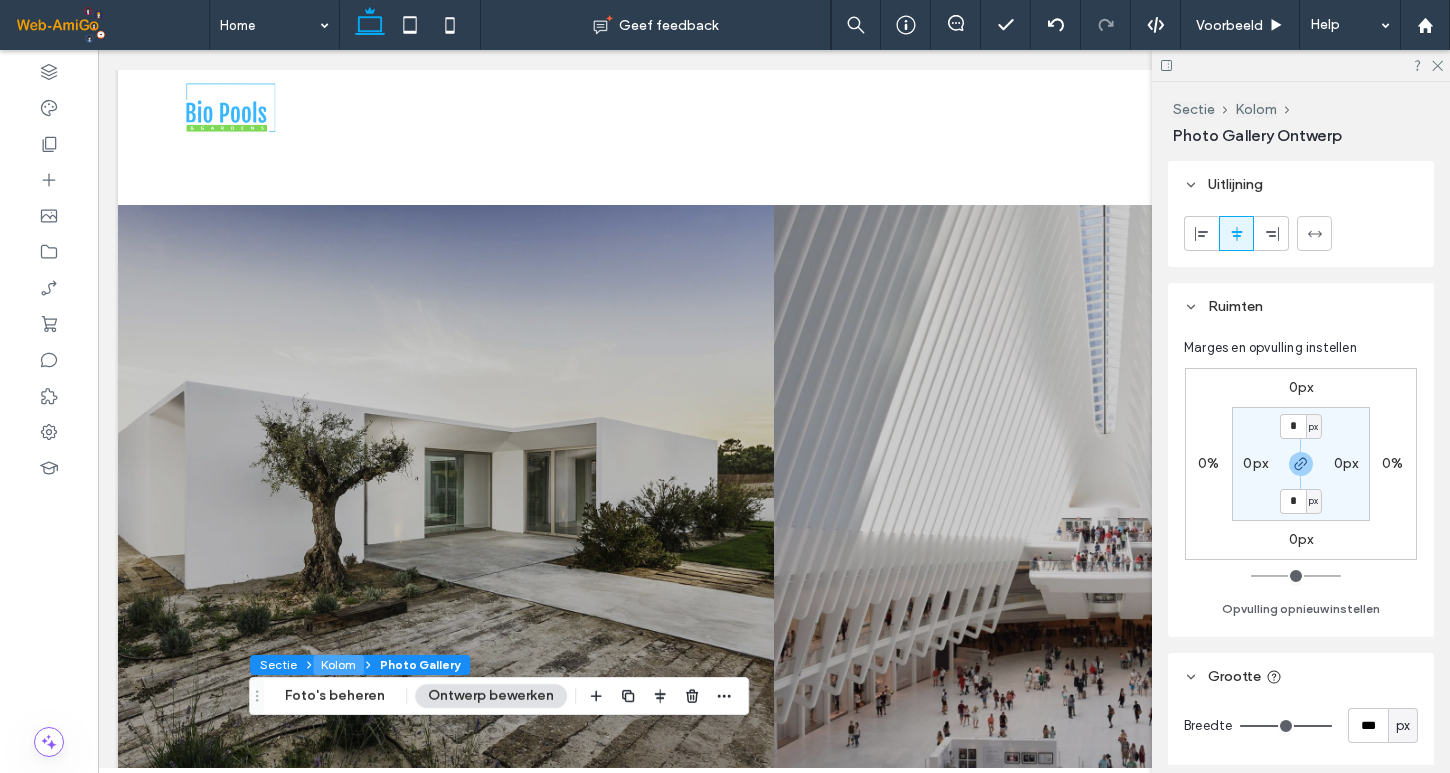click on "Kolom" at bounding box center [338, 665] 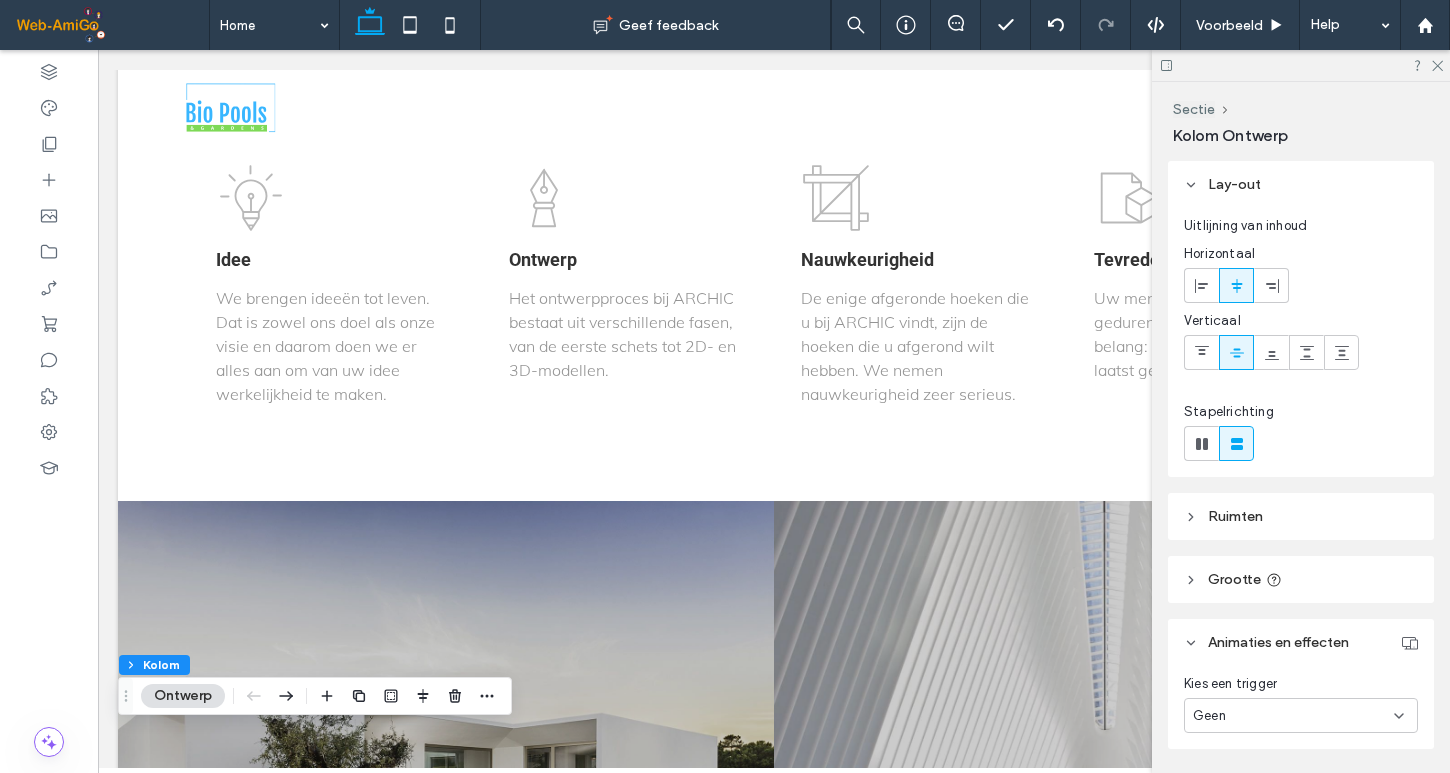 scroll, scrollTop: 2496, scrollLeft: 0, axis: vertical 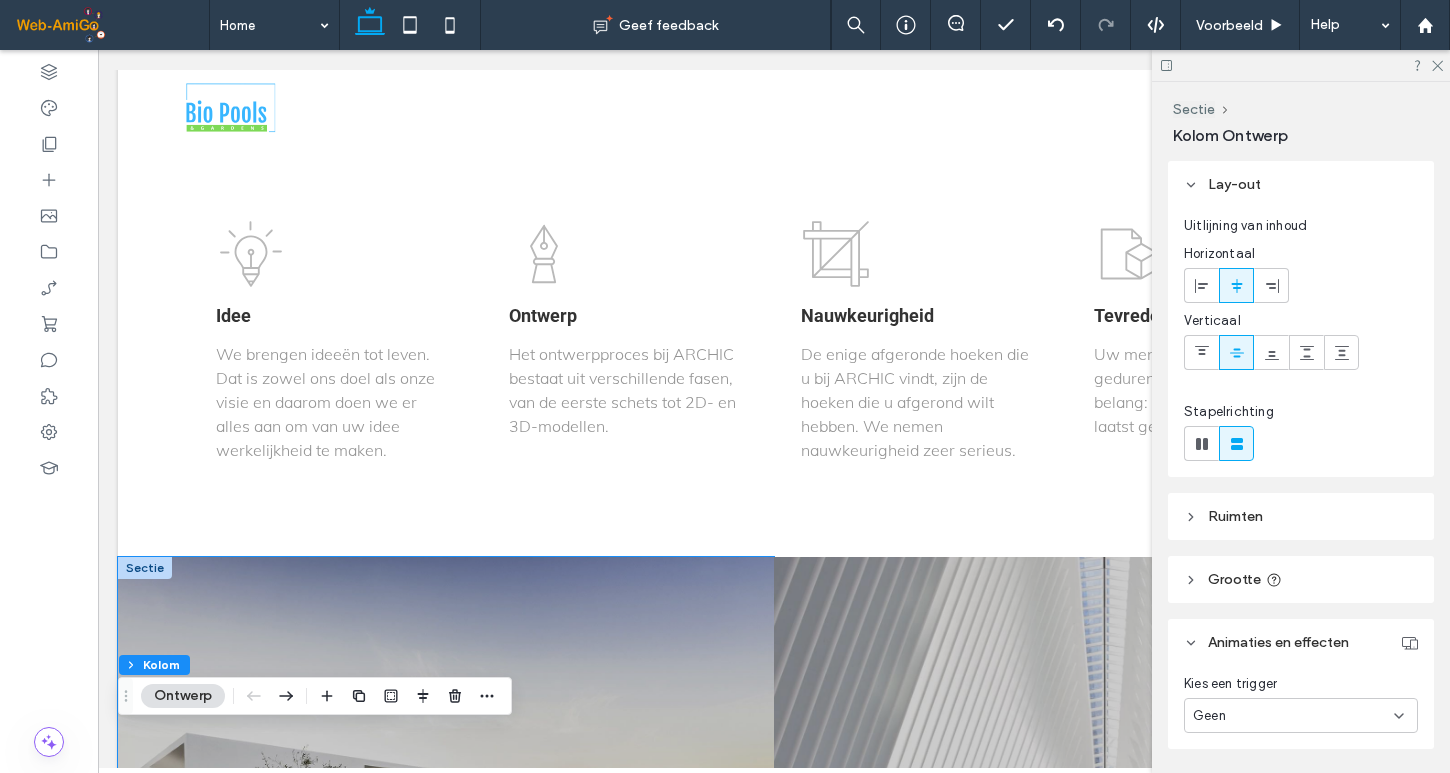 click on "Zwembaden
Knop
Meer bekijken" at bounding box center (446, 850) 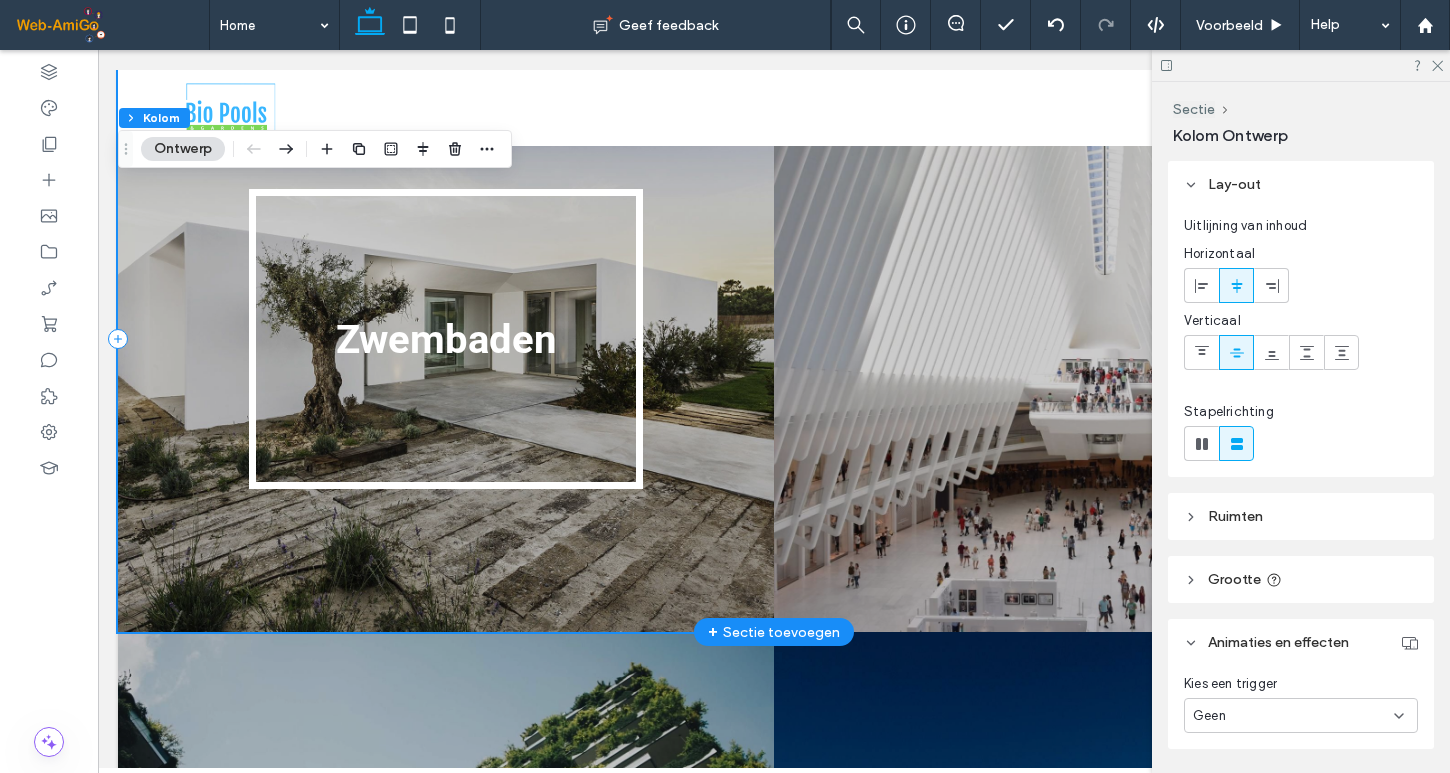 scroll, scrollTop: 3013, scrollLeft: 0, axis: vertical 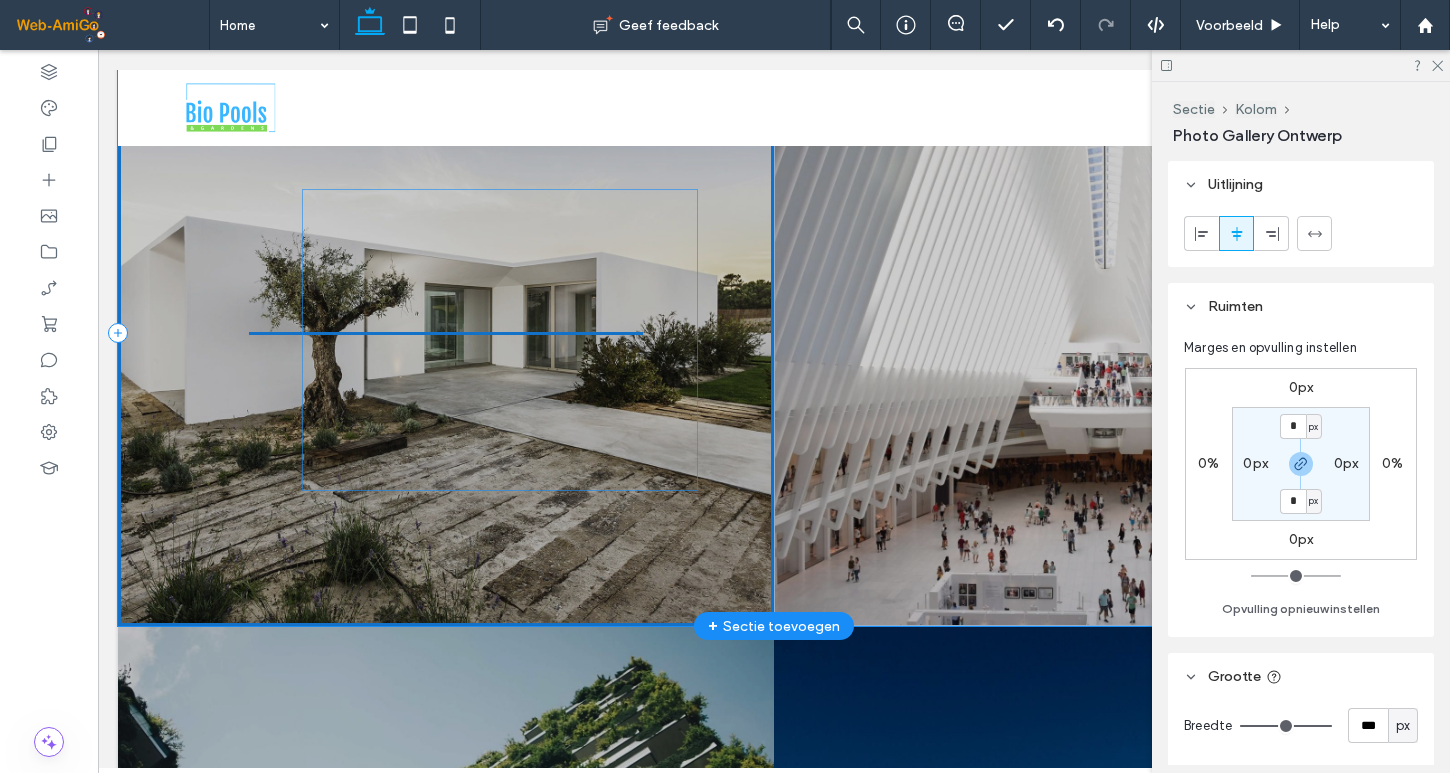 click on "Zwembaden
Knop
Meer bekijken" at bounding box center [446, 333] 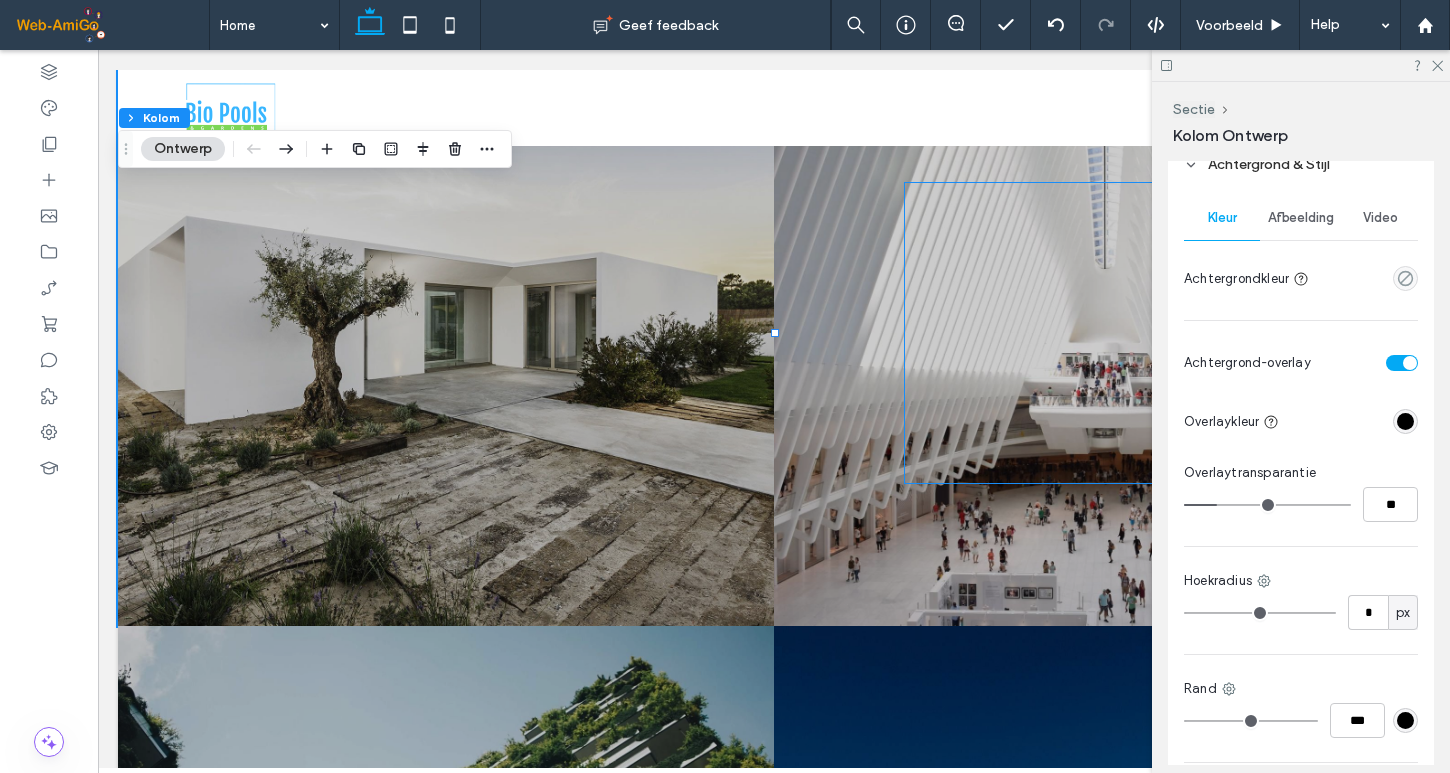 scroll, scrollTop: 625, scrollLeft: 0, axis: vertical 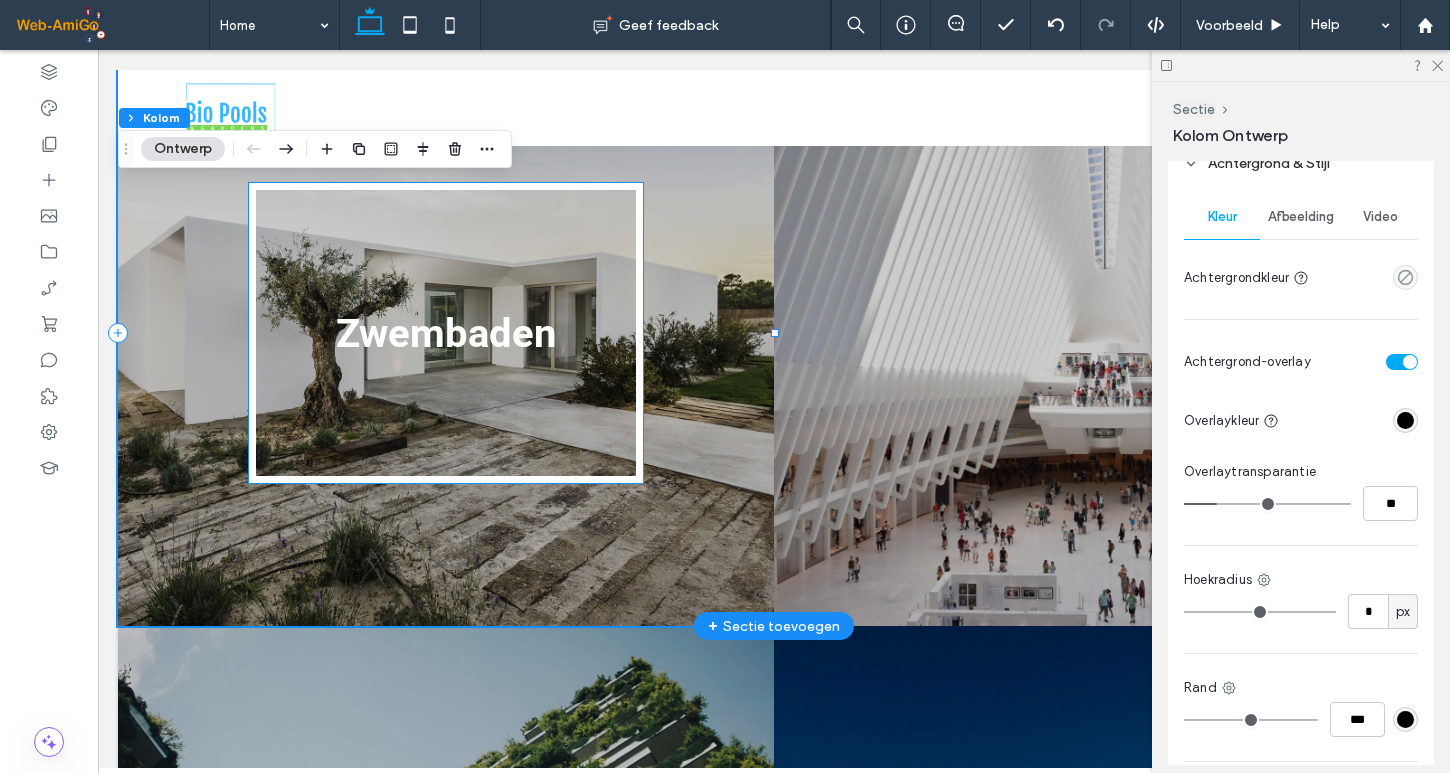 click at bounding box center [446, 333] 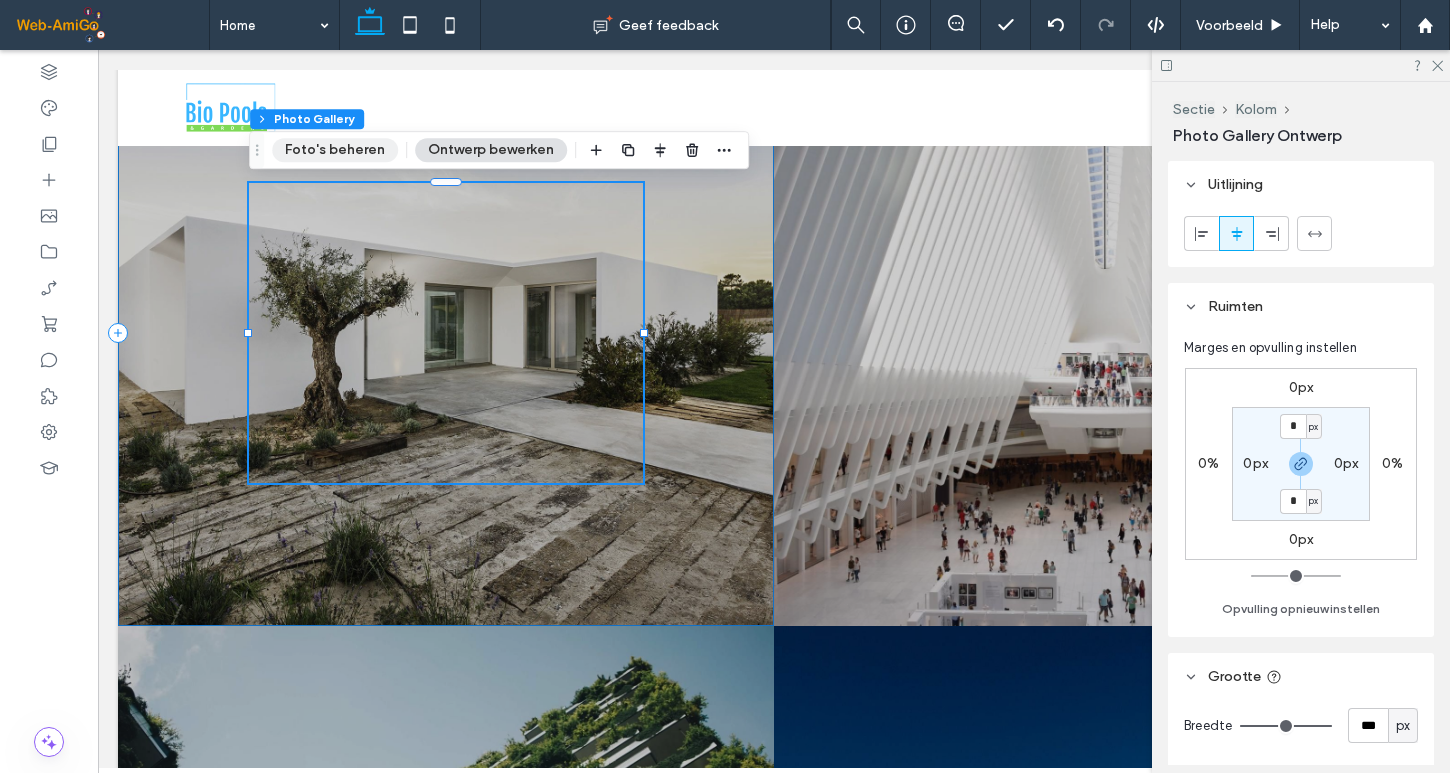 click on "Foto's beheren" at bounding box center [335, 150] 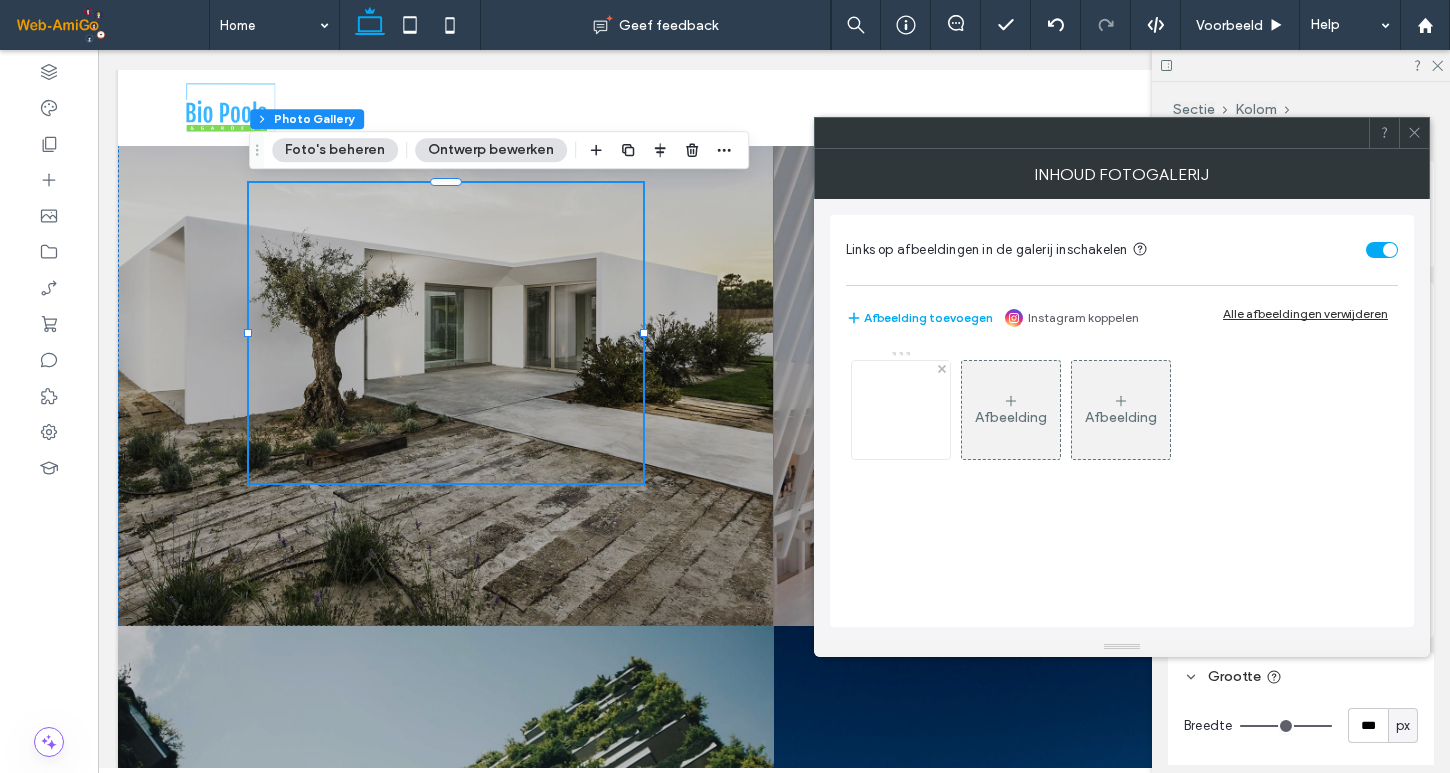click at bounding box center [901, 410] 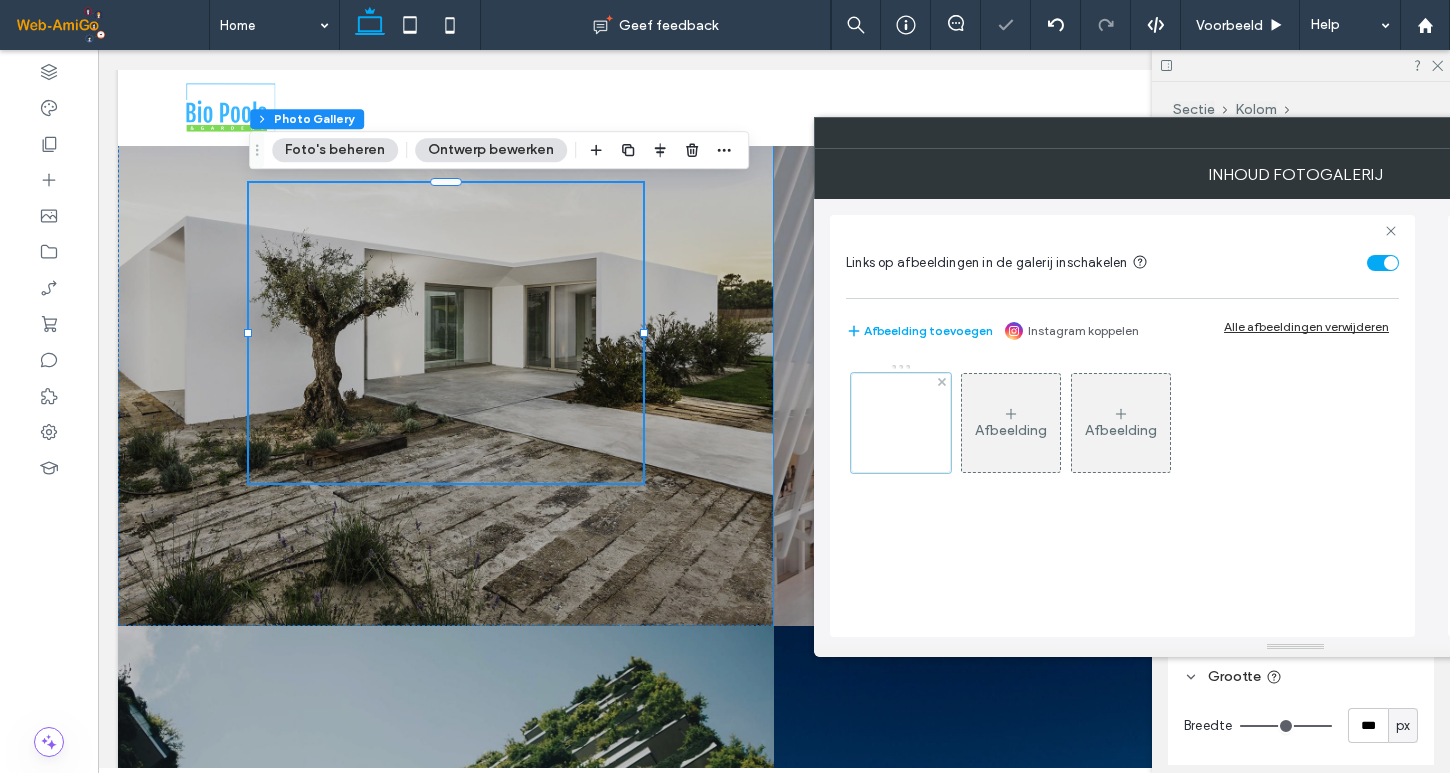 scroll, scrollTop: 316, scrollLeft: 0, axis: vertical 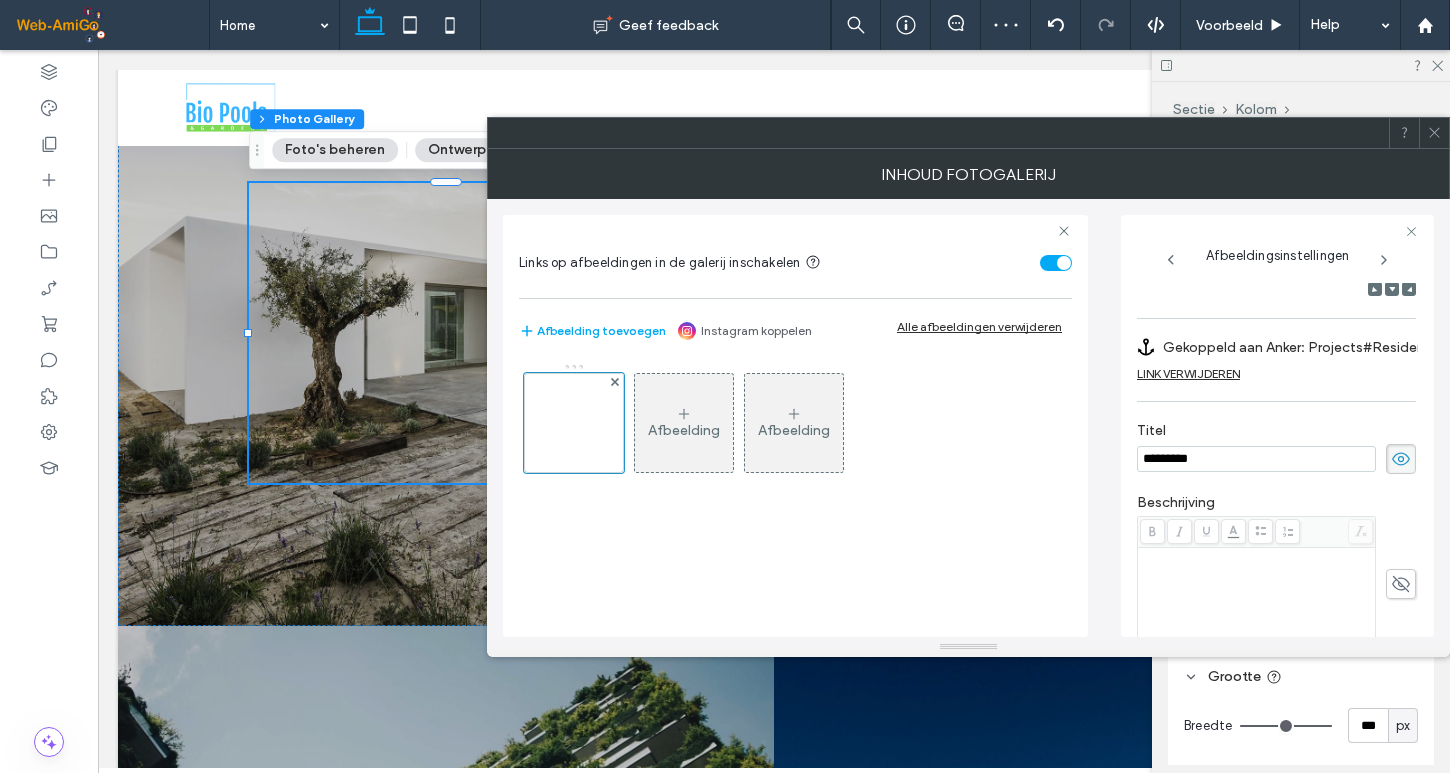 click on "Afbeelding" at bounding box center (684, 423) 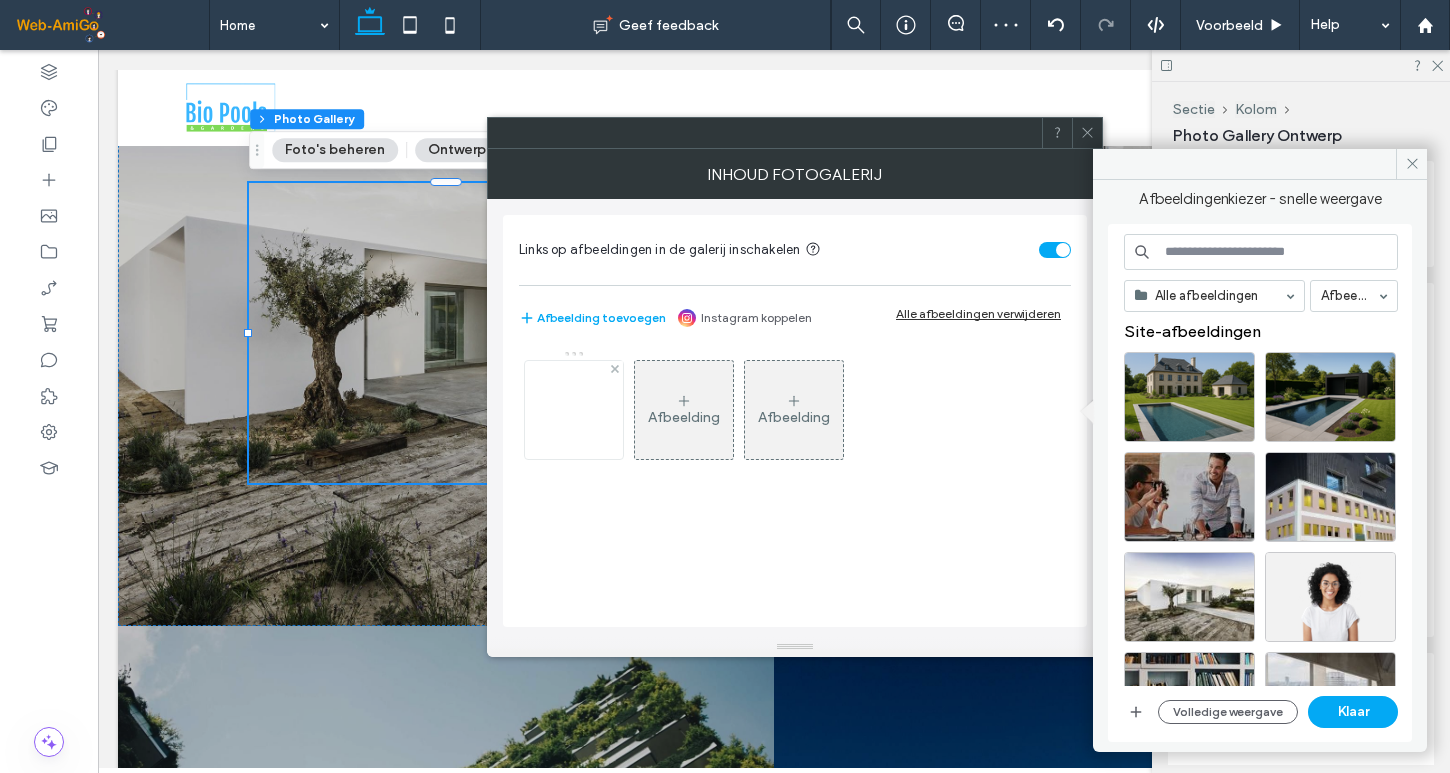 click at bounding box center (574, 410) 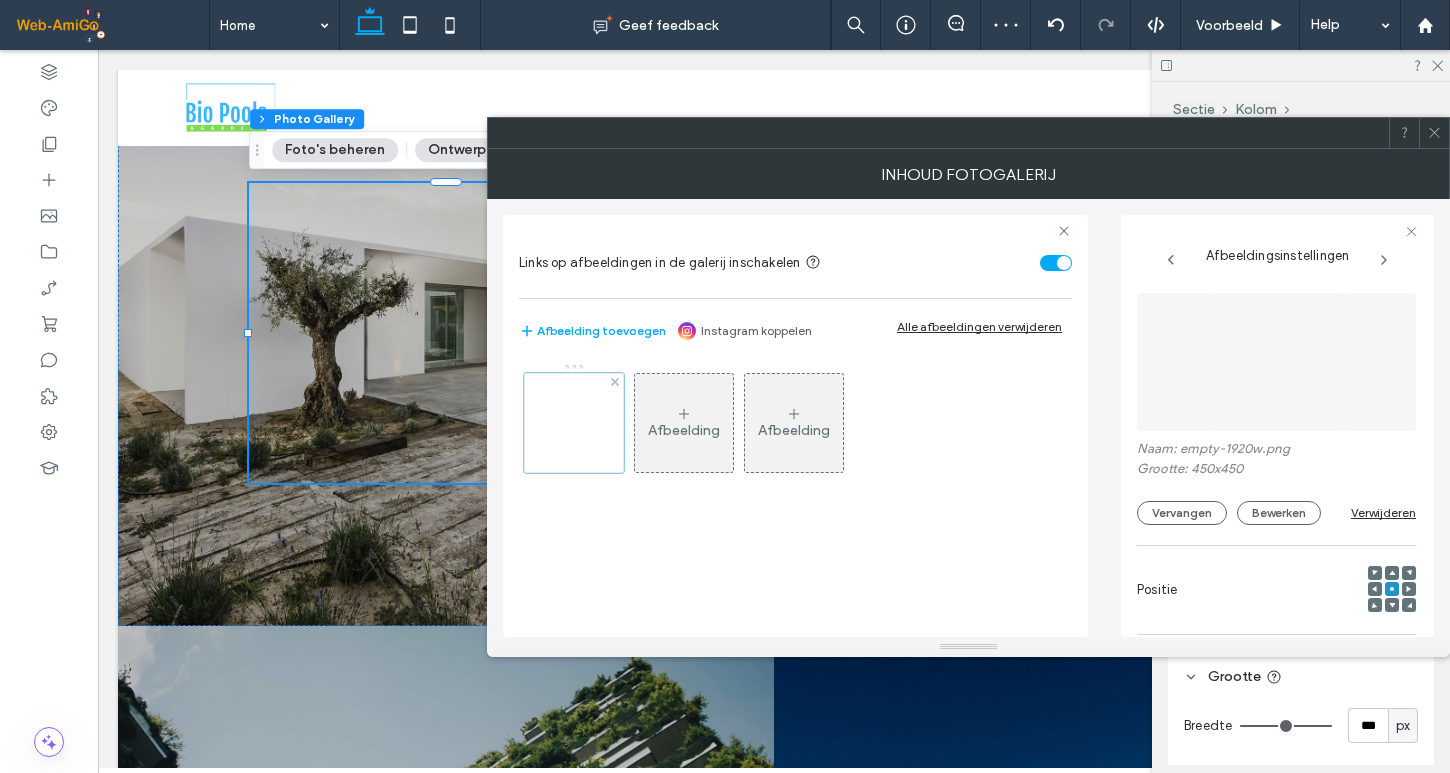 scroll, scrollTop: 0, scrollLeft: 41, axis: horizontal 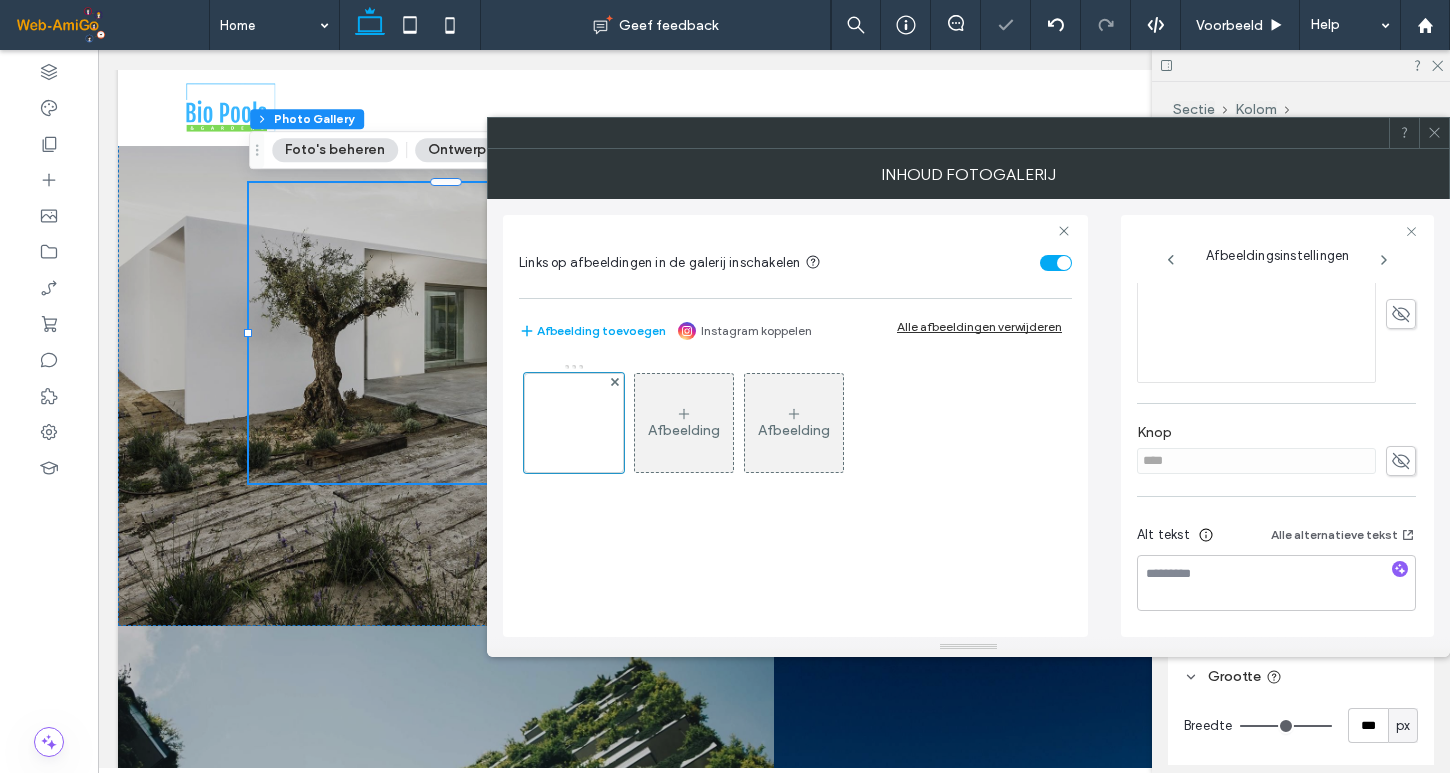 click at bounding box center [1401, 461] 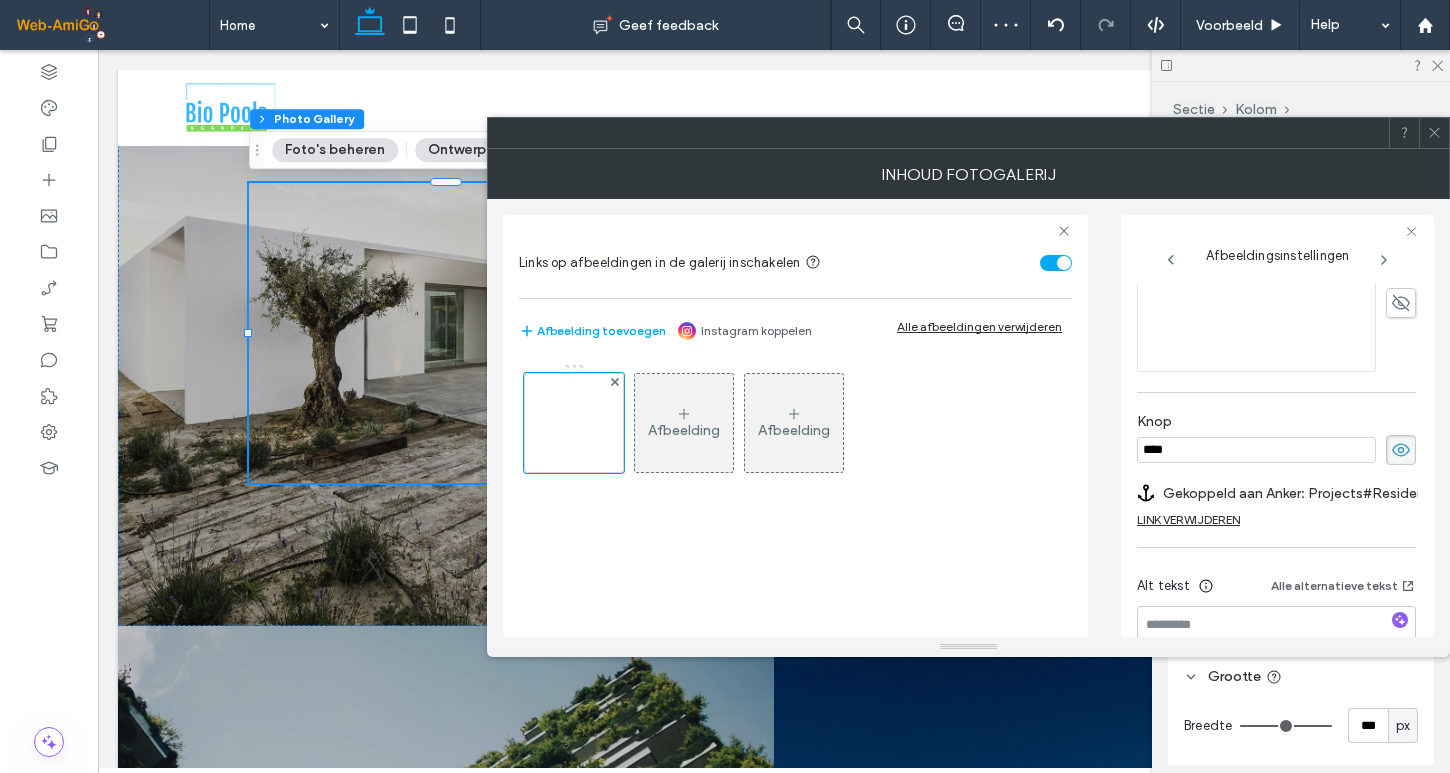 click 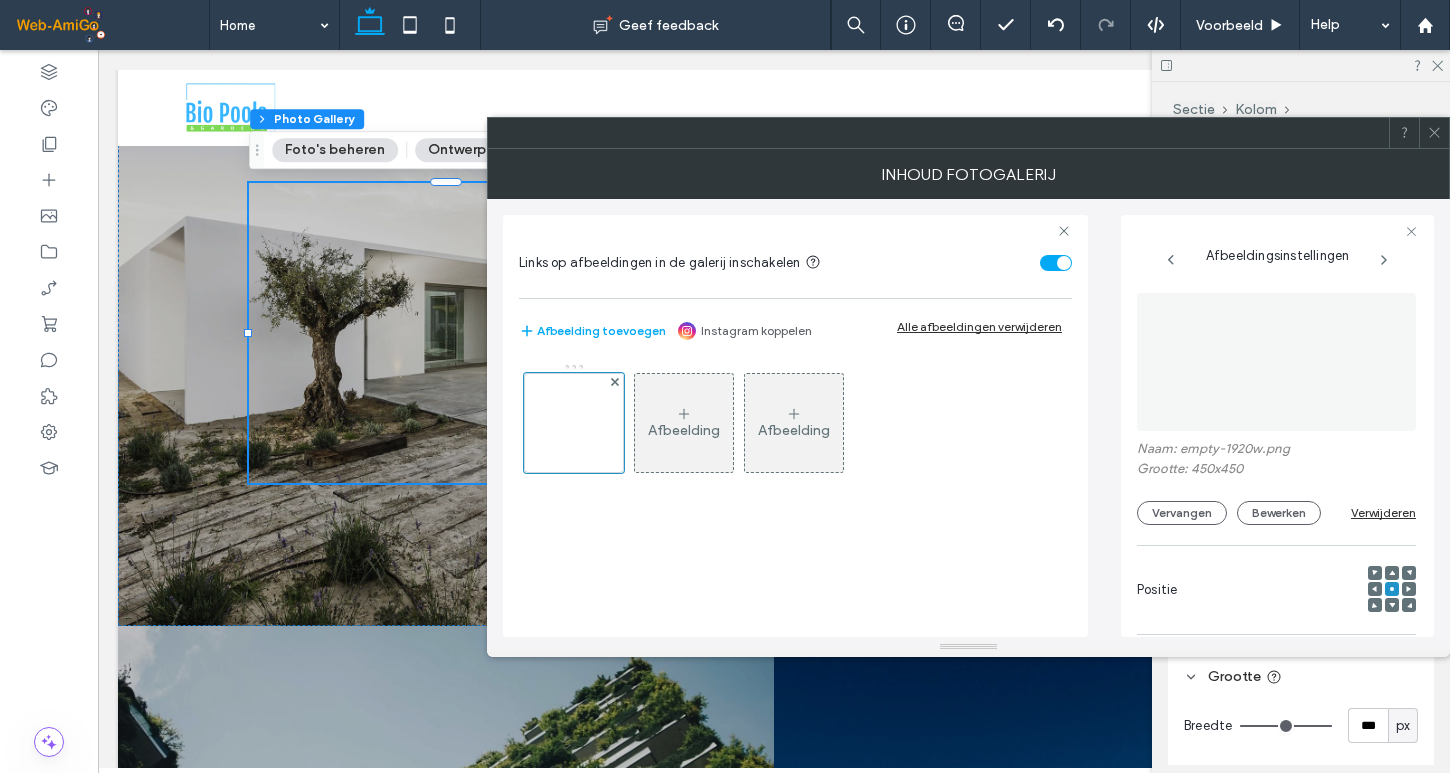 scroll, scrollTop: 0, scrollLeft: 0, axis: both 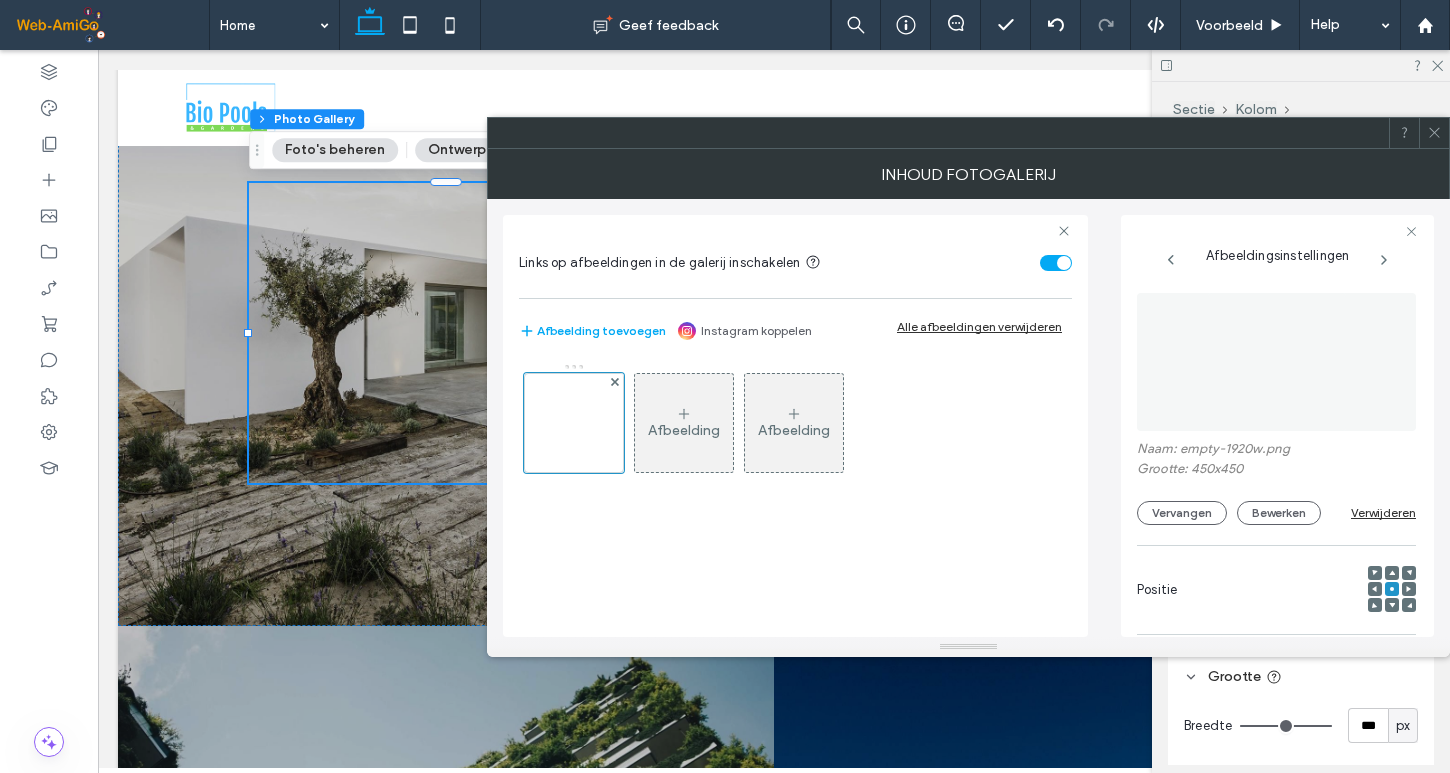 click 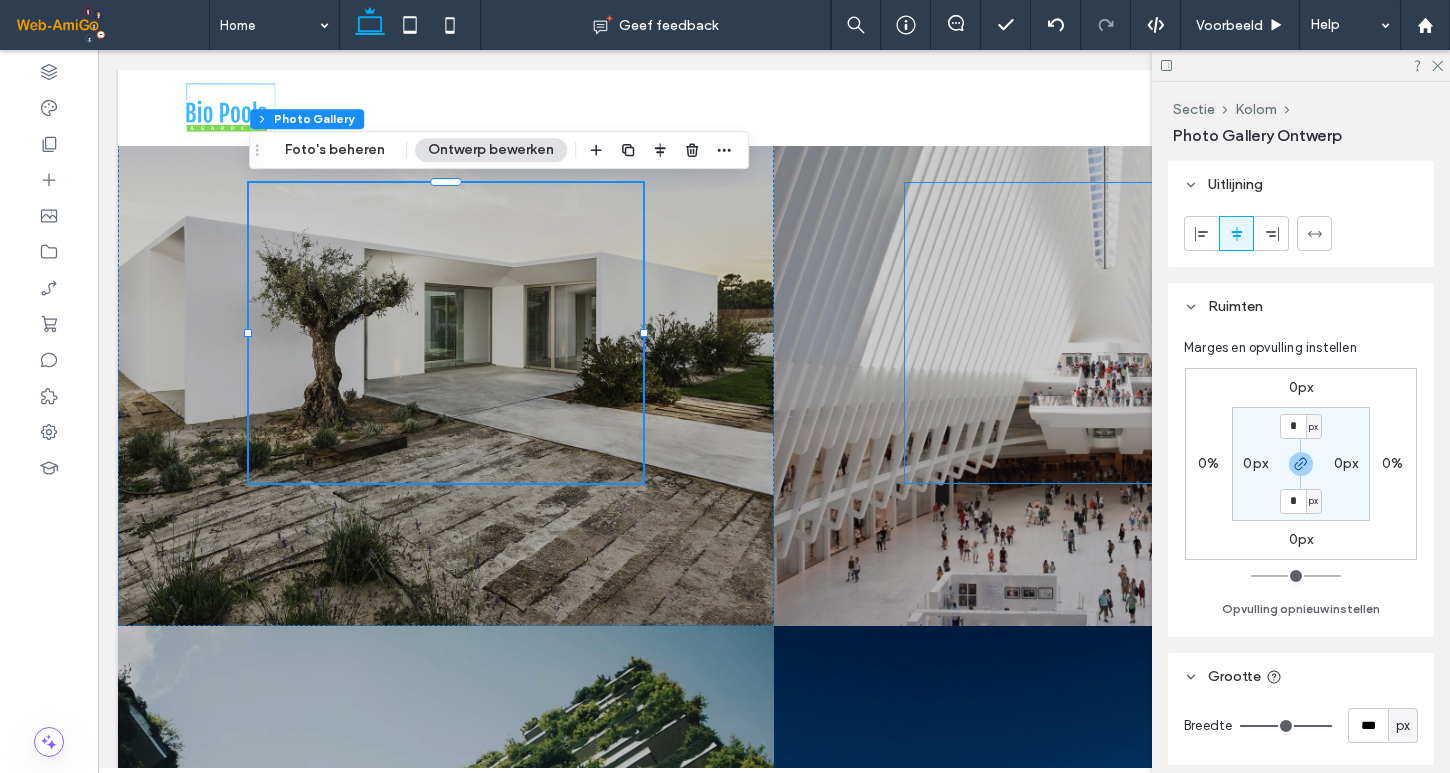 click at bounding box center (1301, 65) 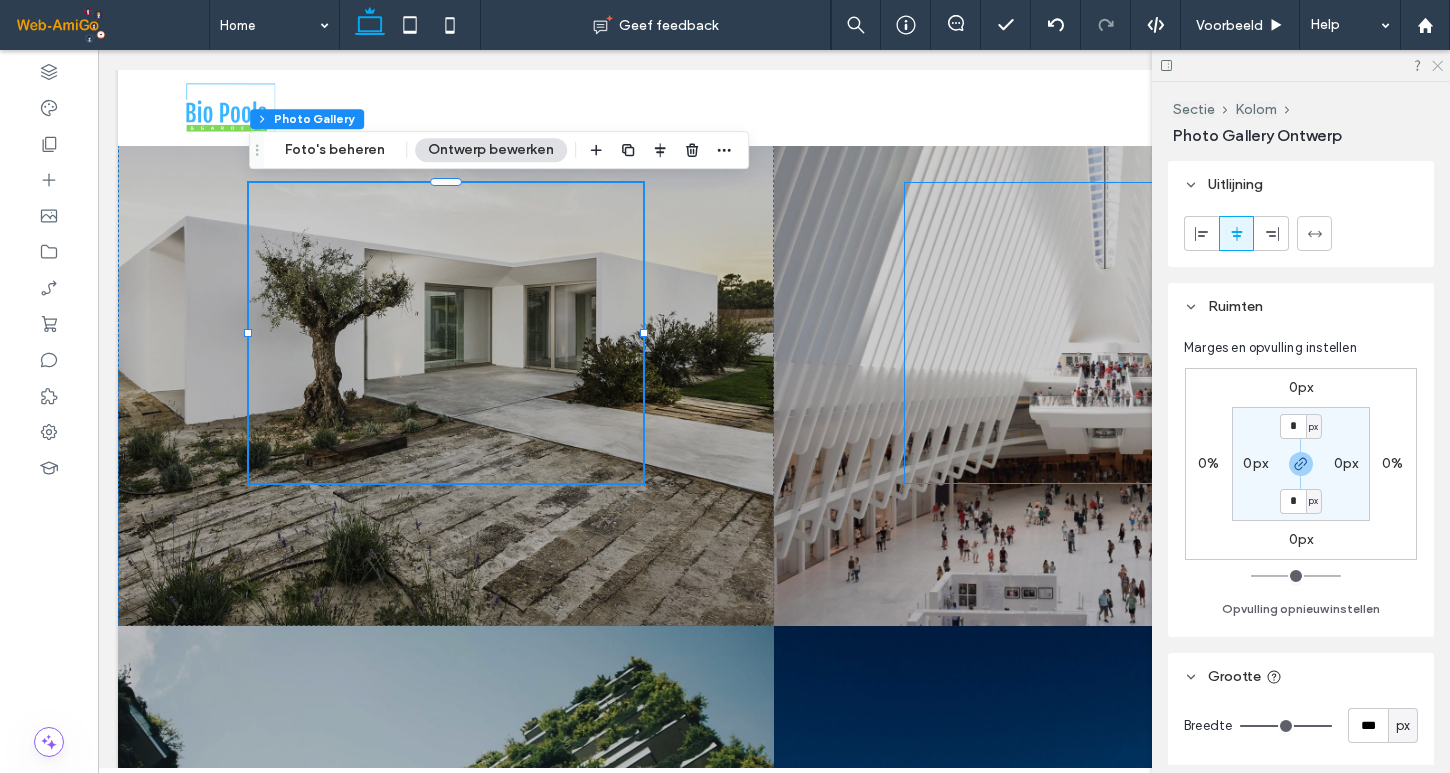 click 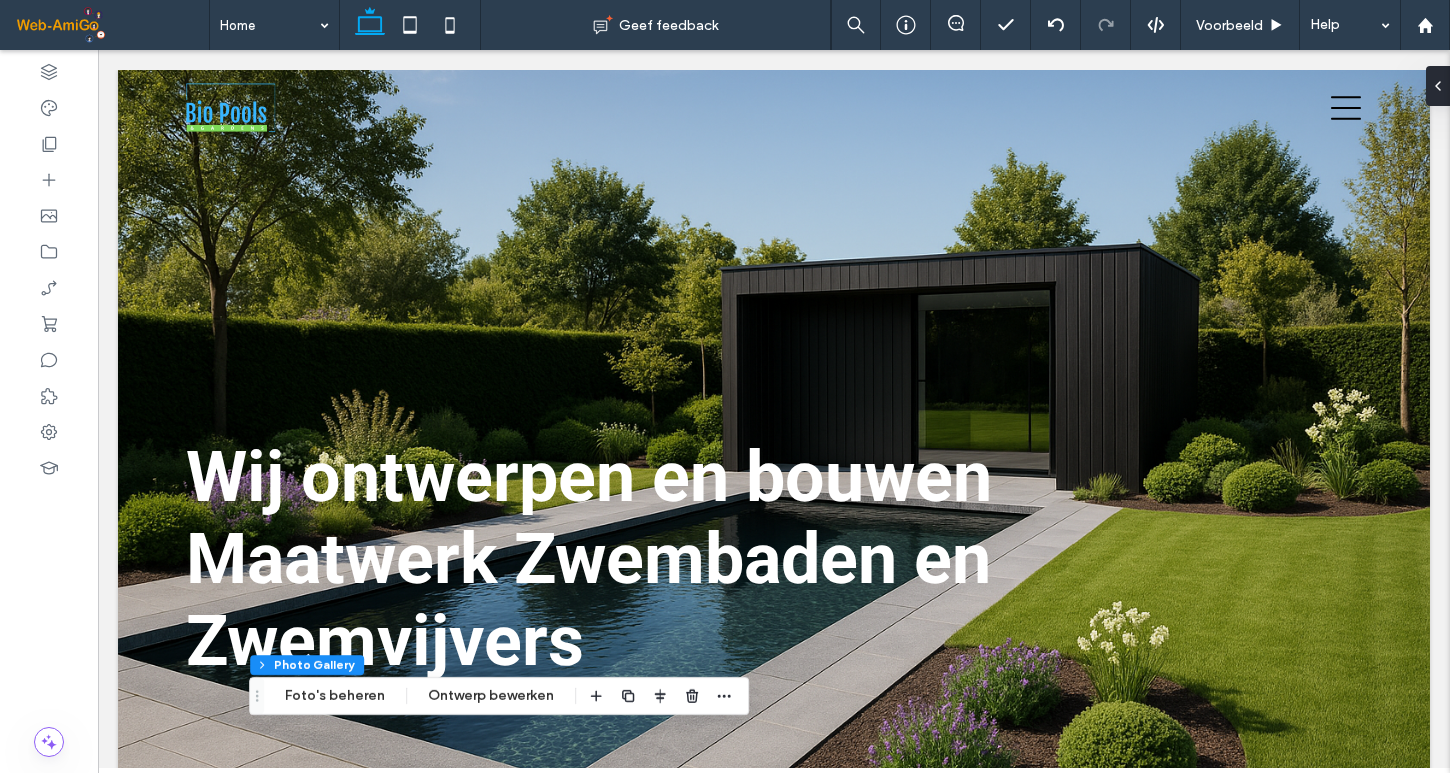 scroll, scrollTop: 0, scrollLeft: 0, axis: both 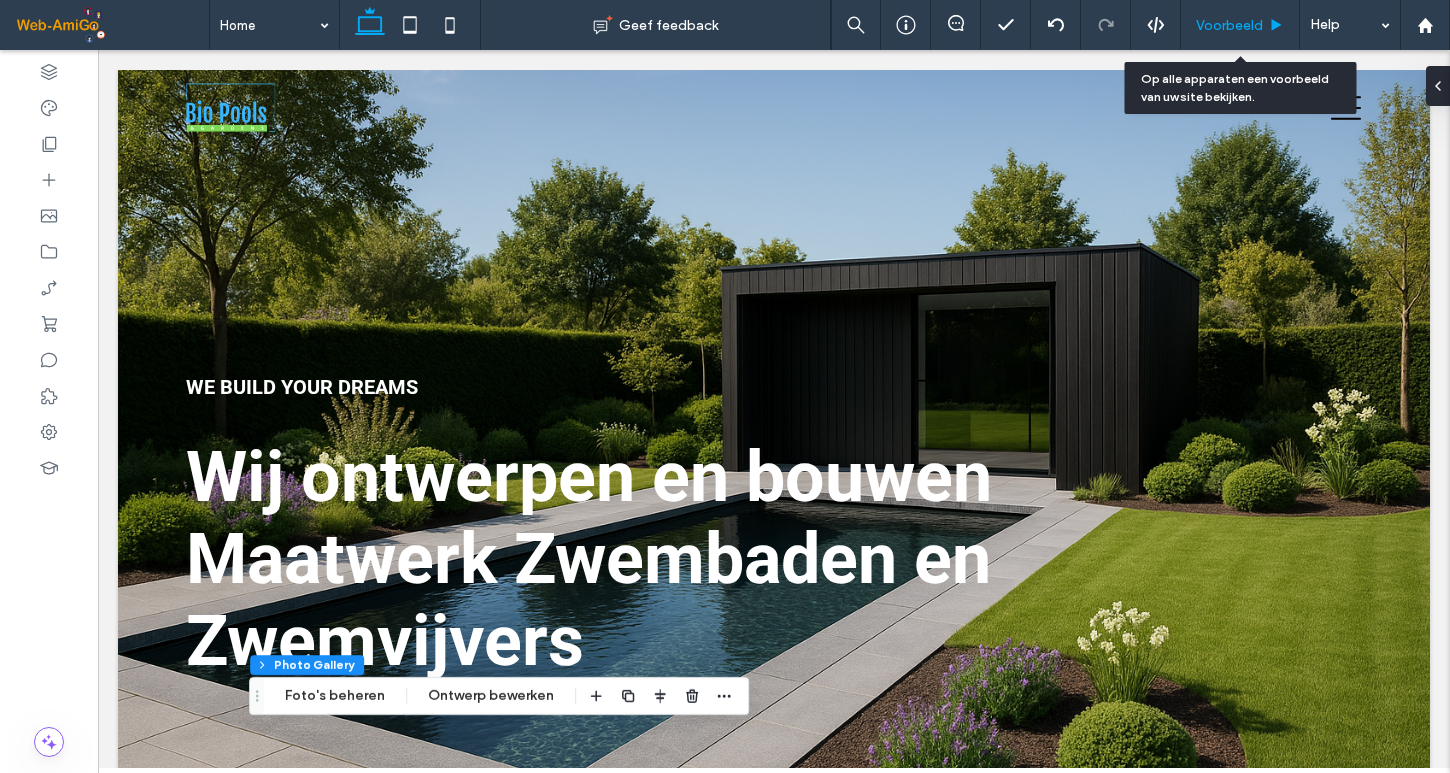 click on "Voorbeeld" at bounding box center [1229, 25] 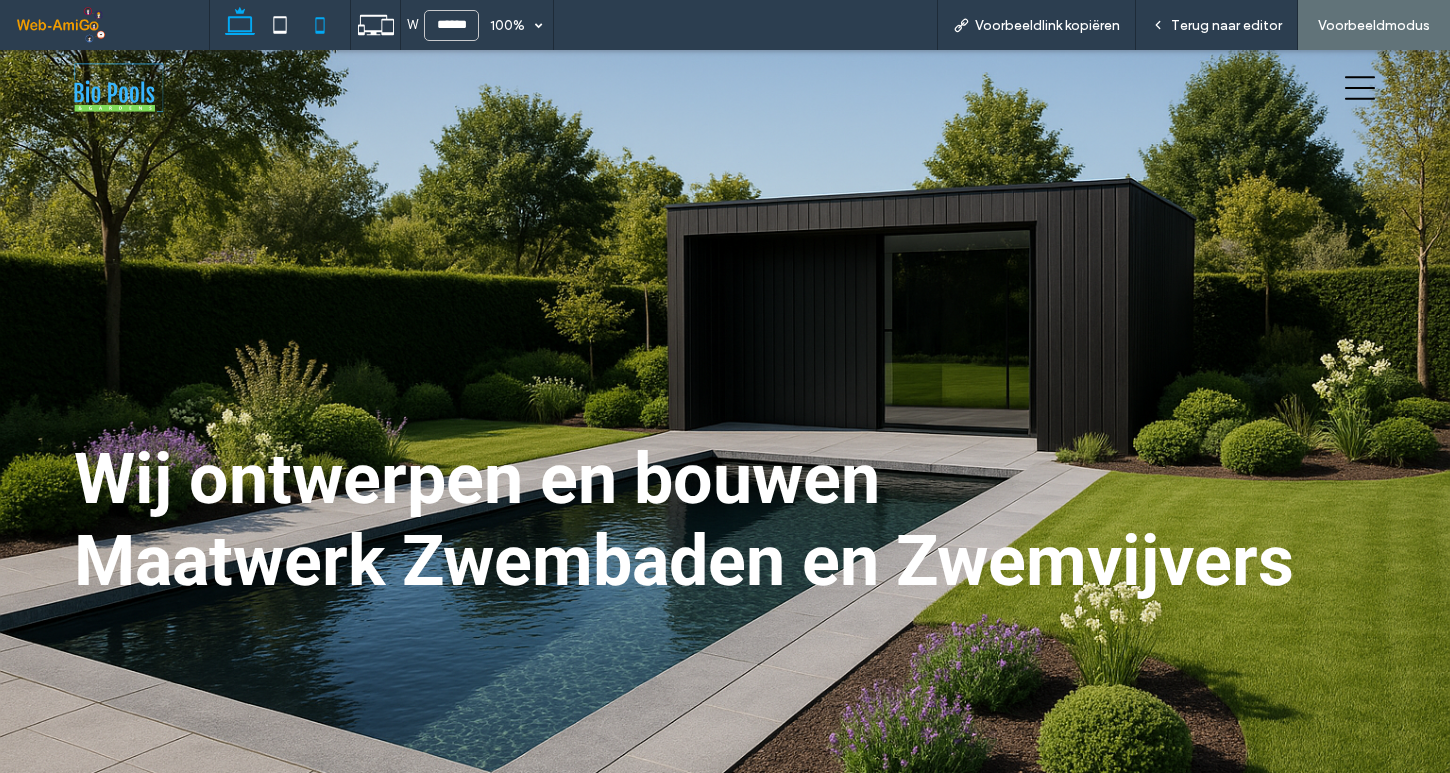 click 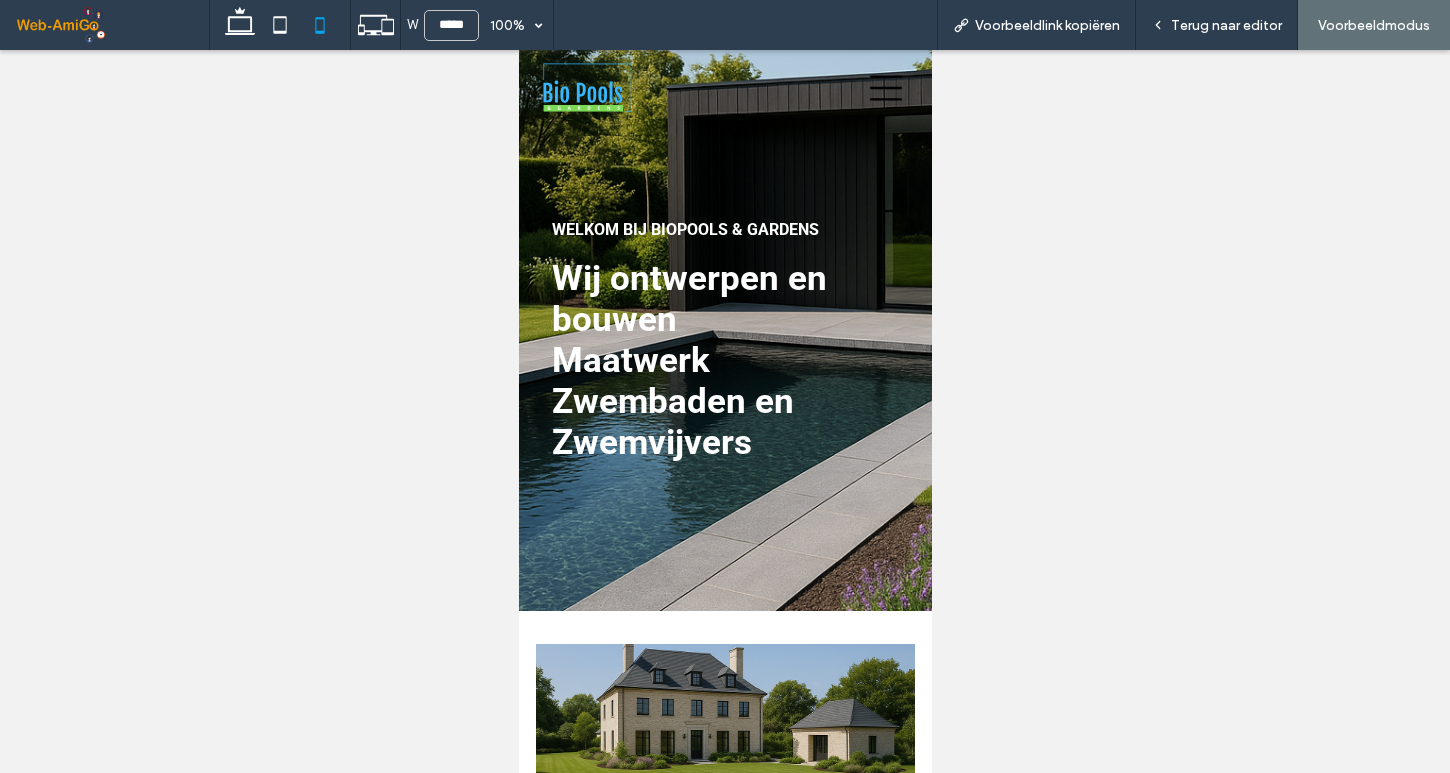 type on "*****" 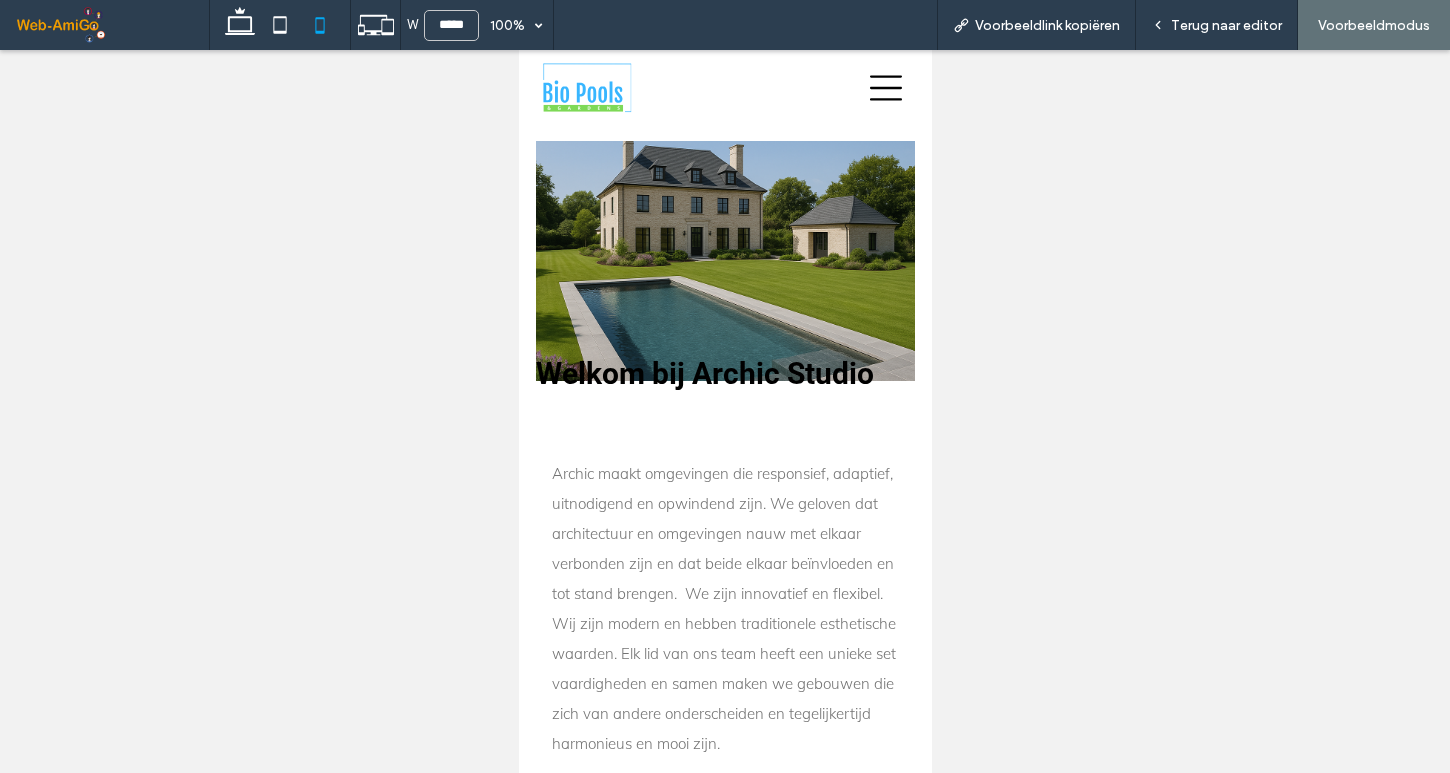 scroll, scrollTop: 587, scrollLeft: 0, axis: vertical 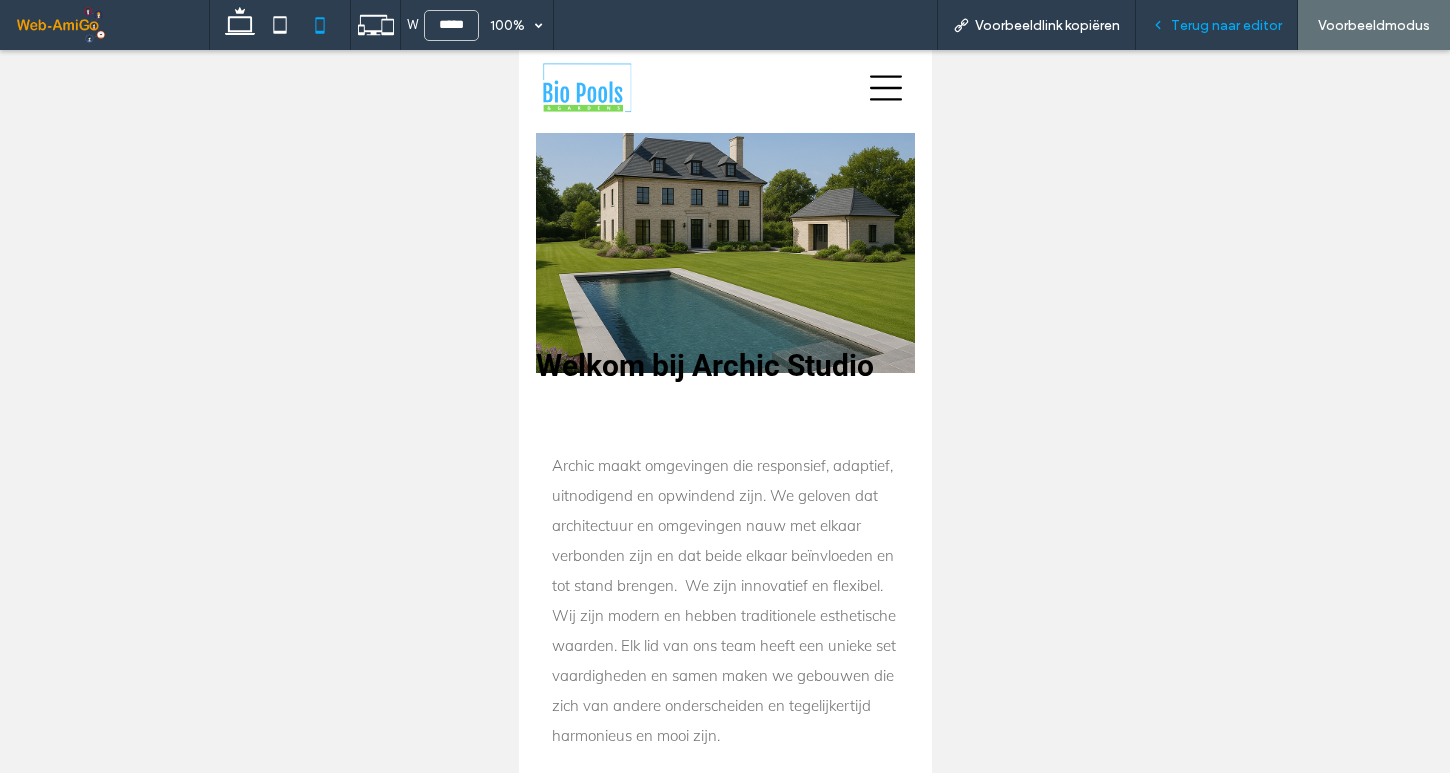click on "Terug naar editor" at bounding box center (1226, 25) 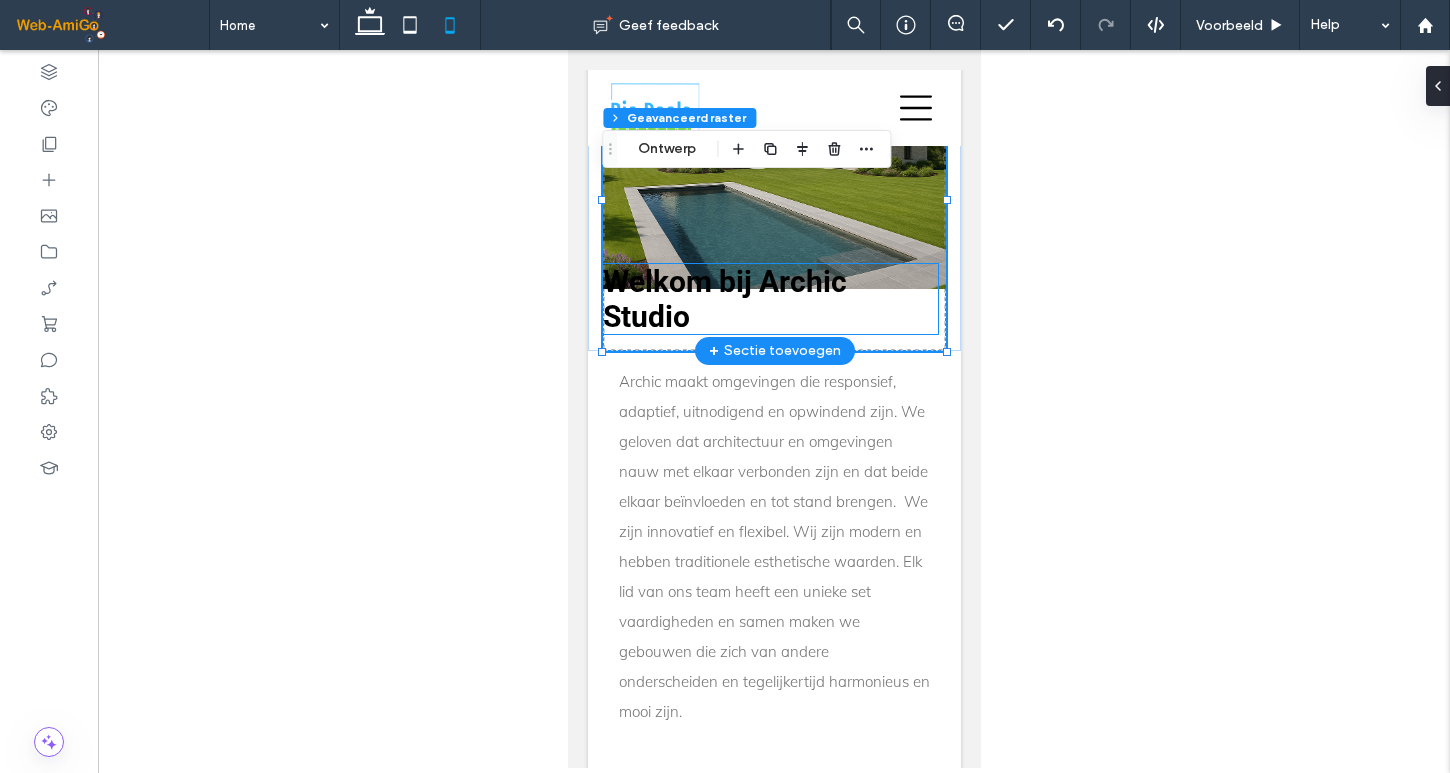 click on "Welkom bij Archic Studio" at bounding box center [724, 299] 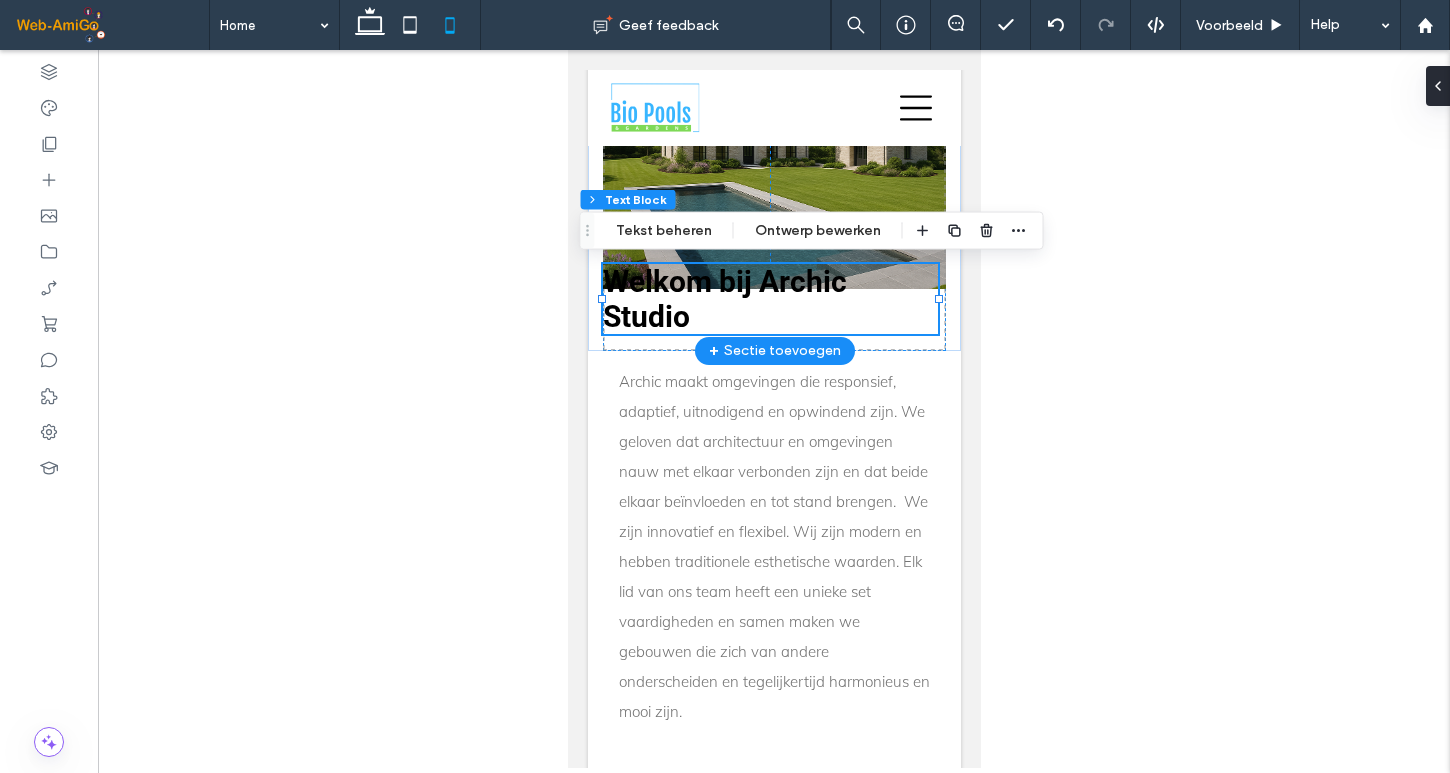 click on "Welkom bij Archic Studio" at bounding box center [724, 299] 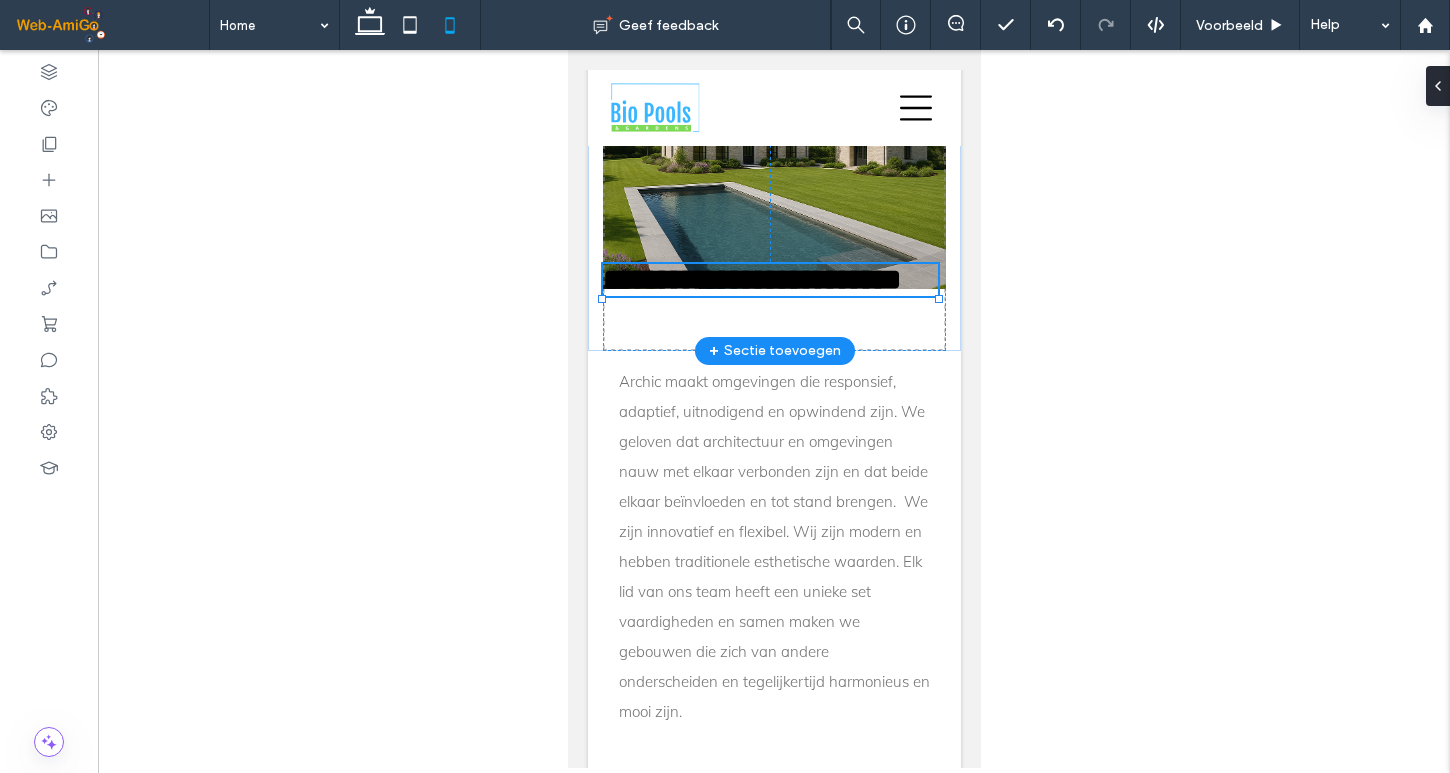 type on "******" 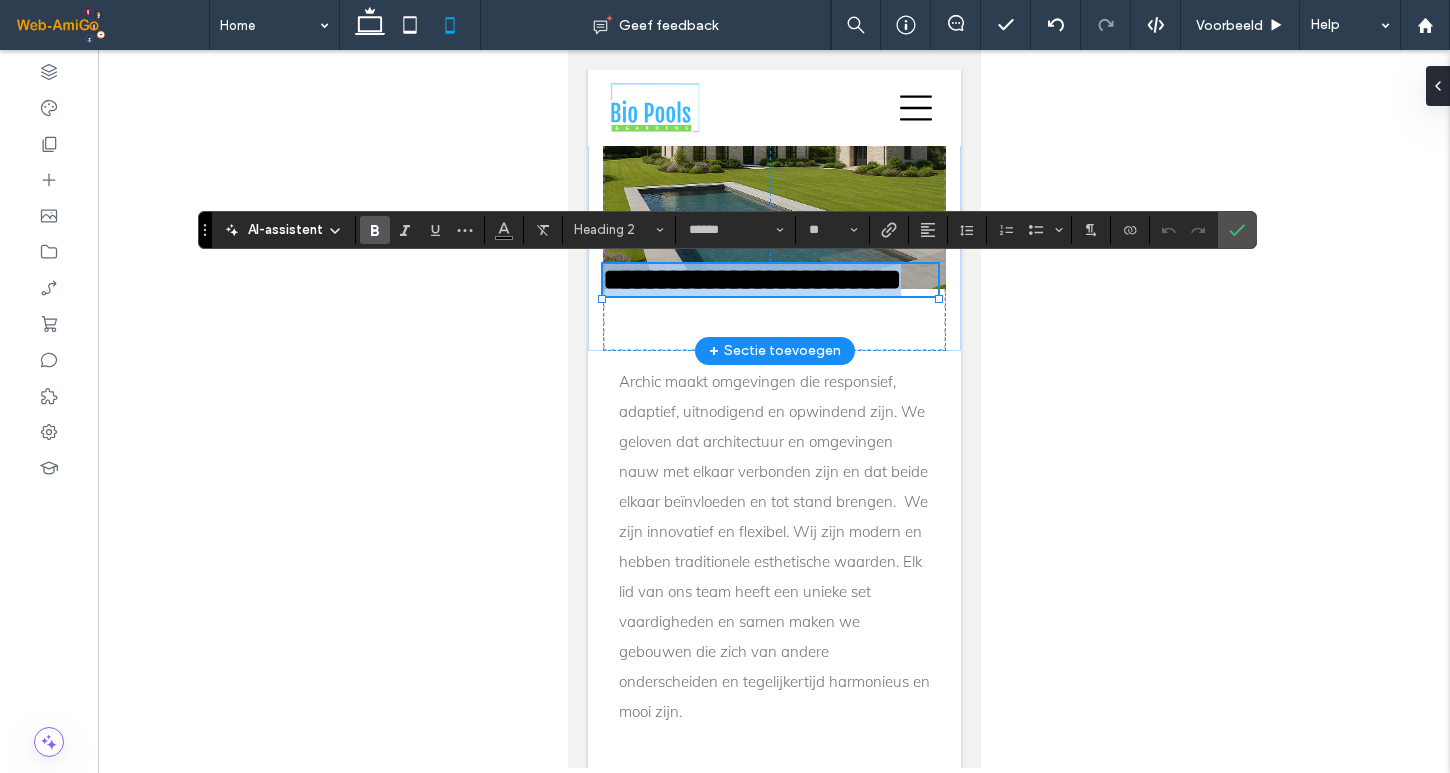 click on "**********" at bounding box center [751, 279] 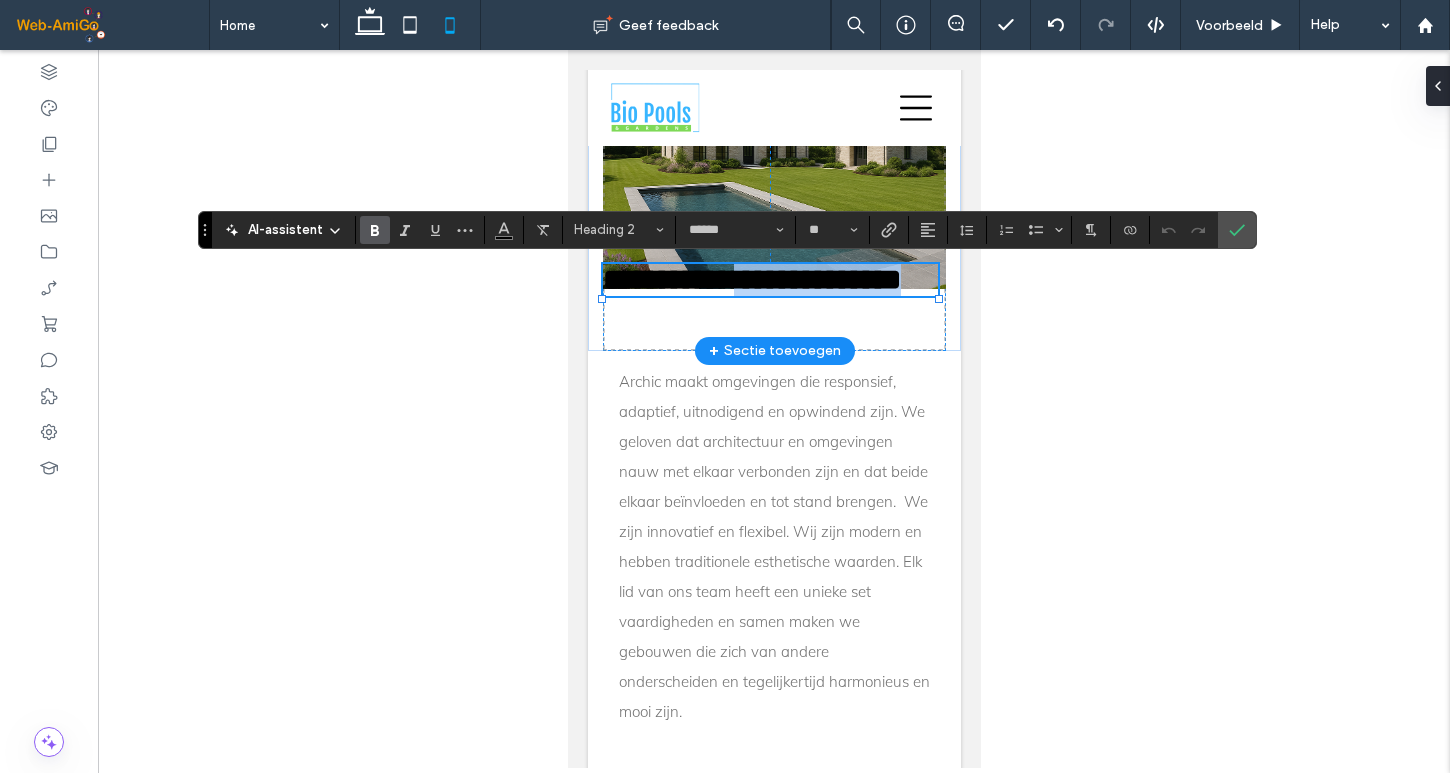 drag, startPoint x: 766, startPoint y: 283, endPoint x: 779, endPoint y: 335, distance: 53.600372 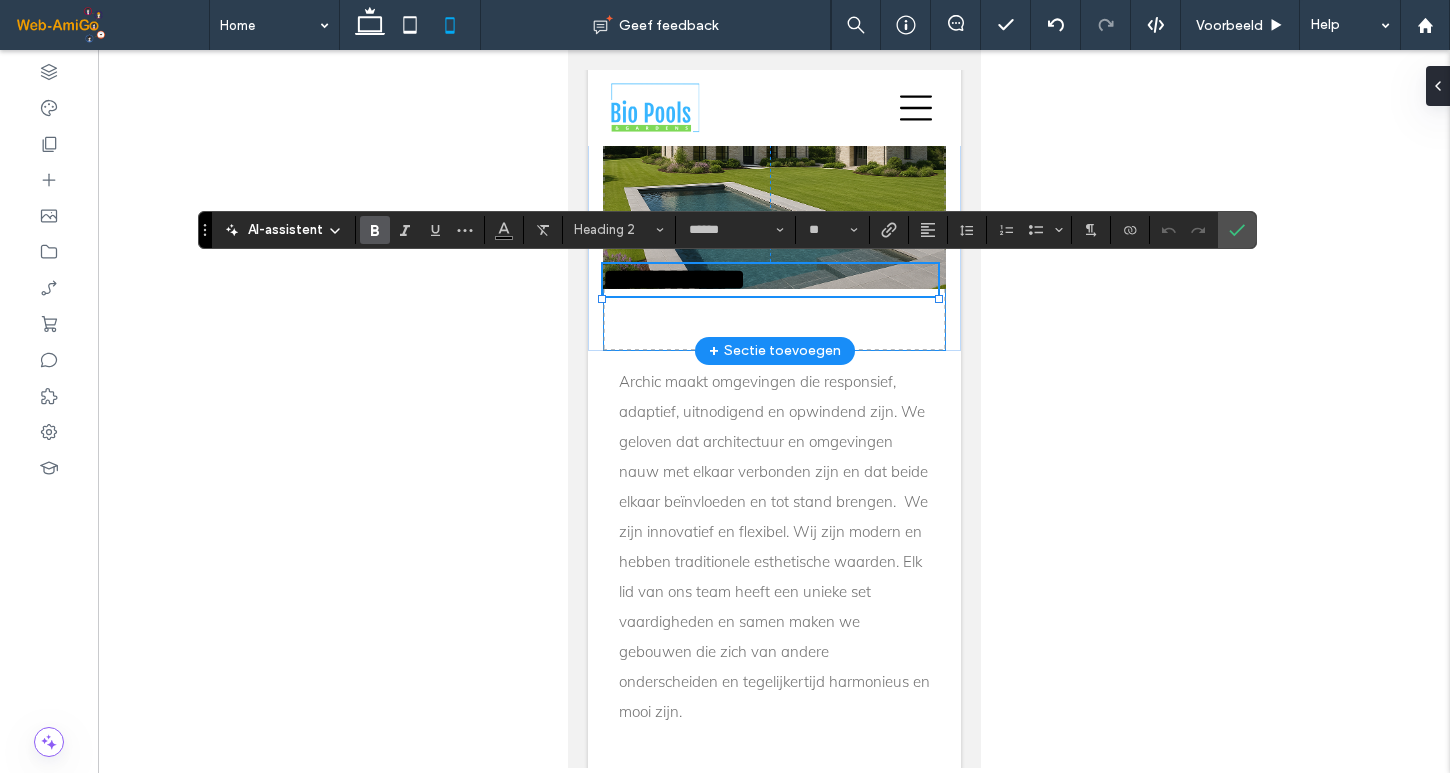 type 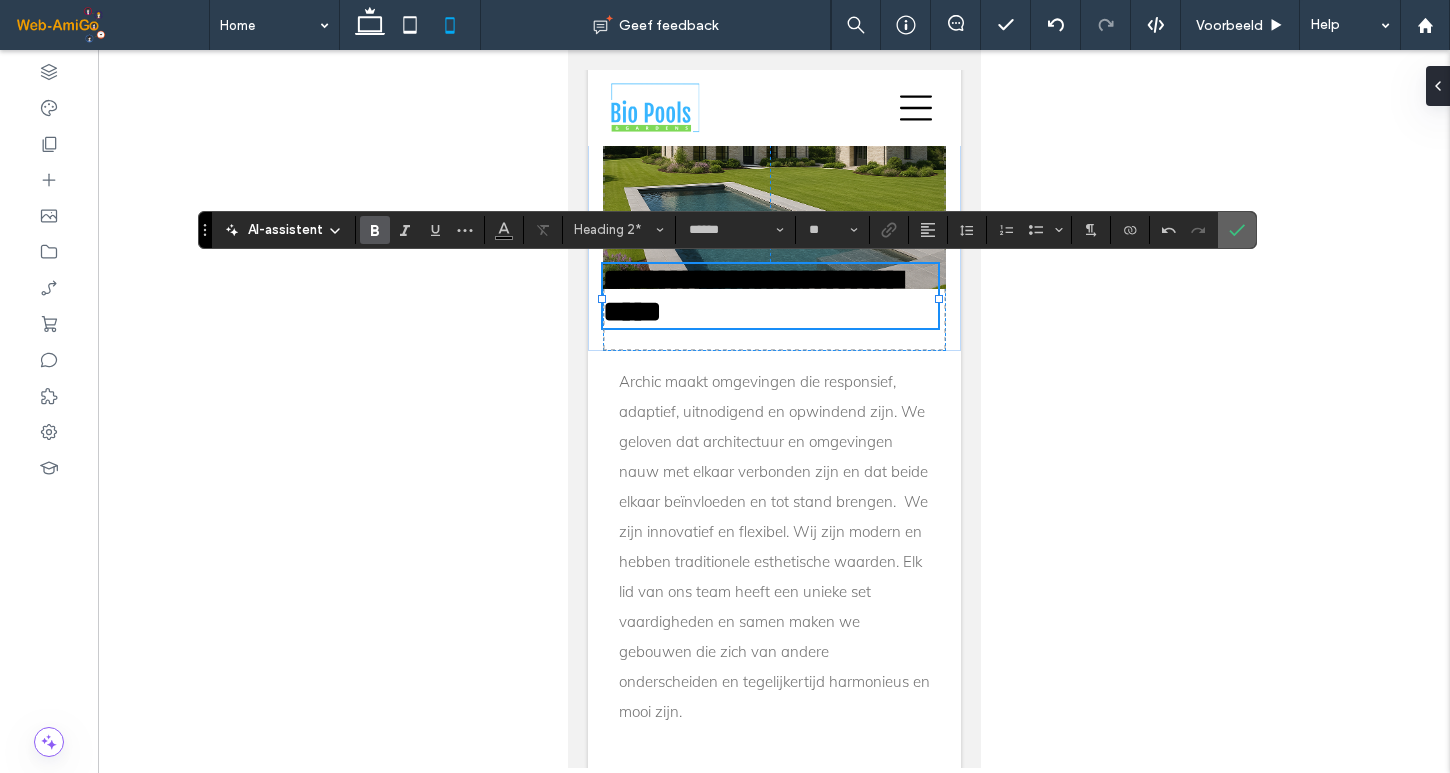 click at bounding box center (1237, 230) 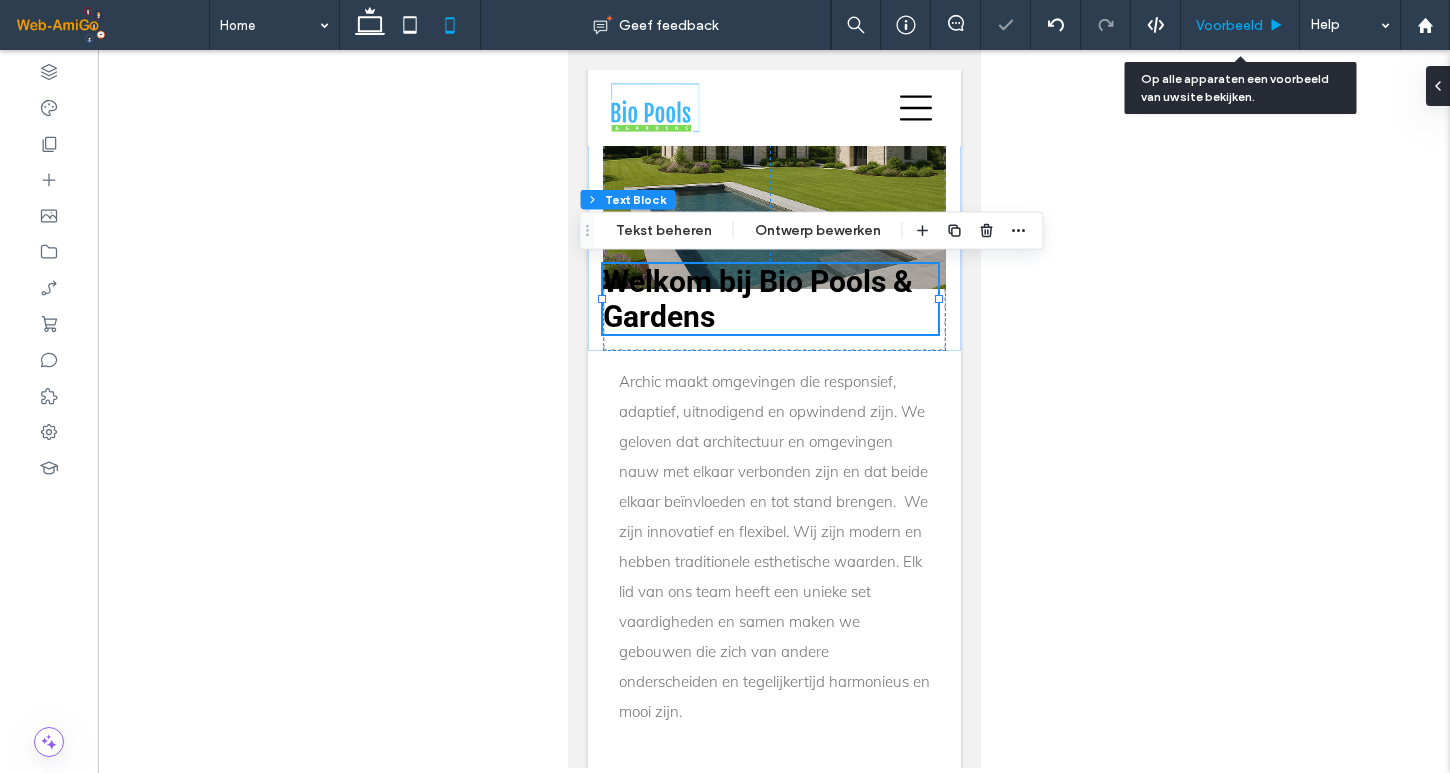 click on "Voorbeeld" at bounding box center (1229, 25) 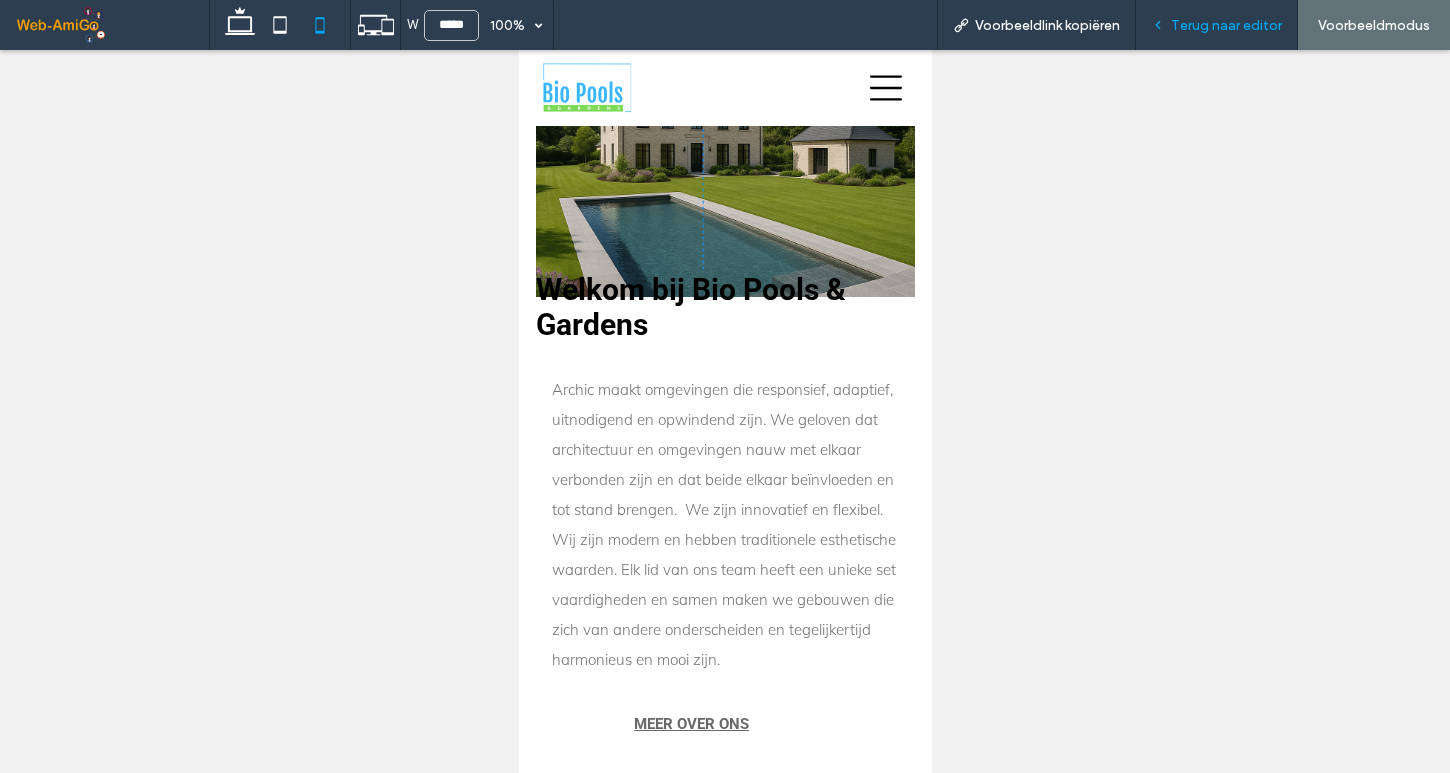 click on "Terug naar editor" at bounding box center [1226, 25] 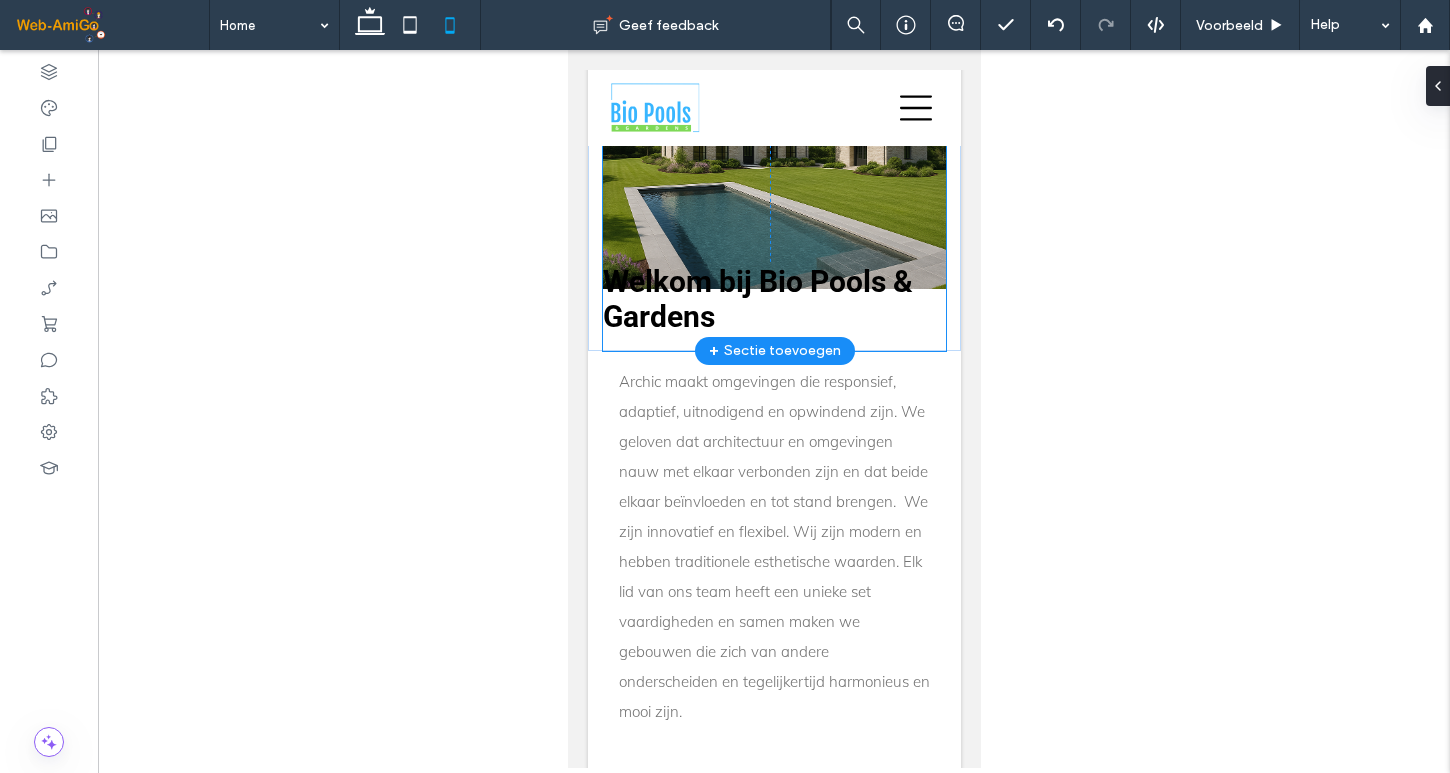 click on "Welkom bij Bio Pools & Gardens" at bounding box center (769, 299) 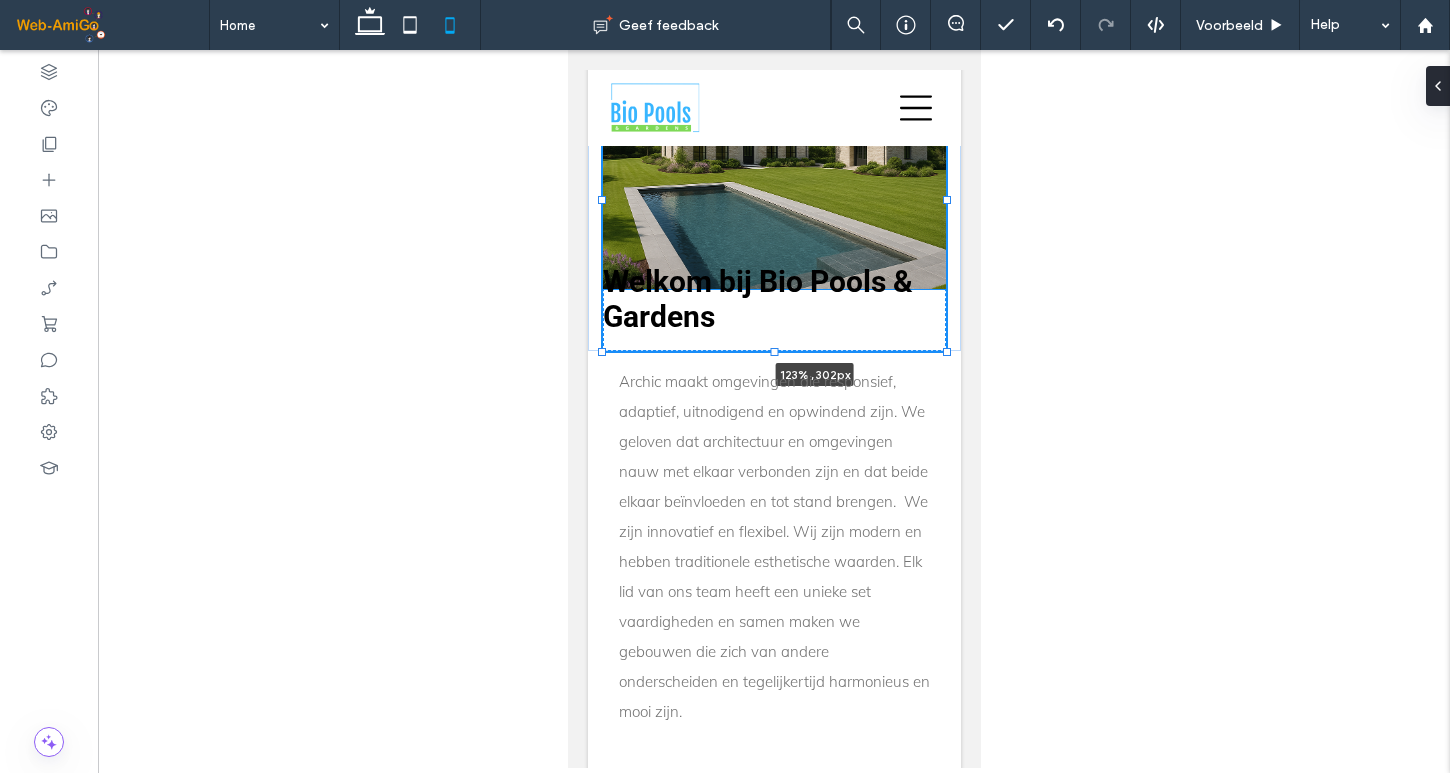 drag, startPoint x: 949, startPoint y: 197, endPoint x: 989, endPoint y: 194, distance: 40.112343 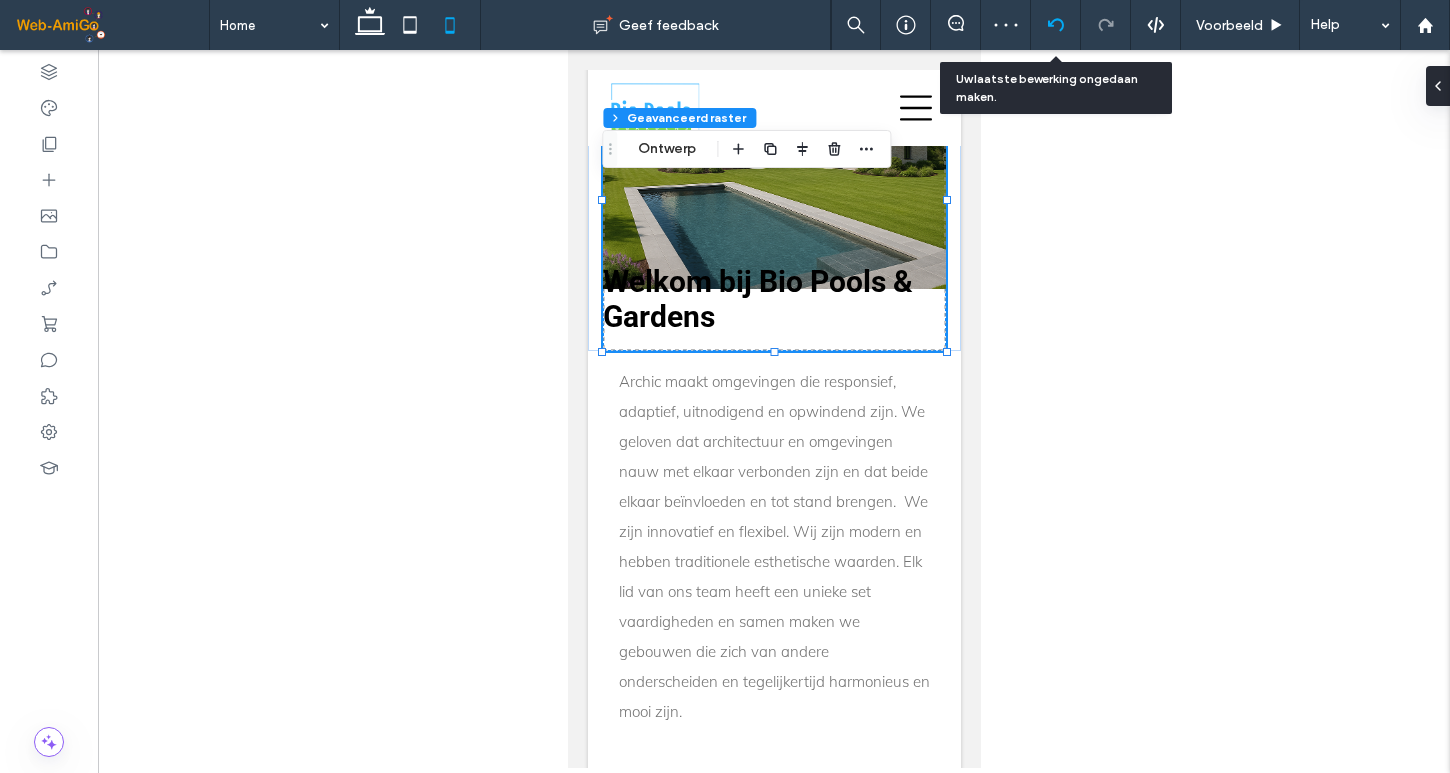 click 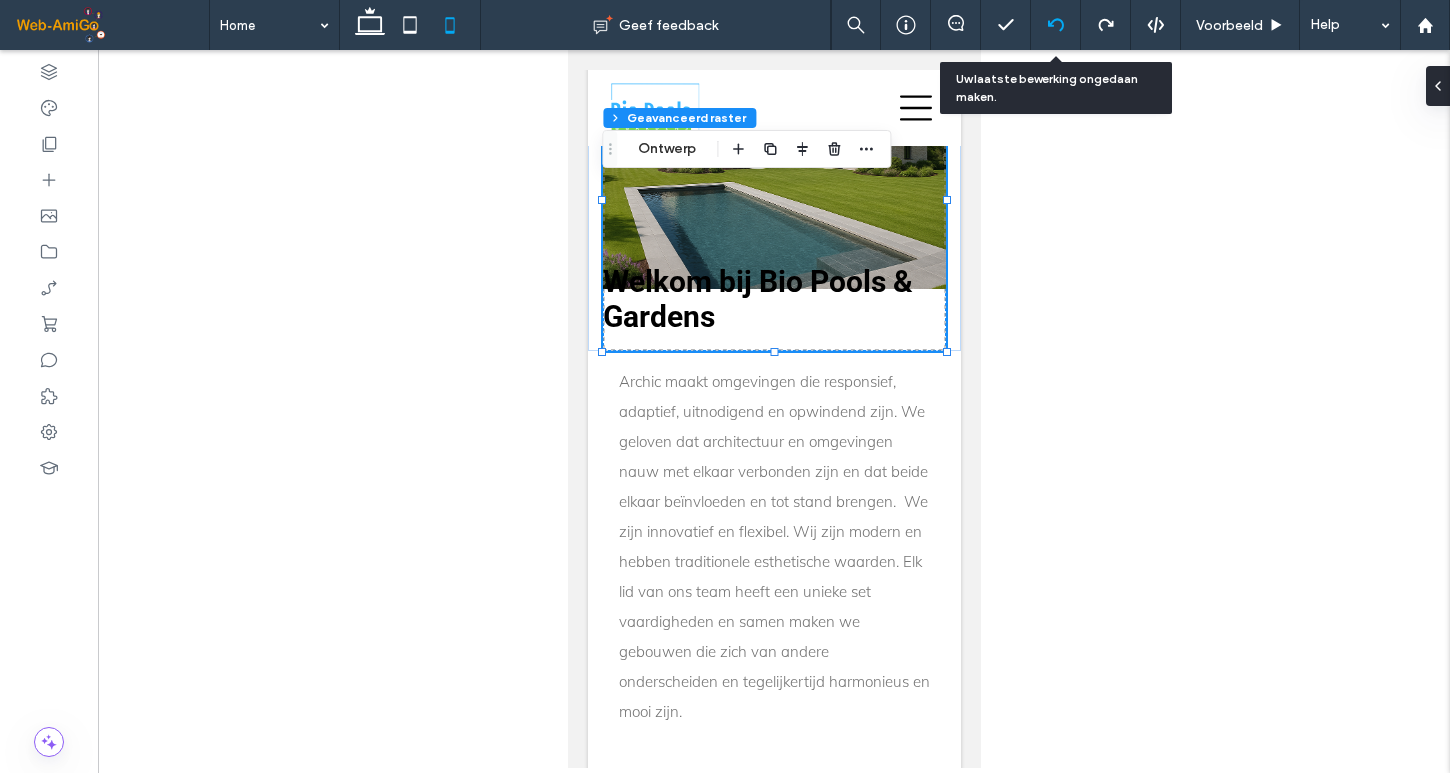 click 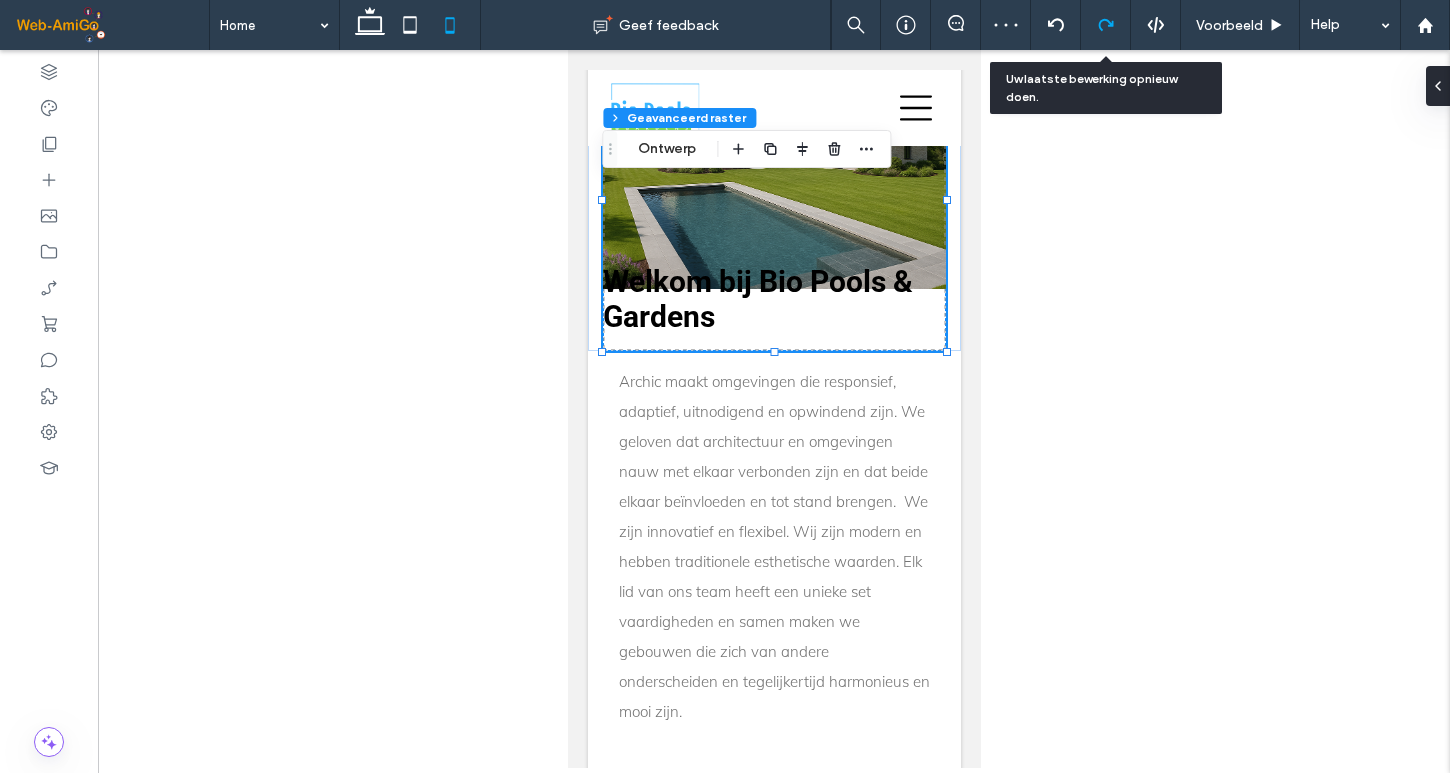 click 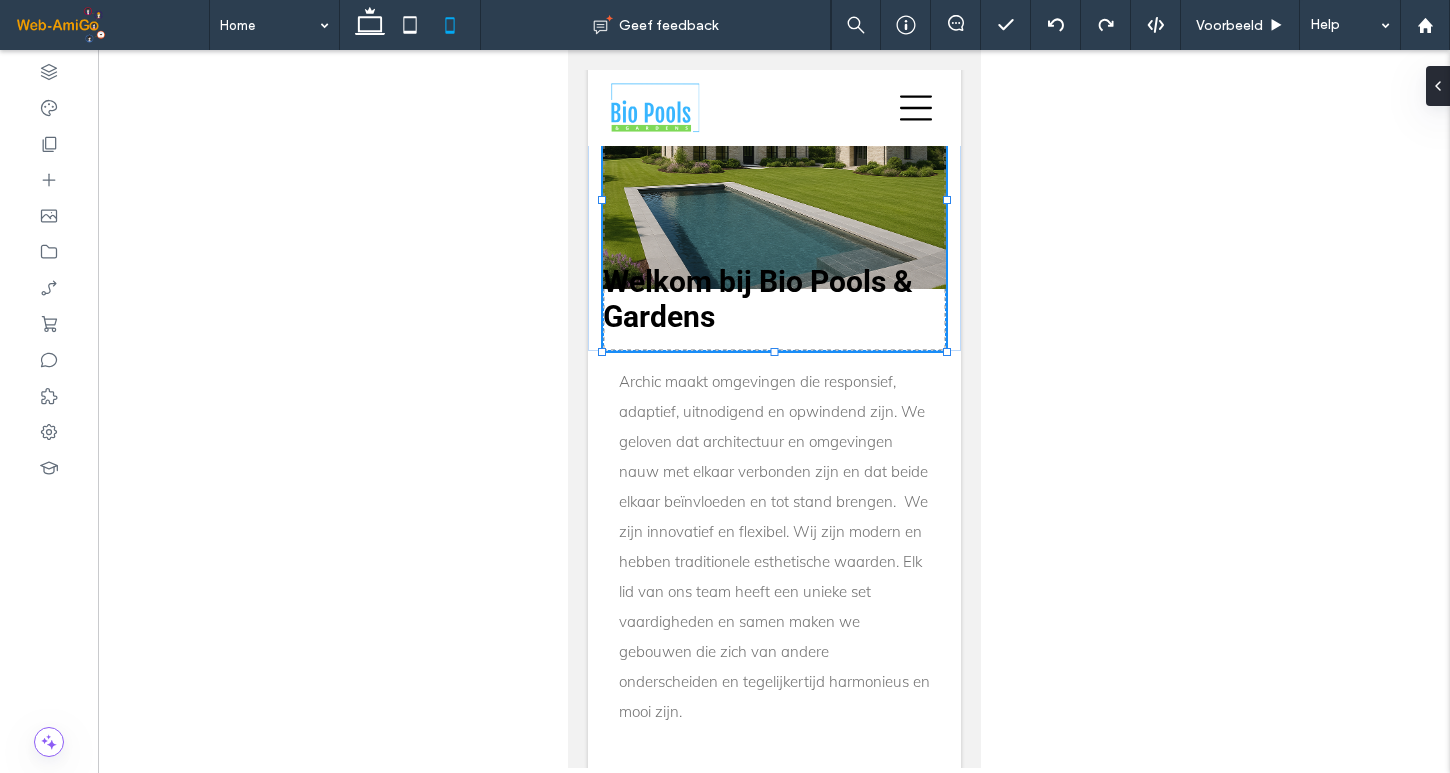 type on "**" 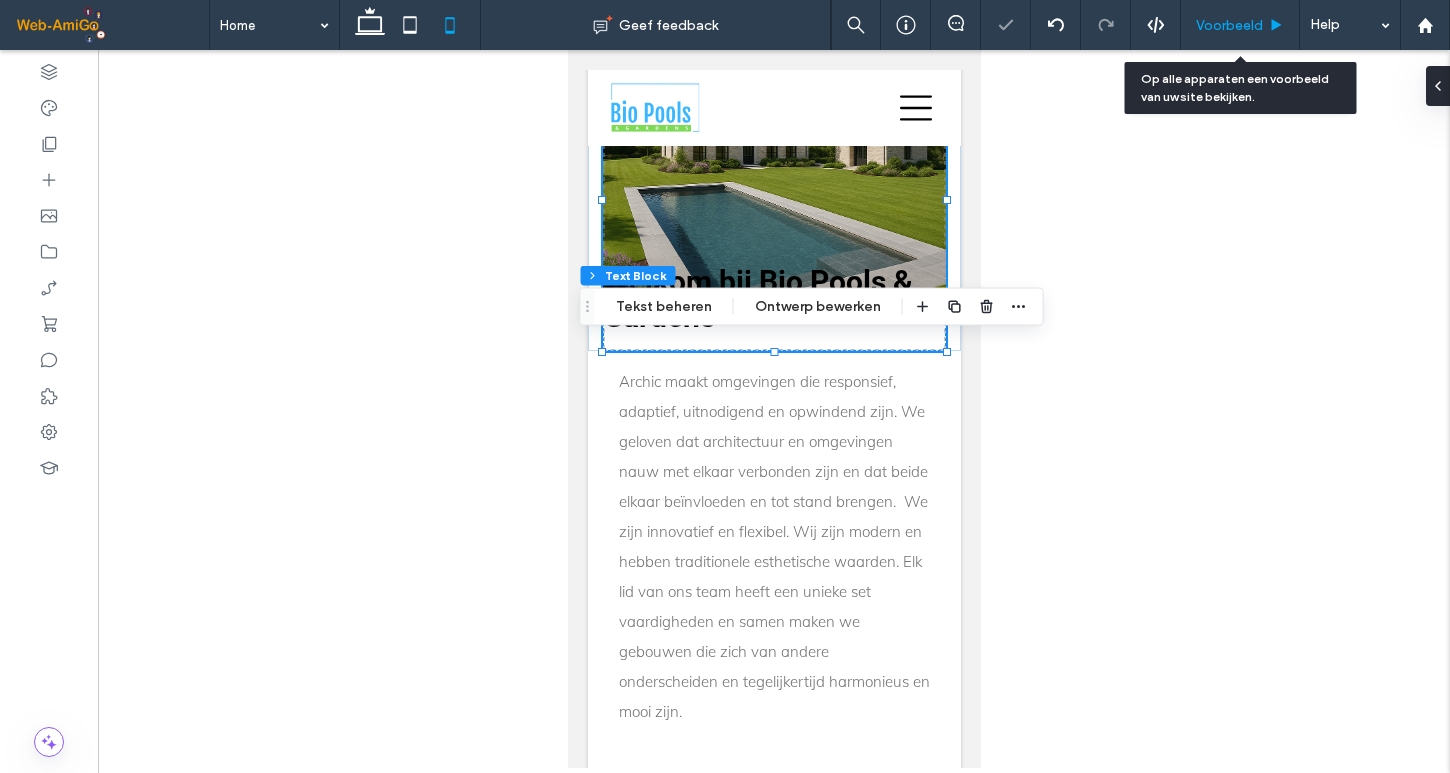 click on "Voorbeeld" at bounding box center [1240, 25] 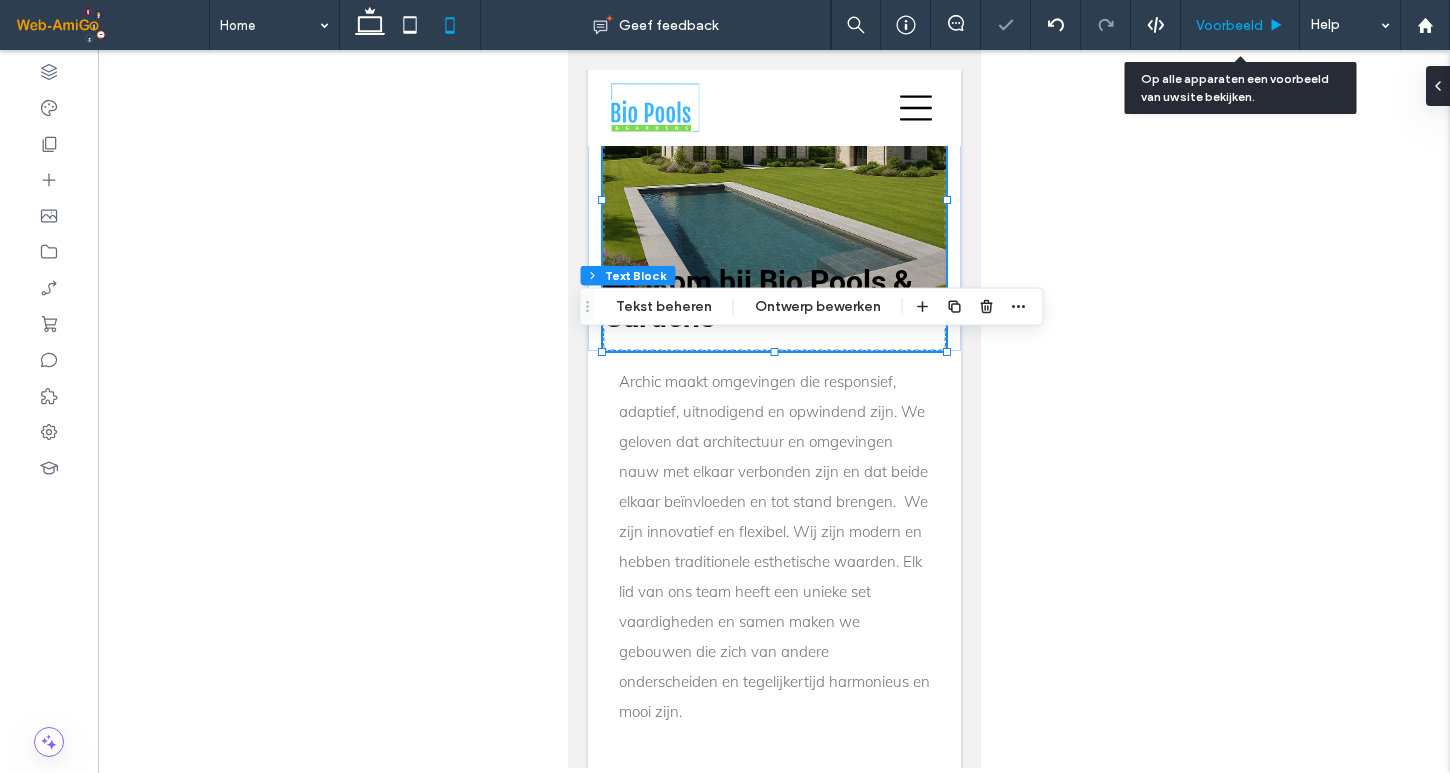 click on "Voorbeeld" at bounding box center (1240, 25) 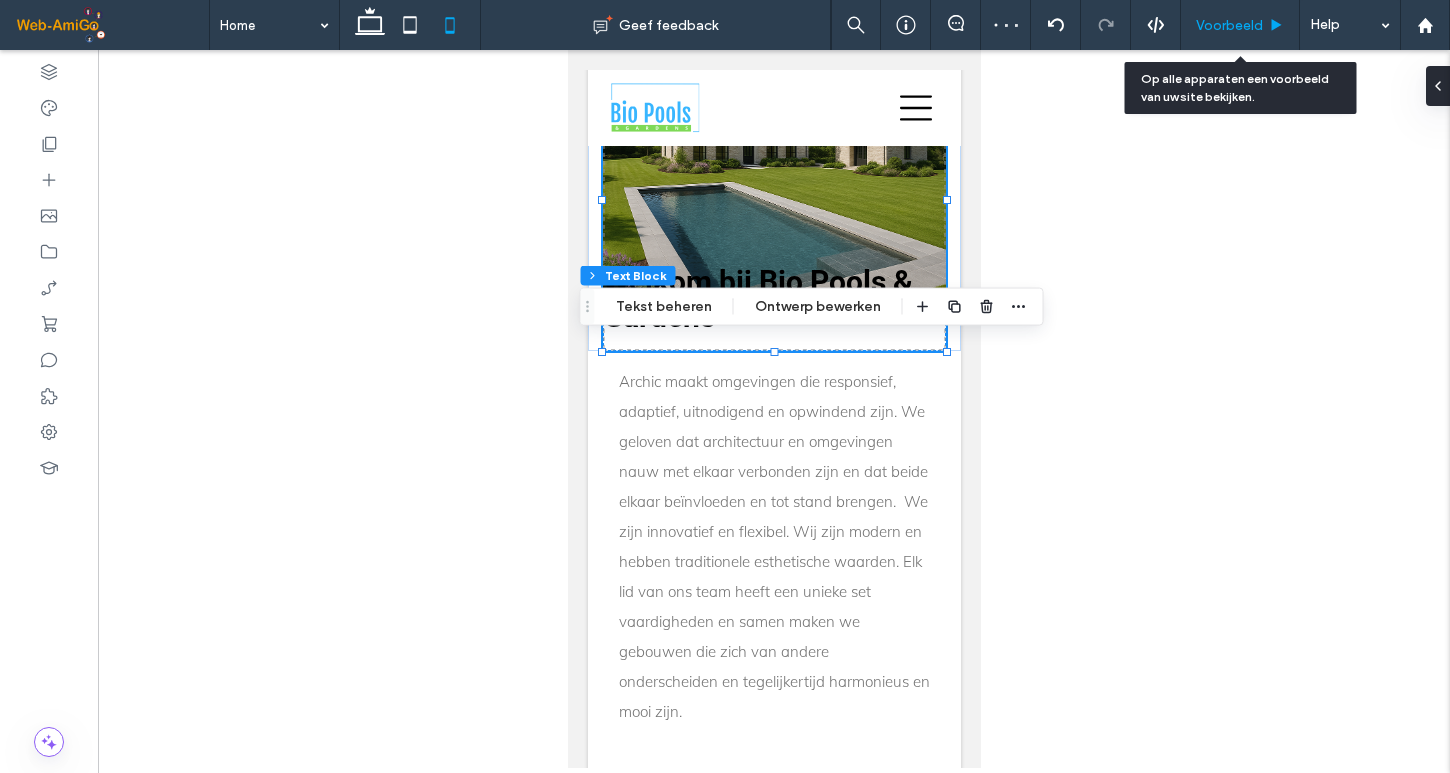 click on "Voorbeeld" at bounding box center (1229, 25) 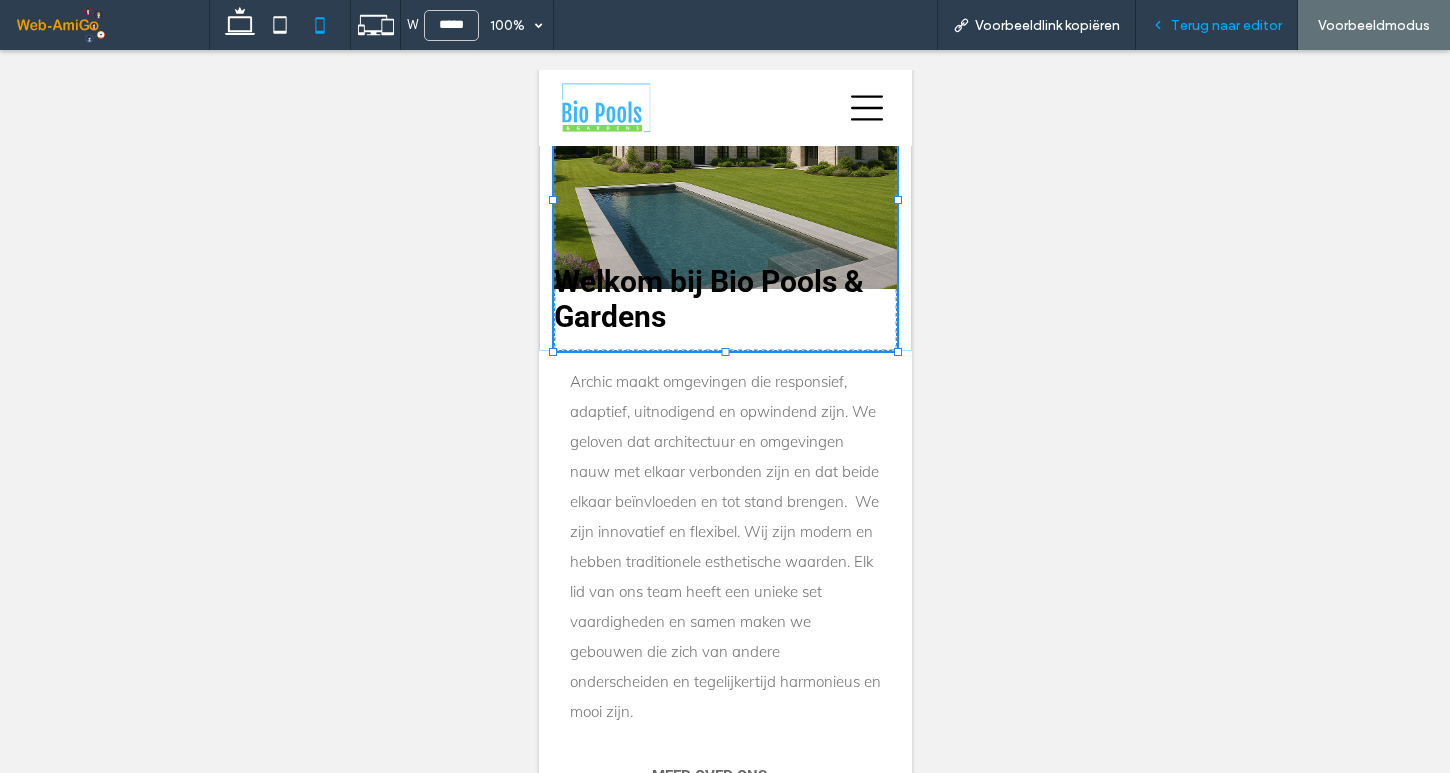 click on "Terug naar editor" at bounding box center [1226, 25] 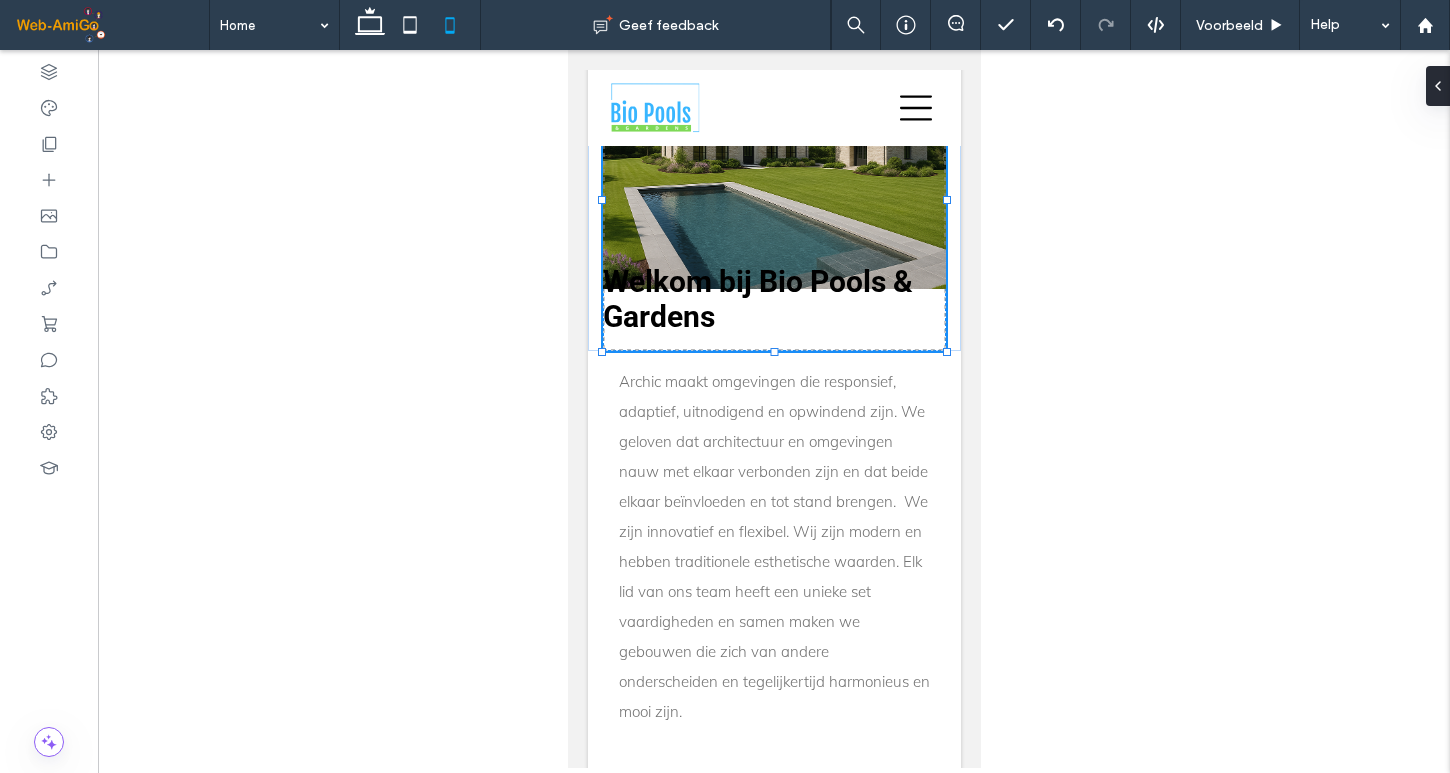 type on "**" 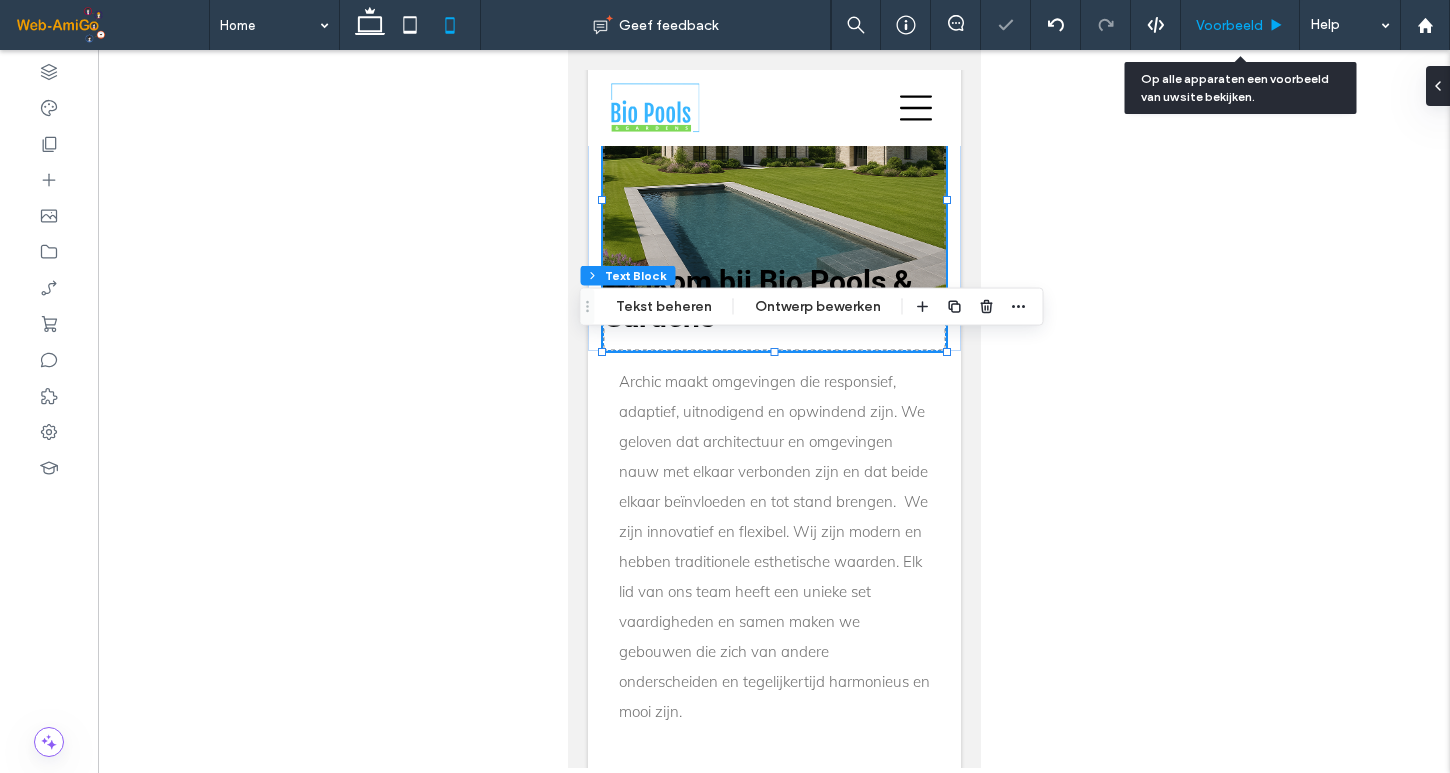 click on "Voorbeeld" at bounding box center (1229, 25) 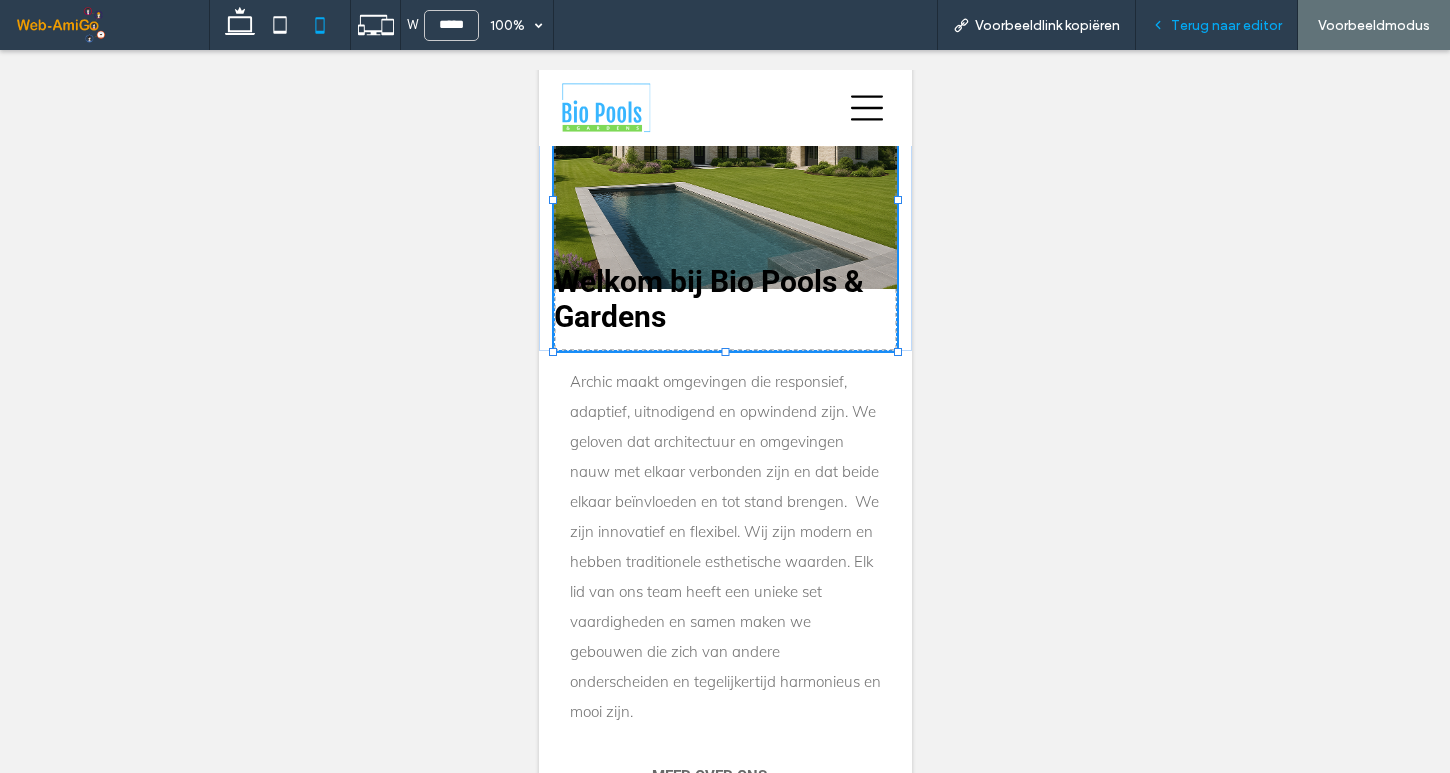 click on "Terug naar editor" at bounding box center (1217, 25) 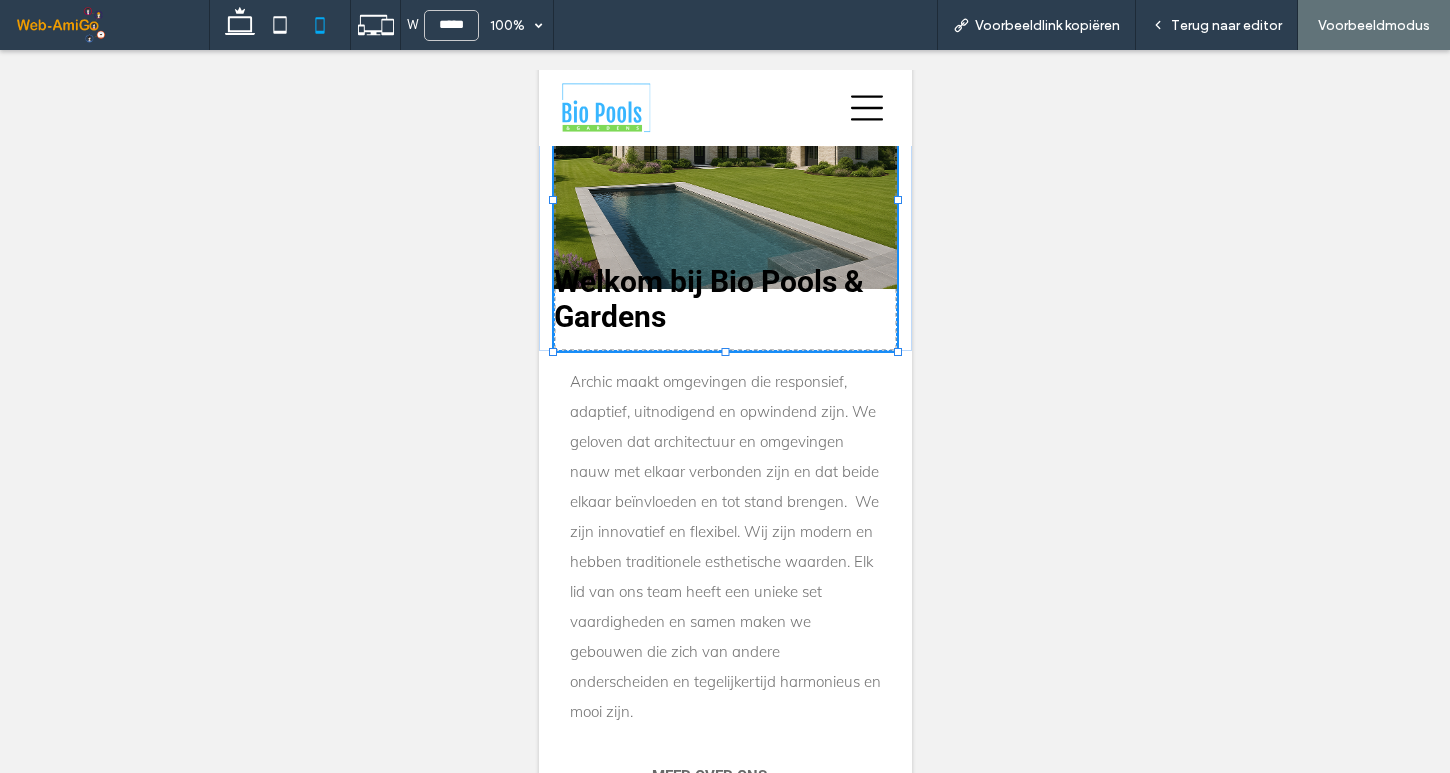 click at bounding box center [725, 411] 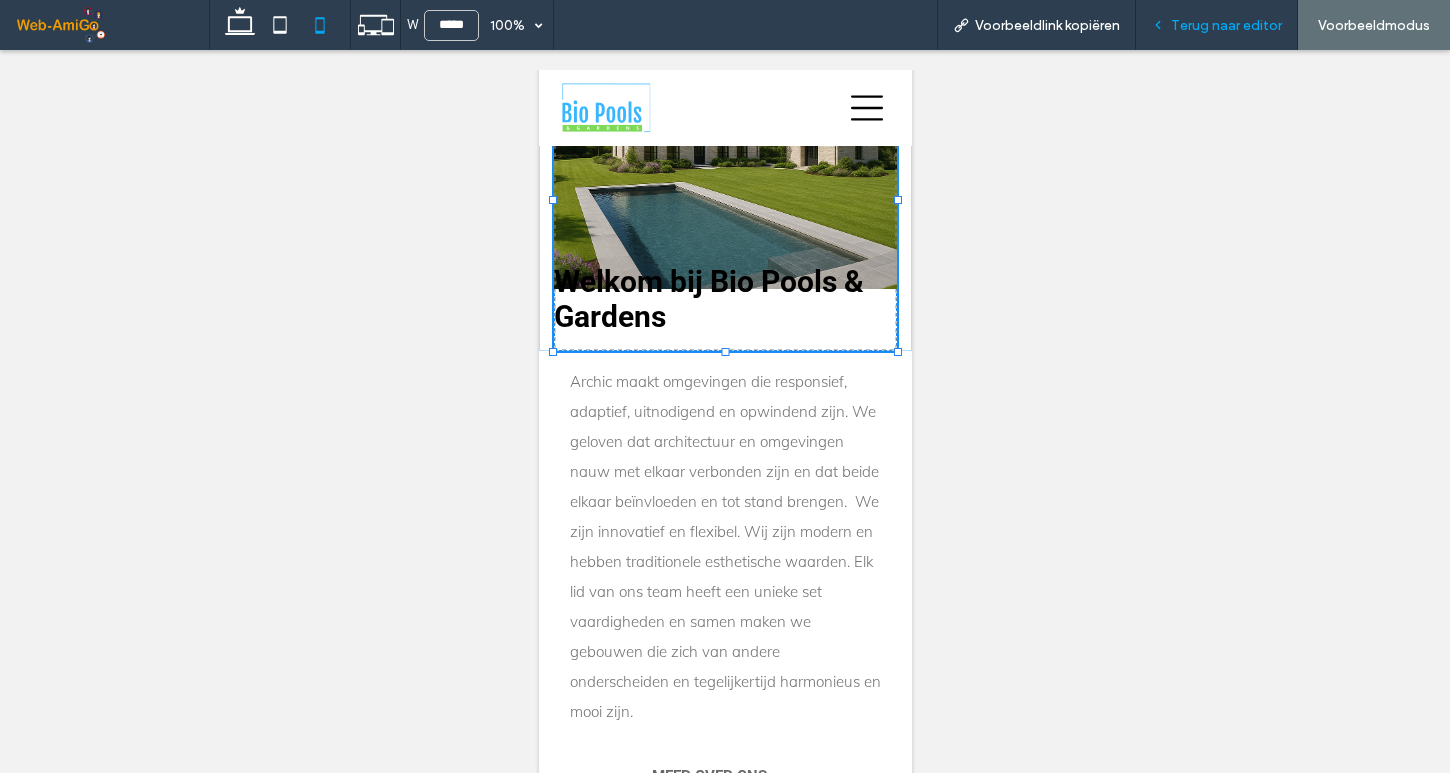 click on "Terug naar editor" at bounding box center (1226, 25) 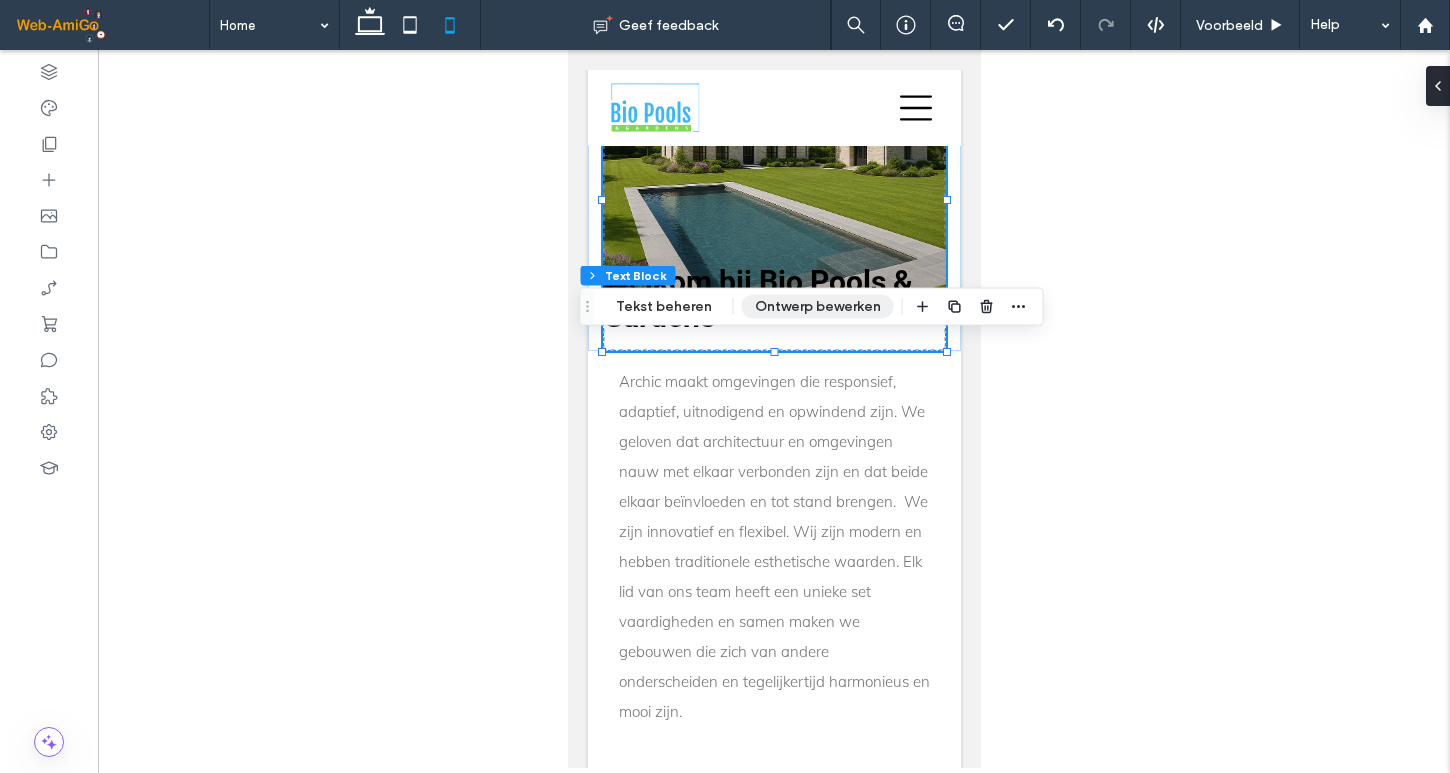 click on "Ontwerp bewerken" at bounding box center [818, 307] 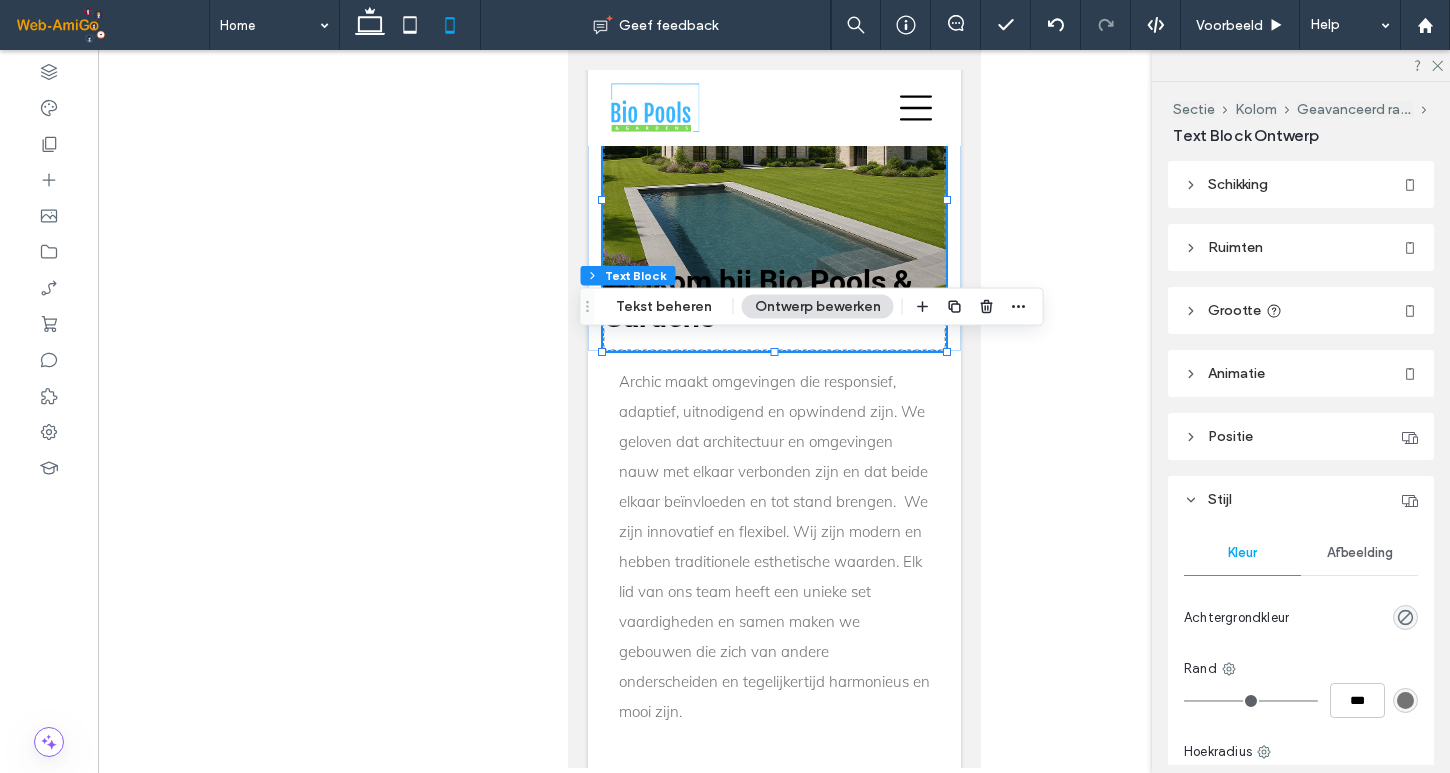 click on "Ruimten" at bounding box center (1301, 247) 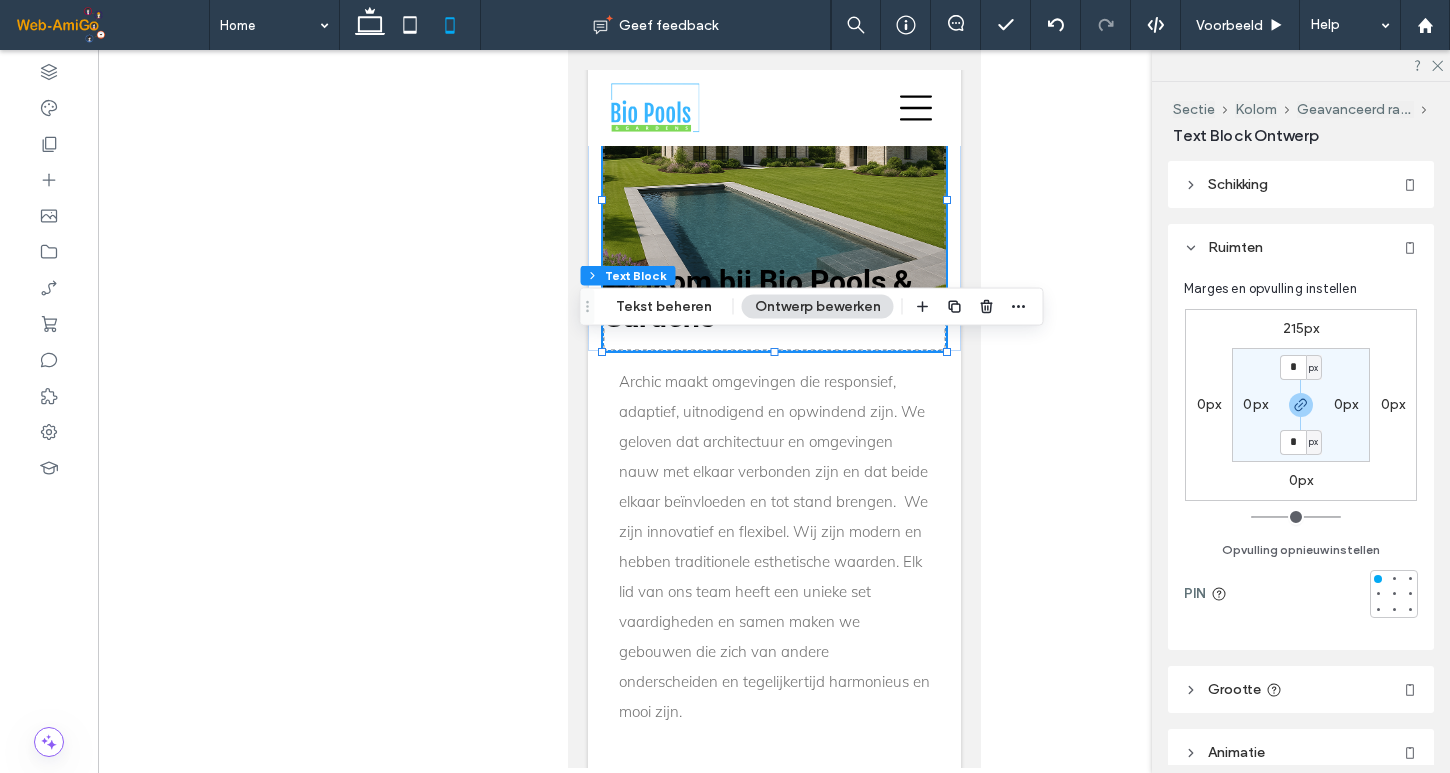 click on "215px" at bounding box center (1301, 328) 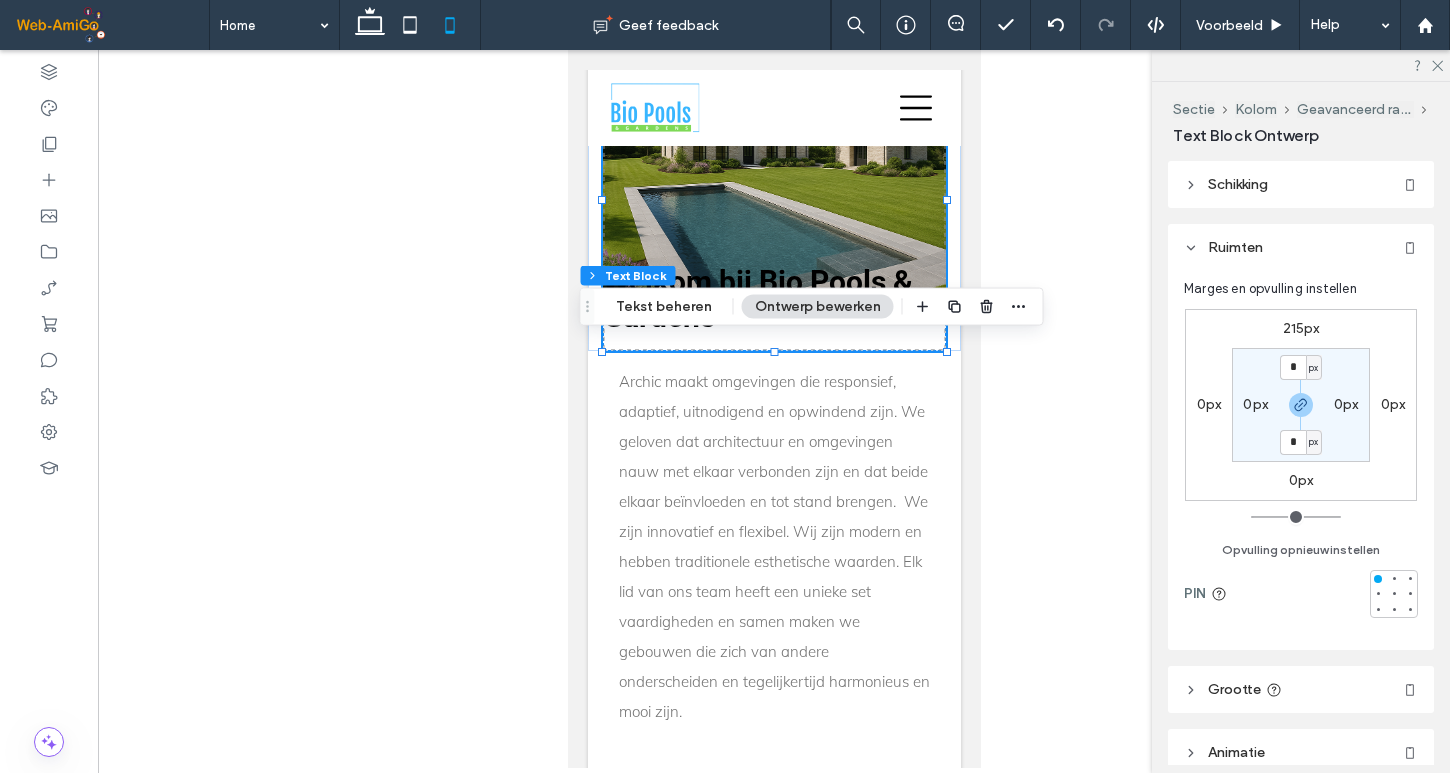 type on "***" 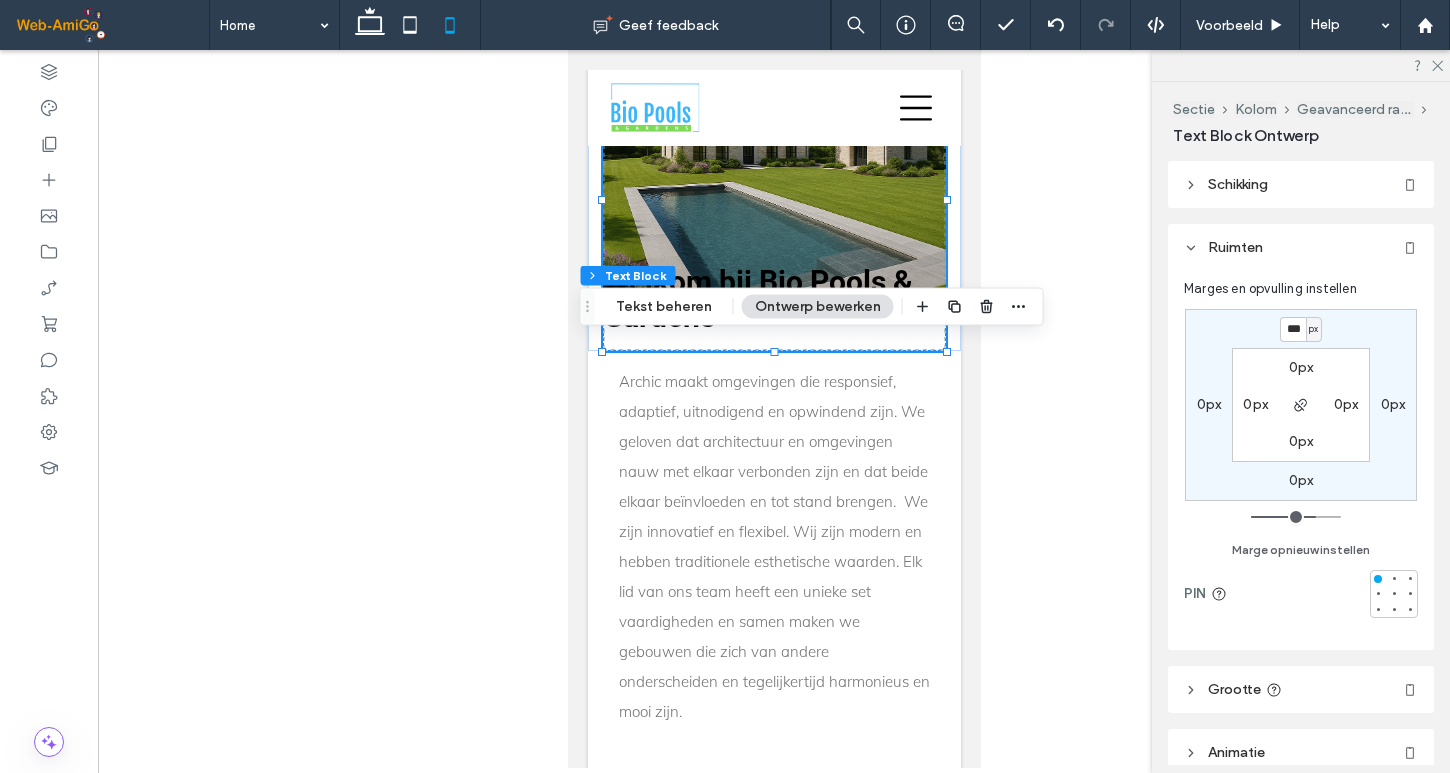 type on "***" 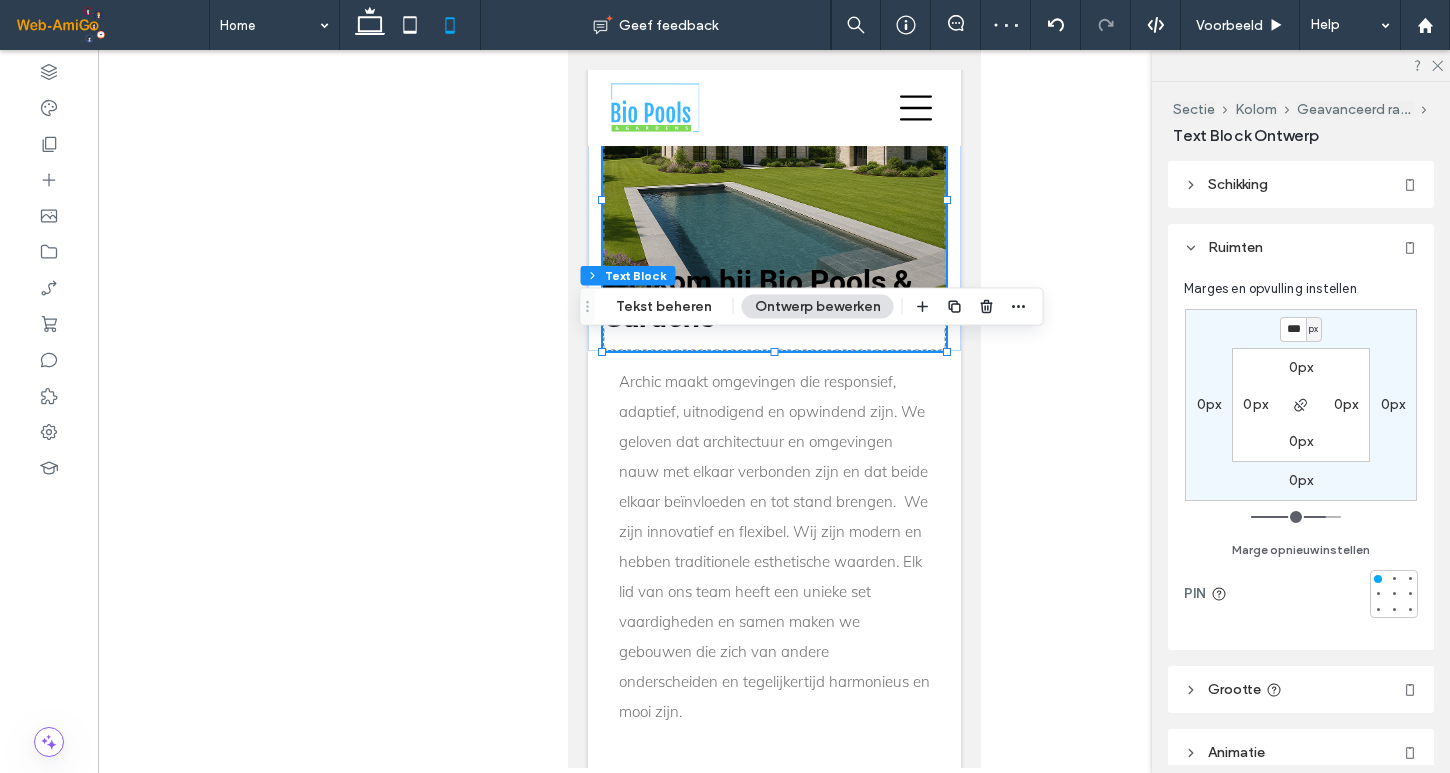 type on "***" 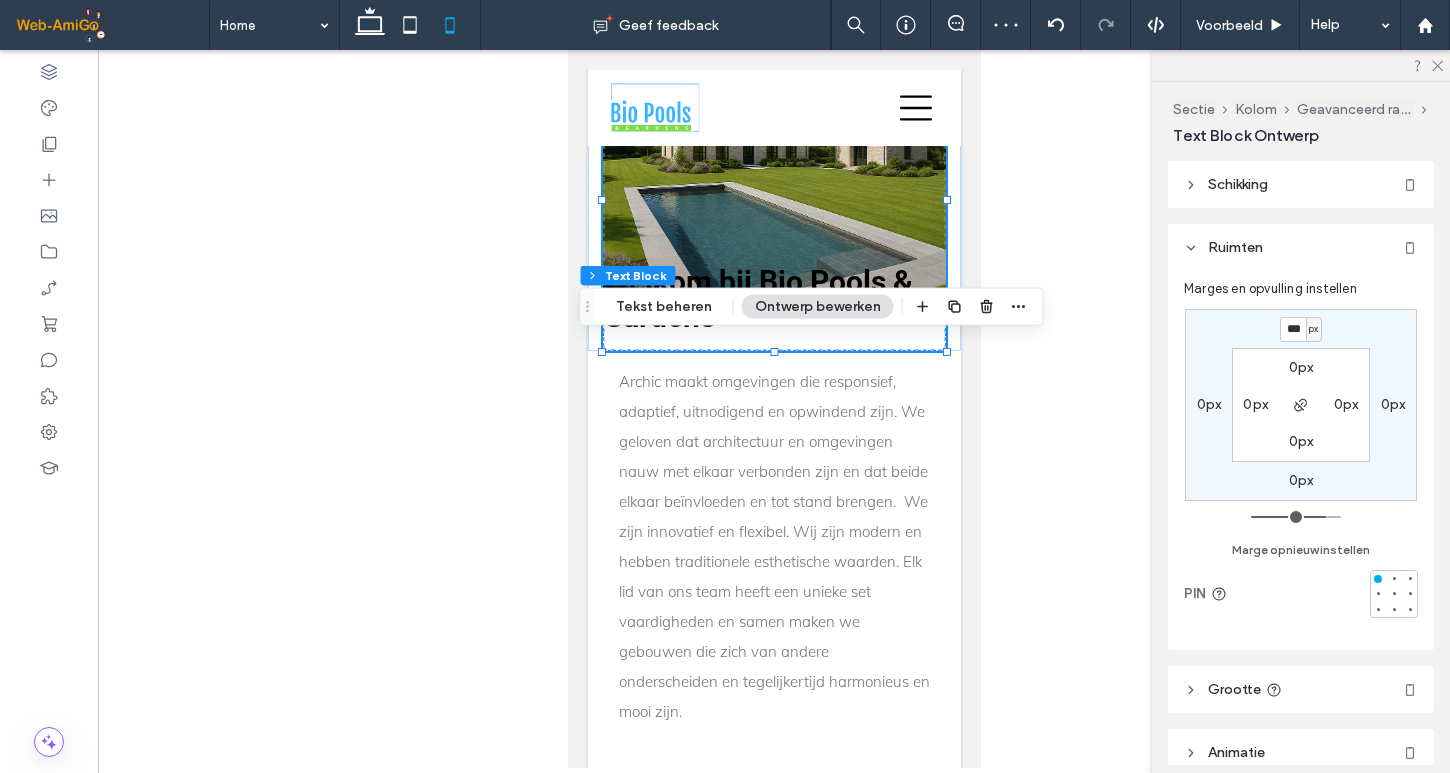type on "***" 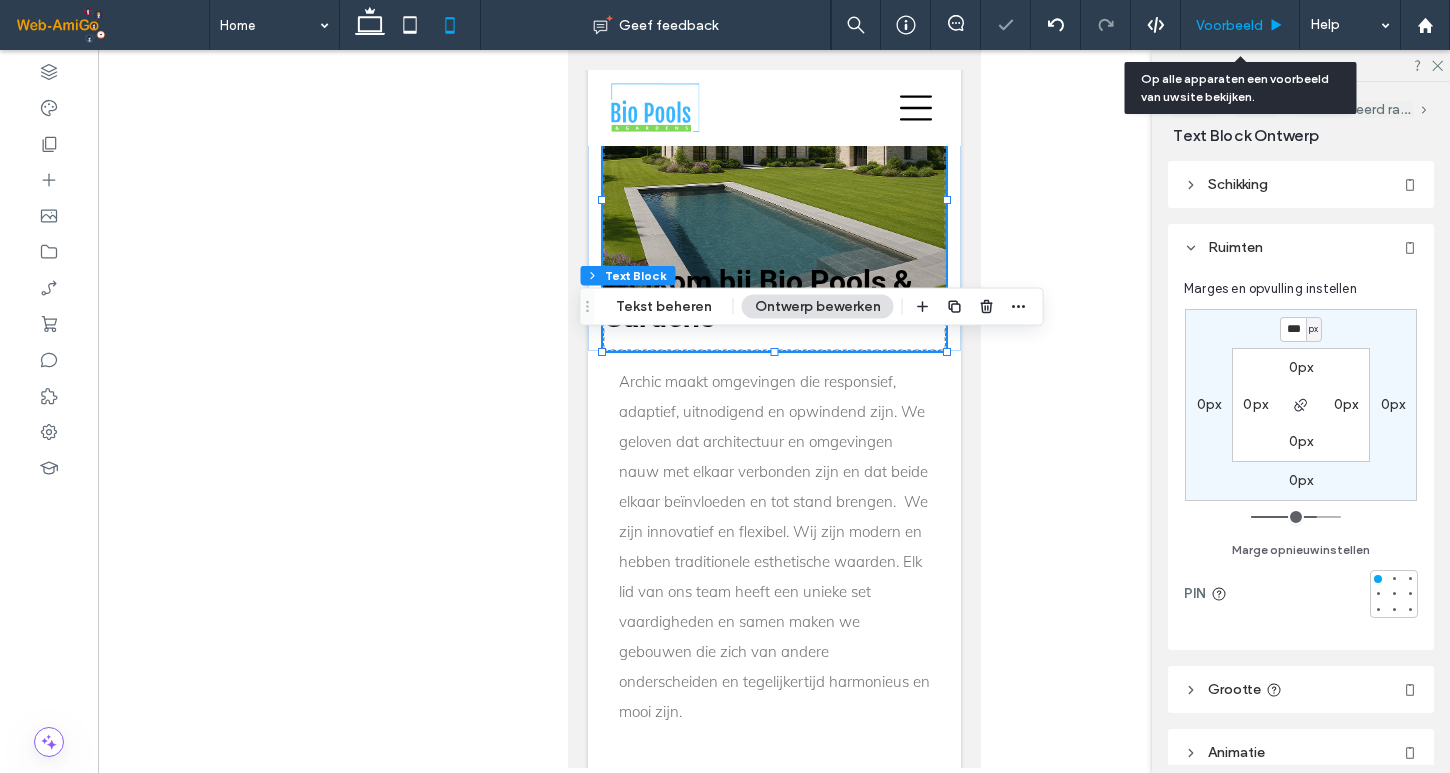 click on "Voorbeeld" at bounding box center [1240, 25] 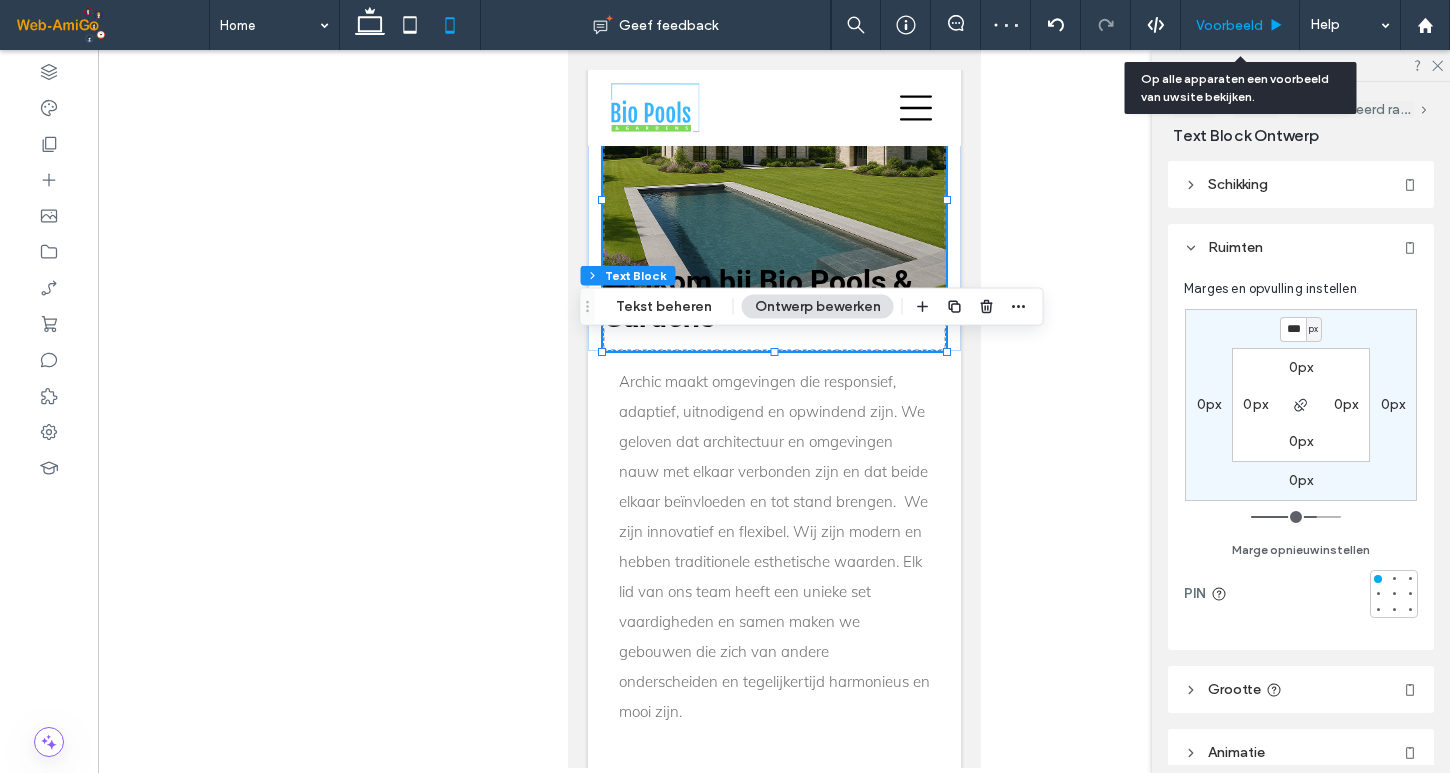click on "Voorbeeld" at bounding box center (1240, 25) 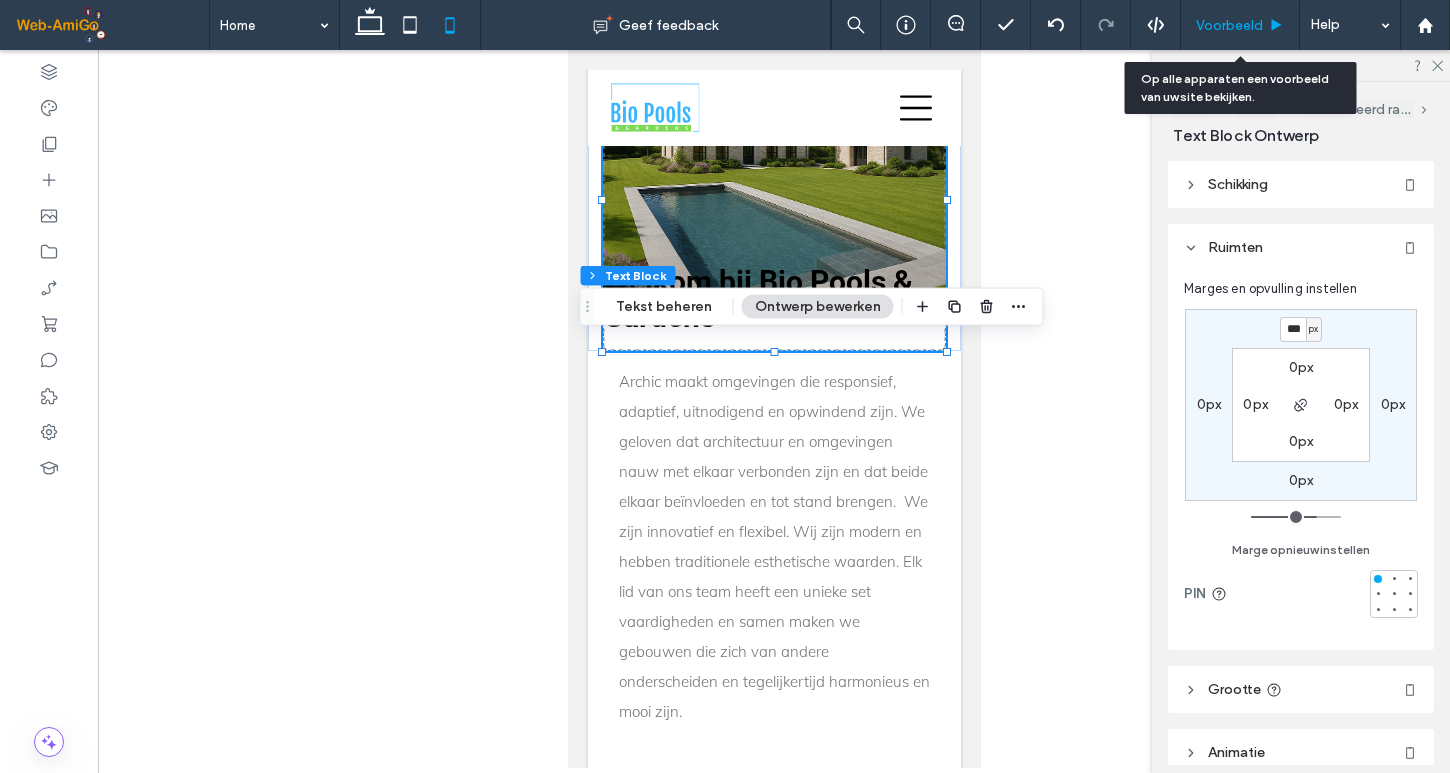 click on "Voorbeeld" at bounding box center [1229, 25] 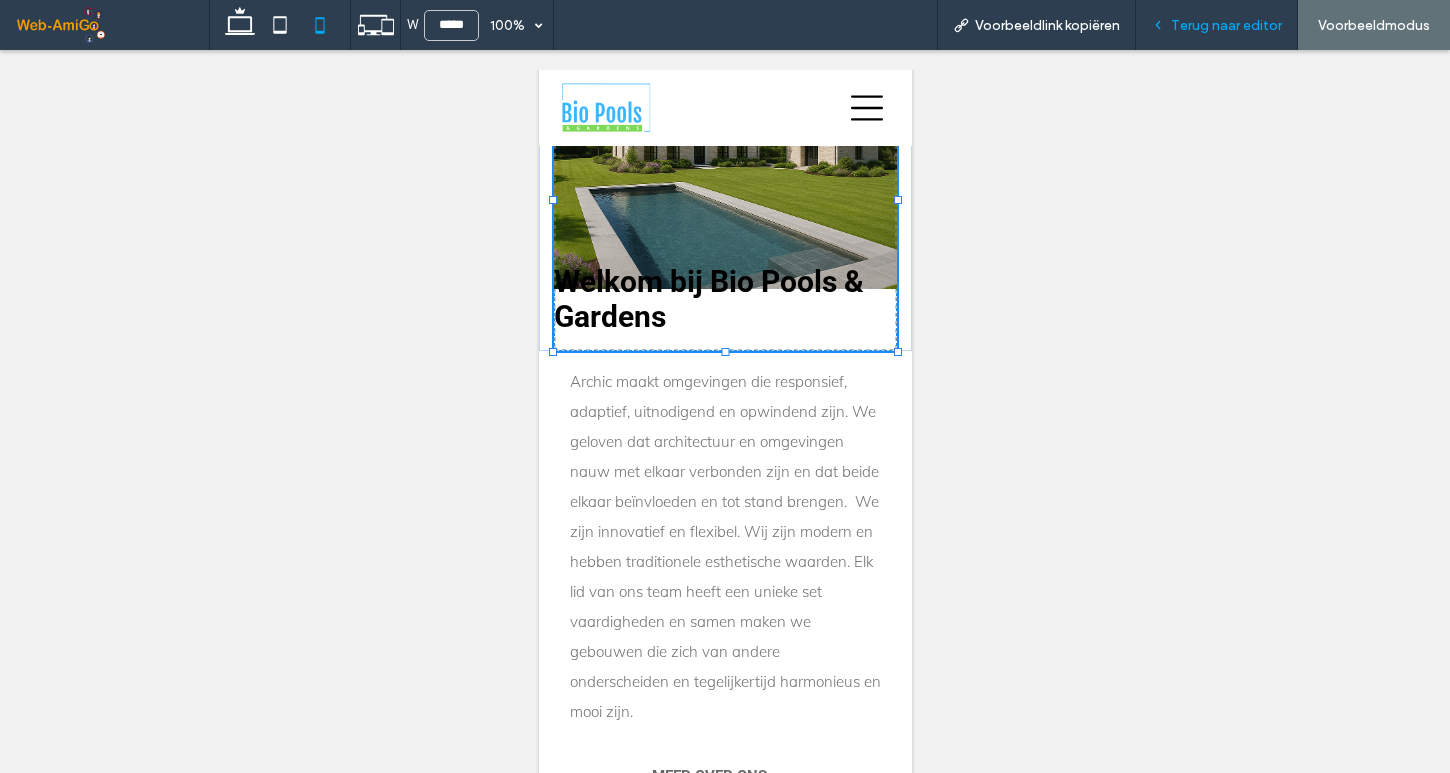 click on "Terug naar editor" at bounding box center [1226, 25] 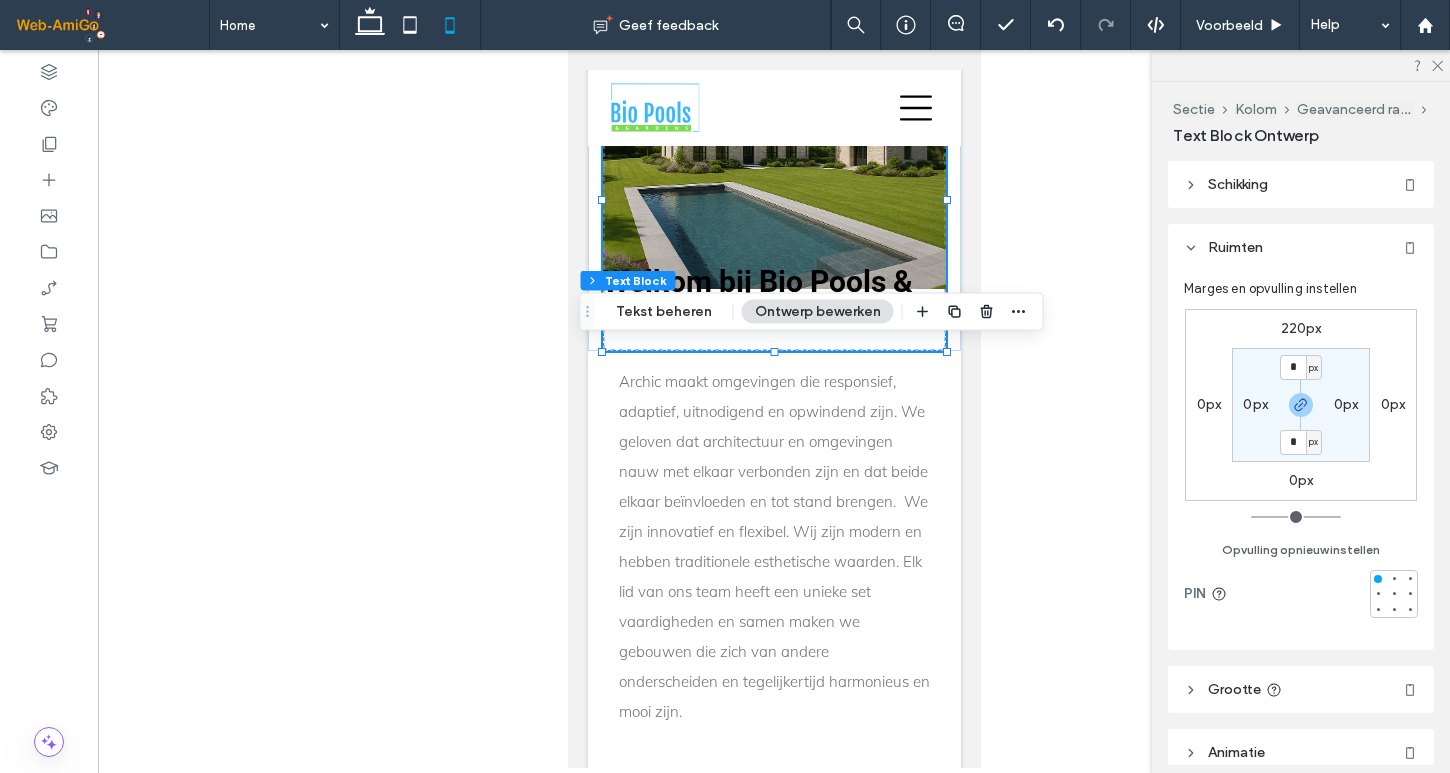 click on "220px" at bounding box center [1301, 328] 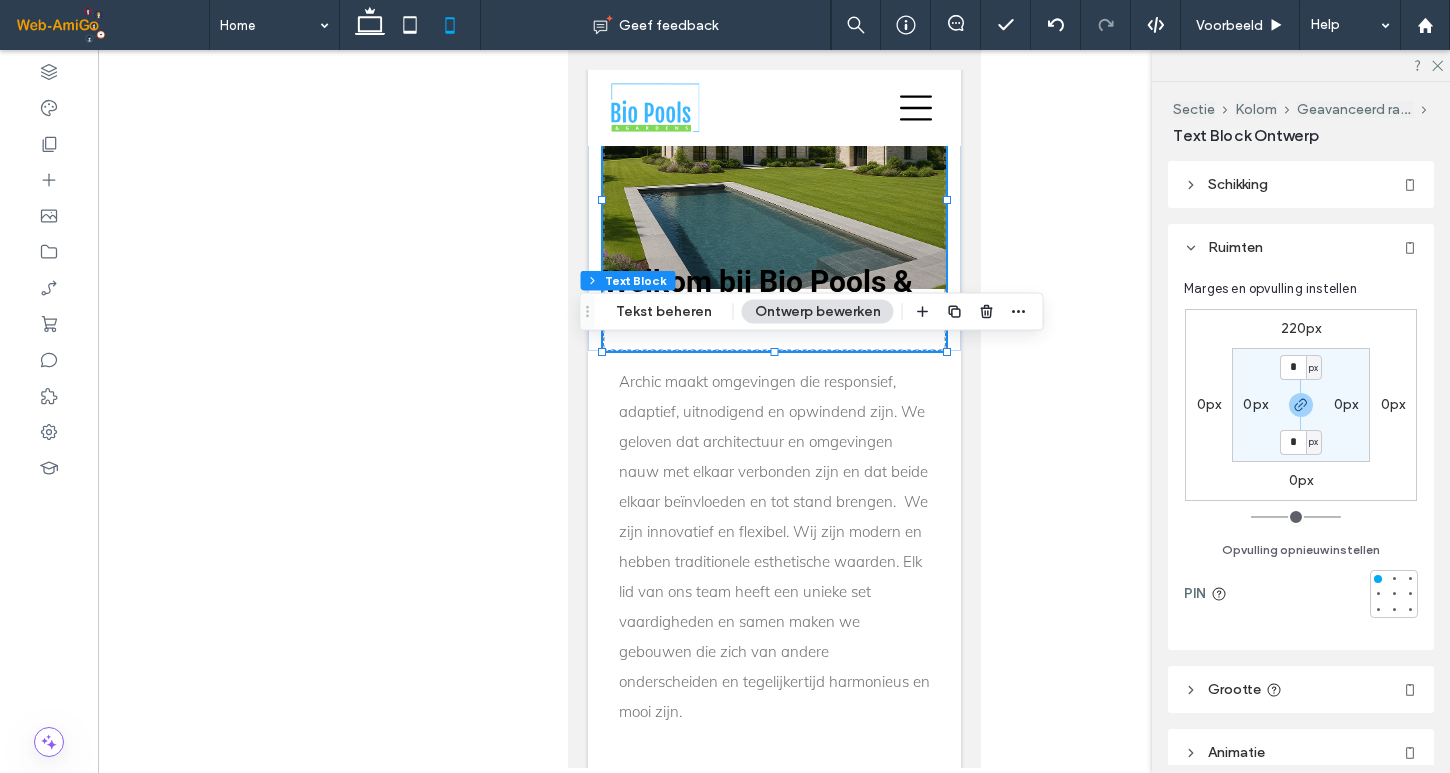 type on "***" 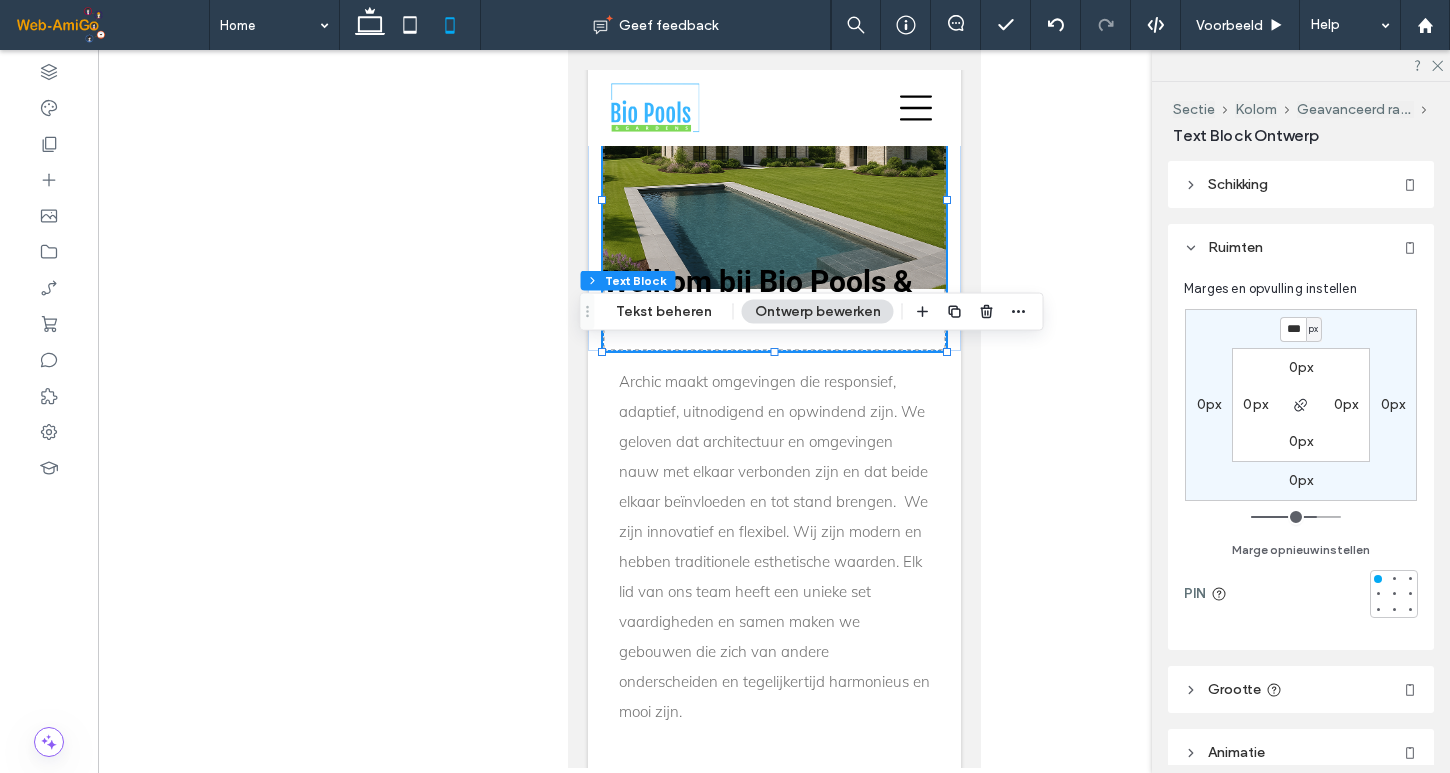 type on "***" 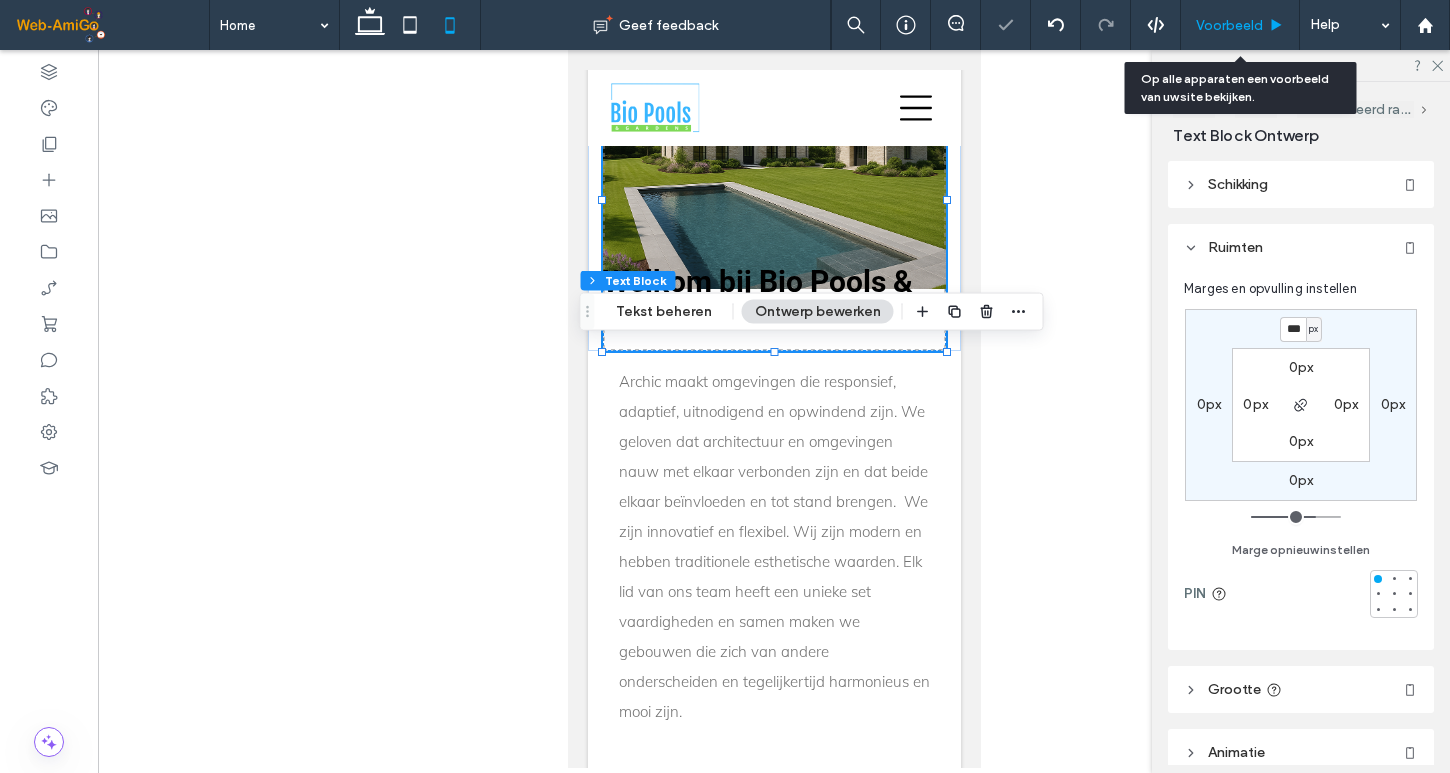 click on "Voorbeeld" at bounding box center (1229, 25) 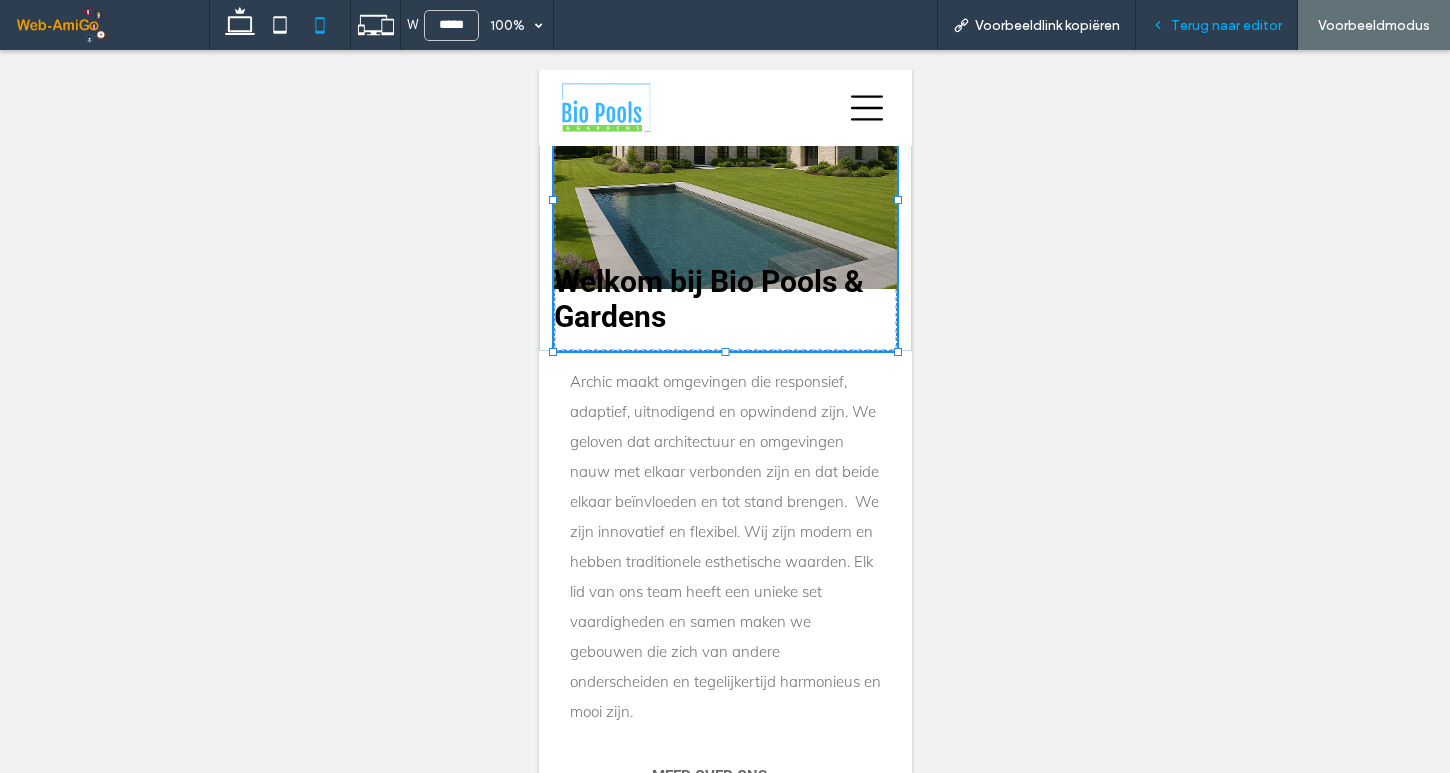 click on "Terug naar editor" at bounding box center (1226, 25) 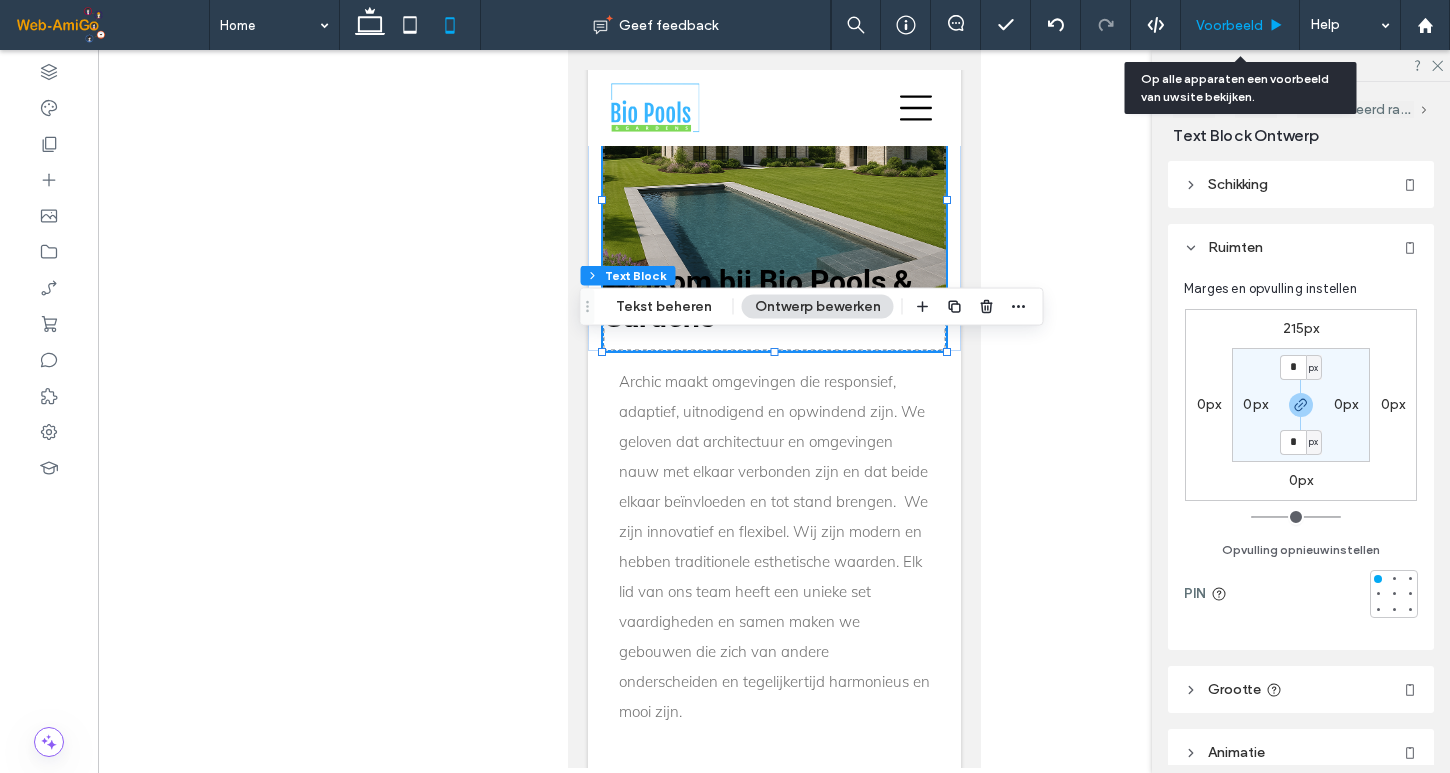 click on "Voorbeeld" at bounding box center (1229, 25) 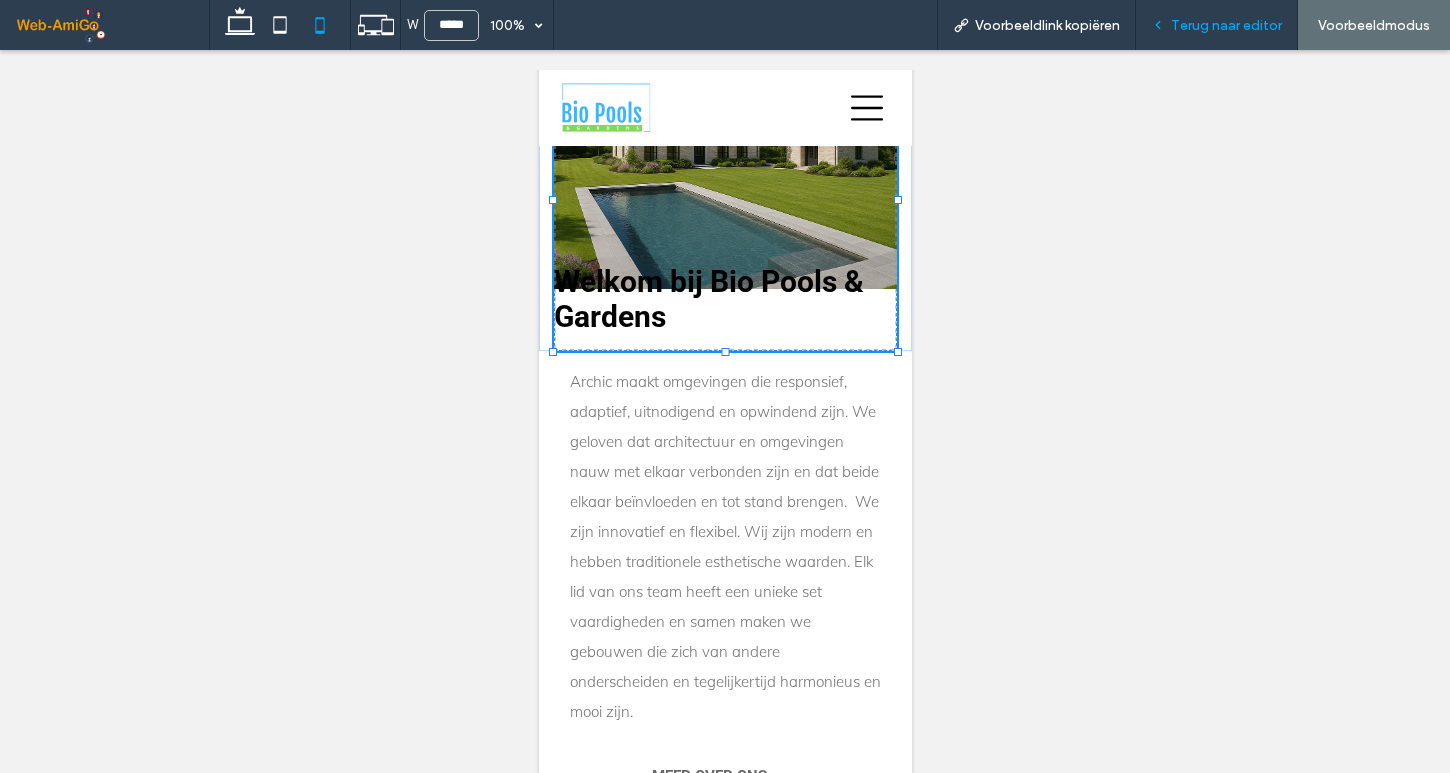 click on "Terug naar editor" at bounding box center [1226, 25] 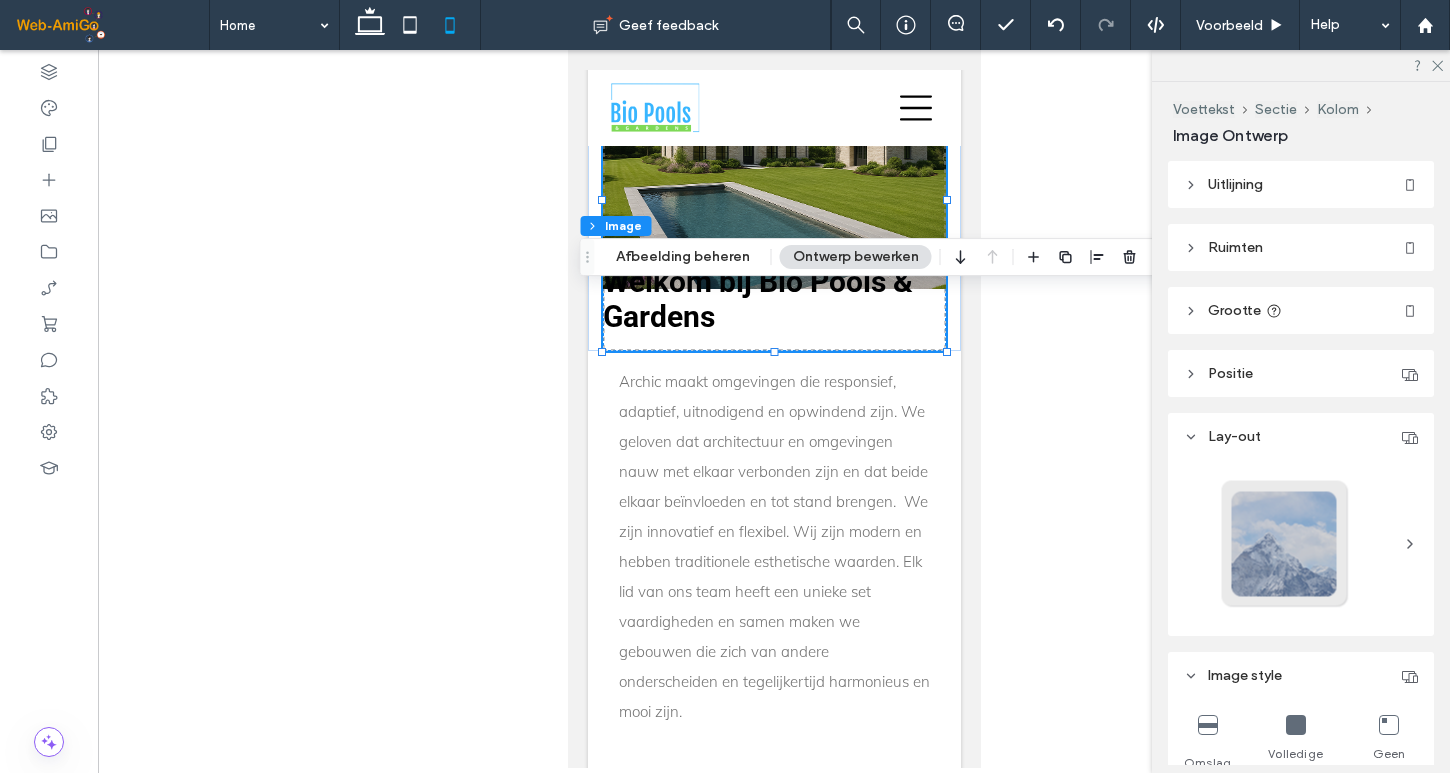 type on "*" 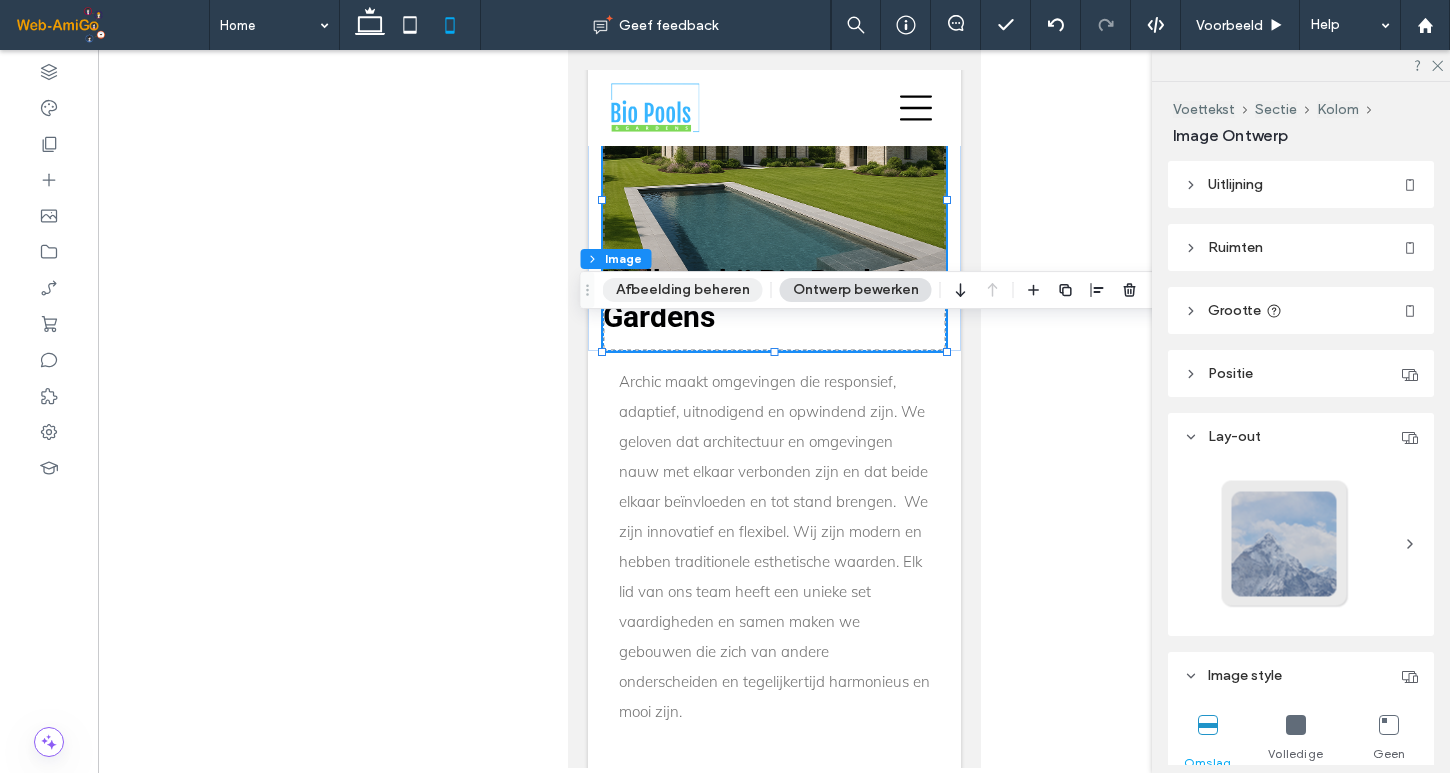 click on "Afbeelding beheren" at bounding box center [683, 290] 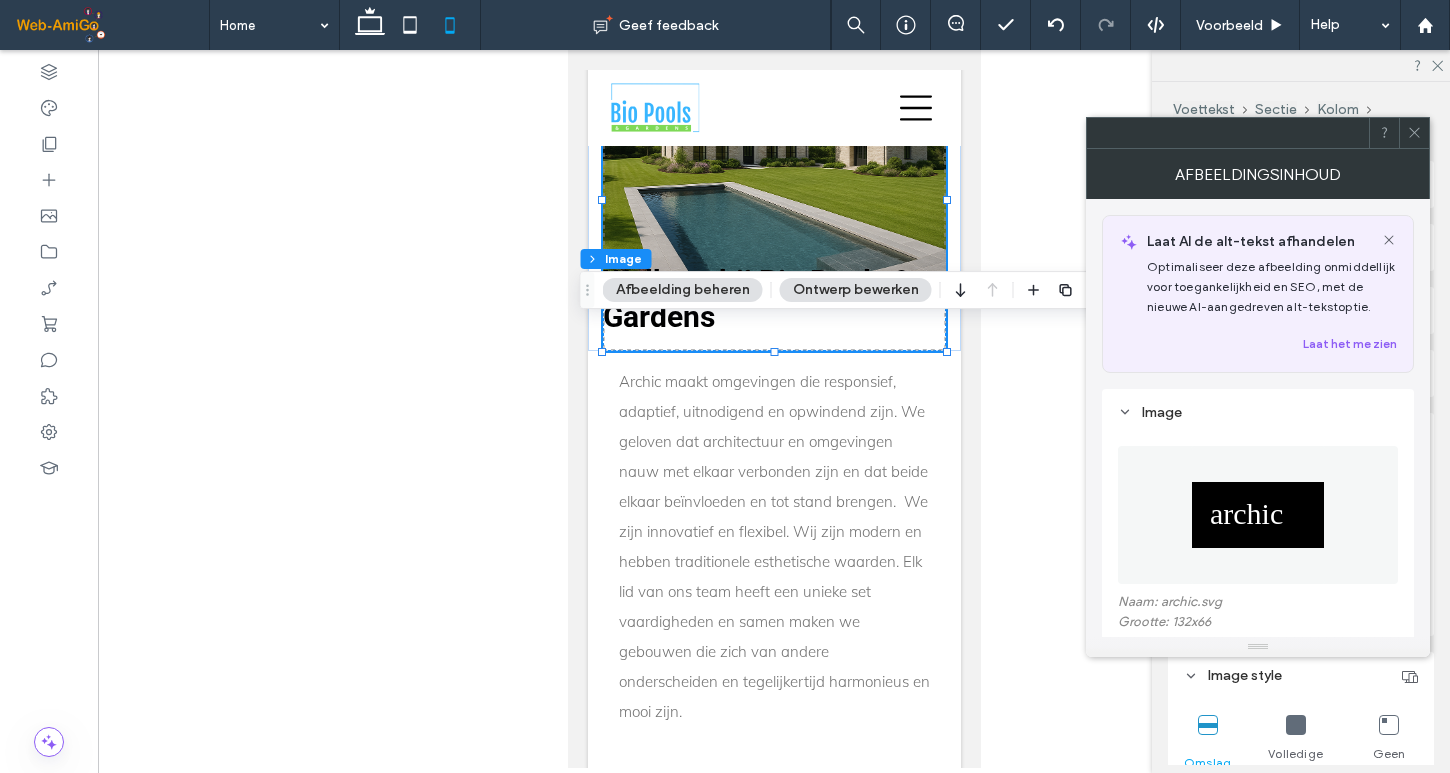 click at bounding box center (1258, 515) 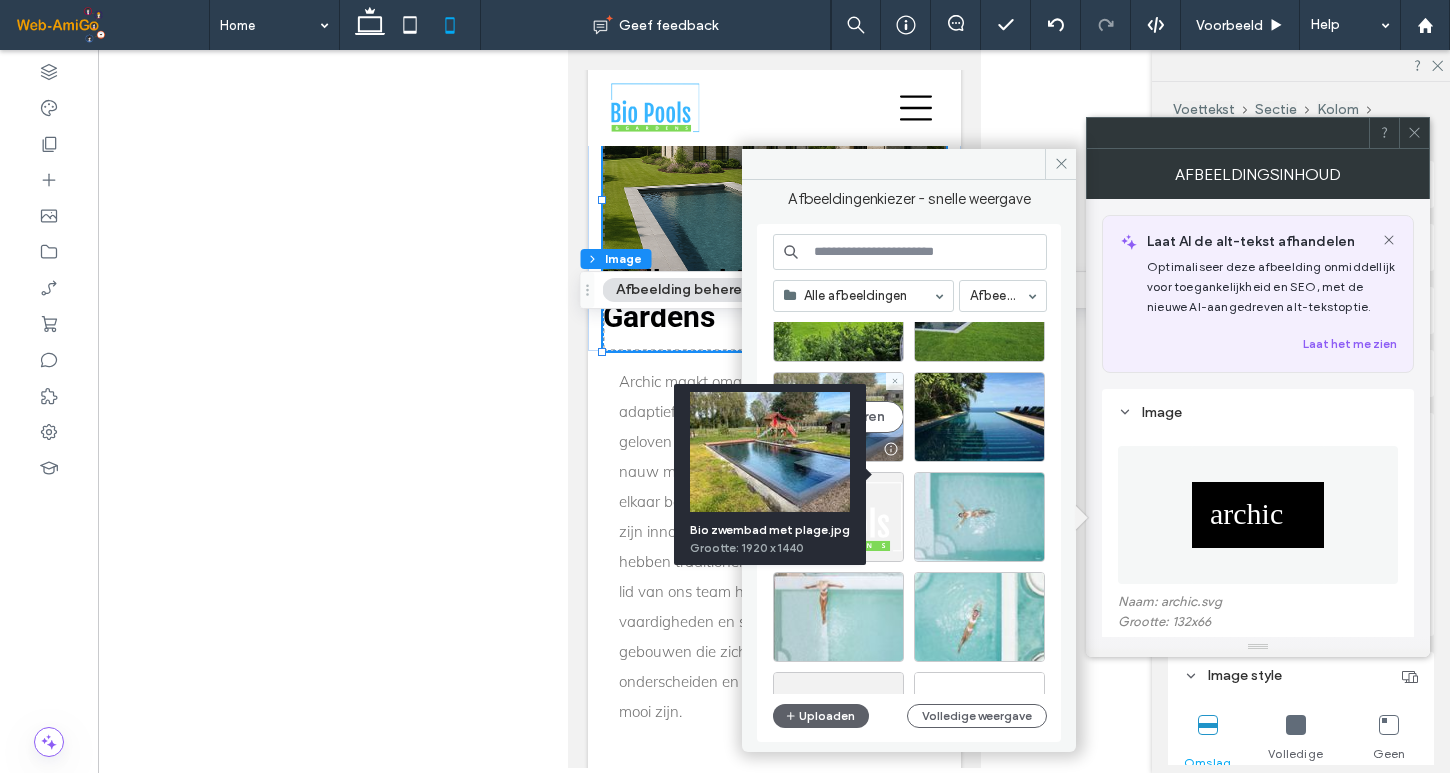 scroll, scrollTop: 8182, scrollLeft: 0, axis: vertical 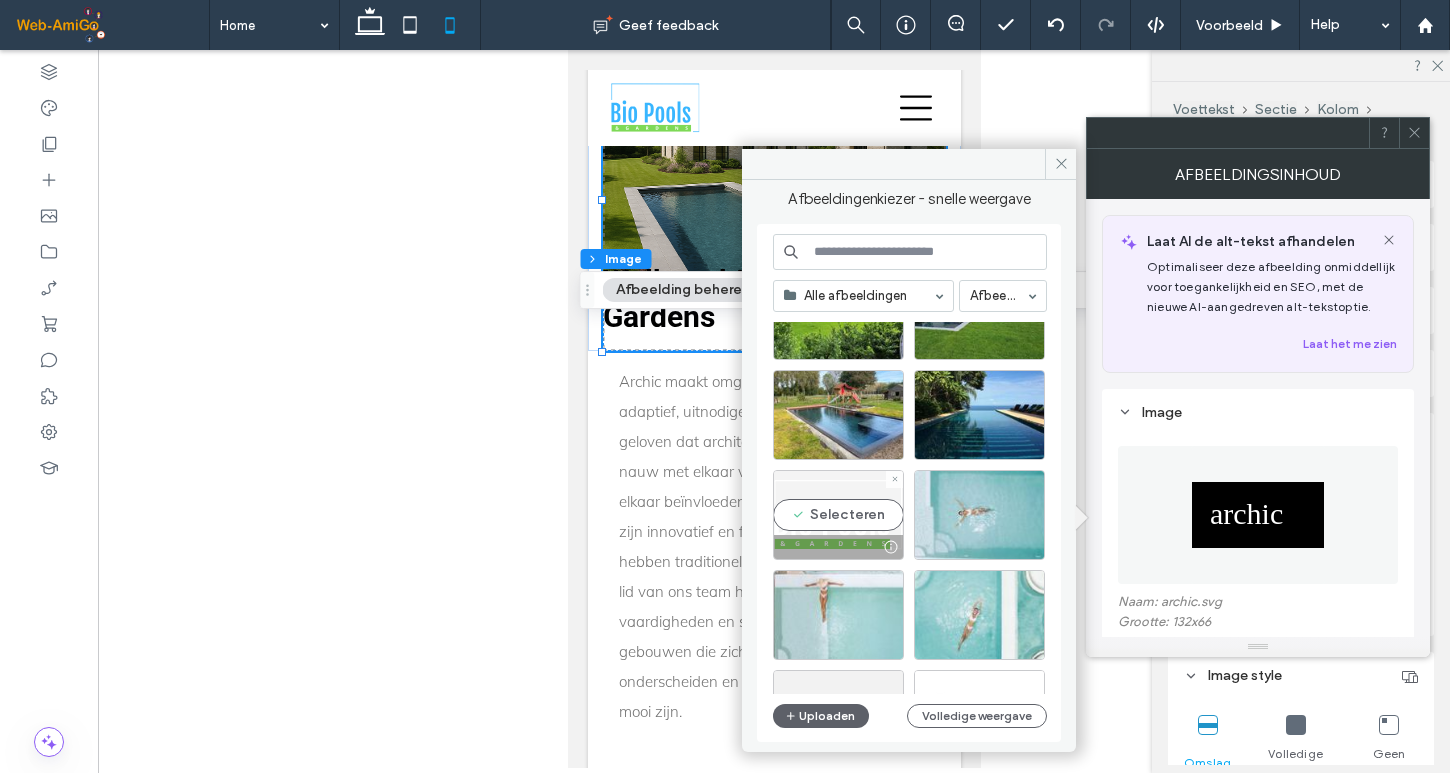 click on "Selecteren" at bounding box center [838, 515] 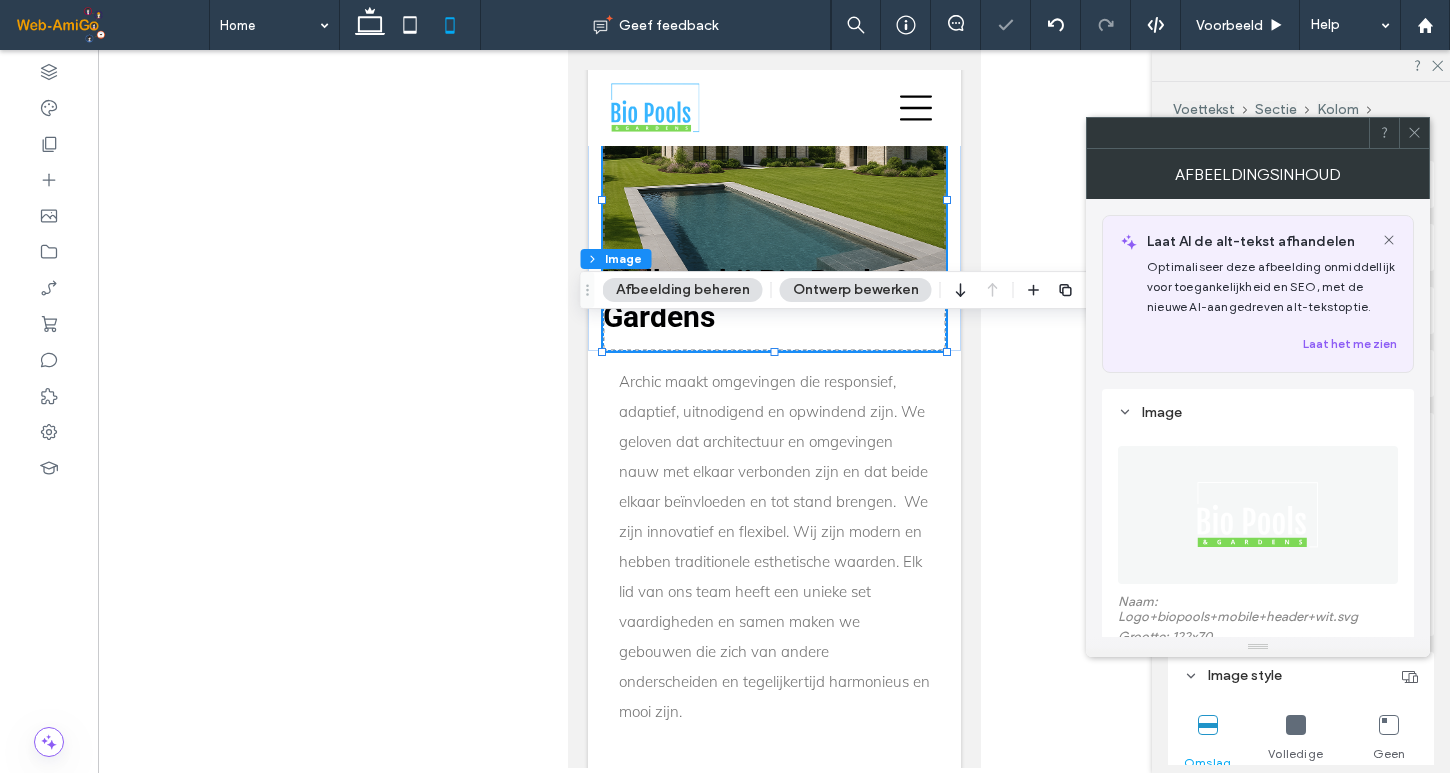 click at bounding box center [774, 409] 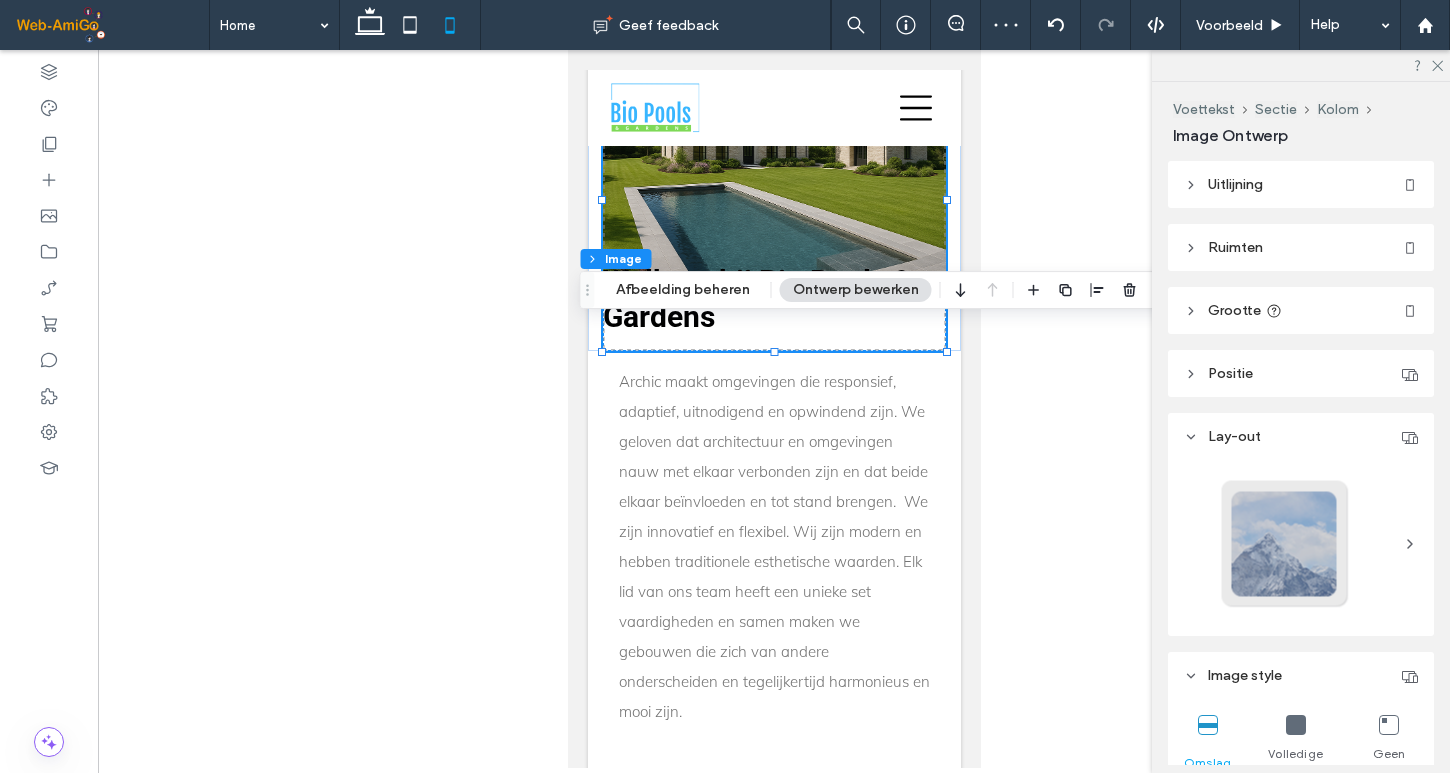 click at bounding box center (774, 409) 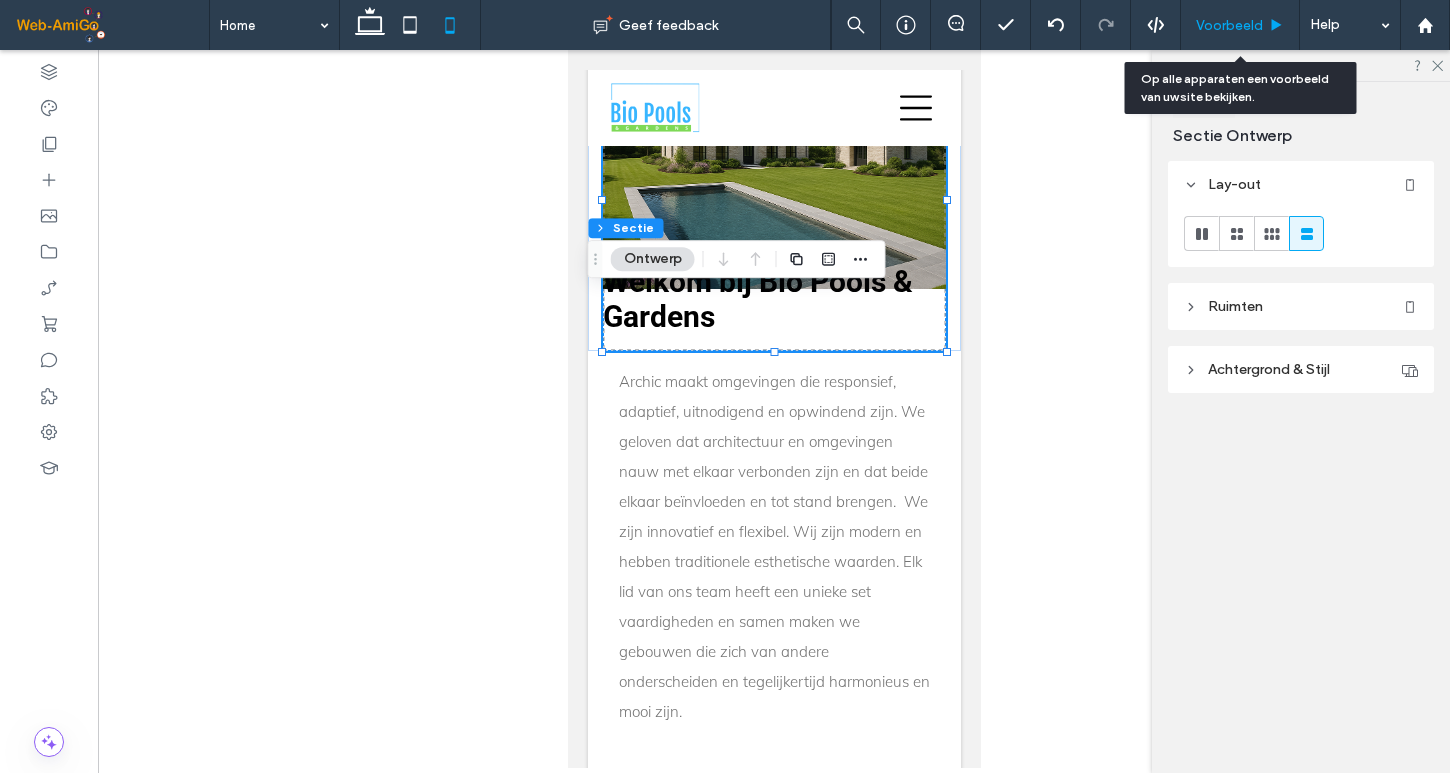 click on "Voorbeeld" at bounding box center [1229, 25] 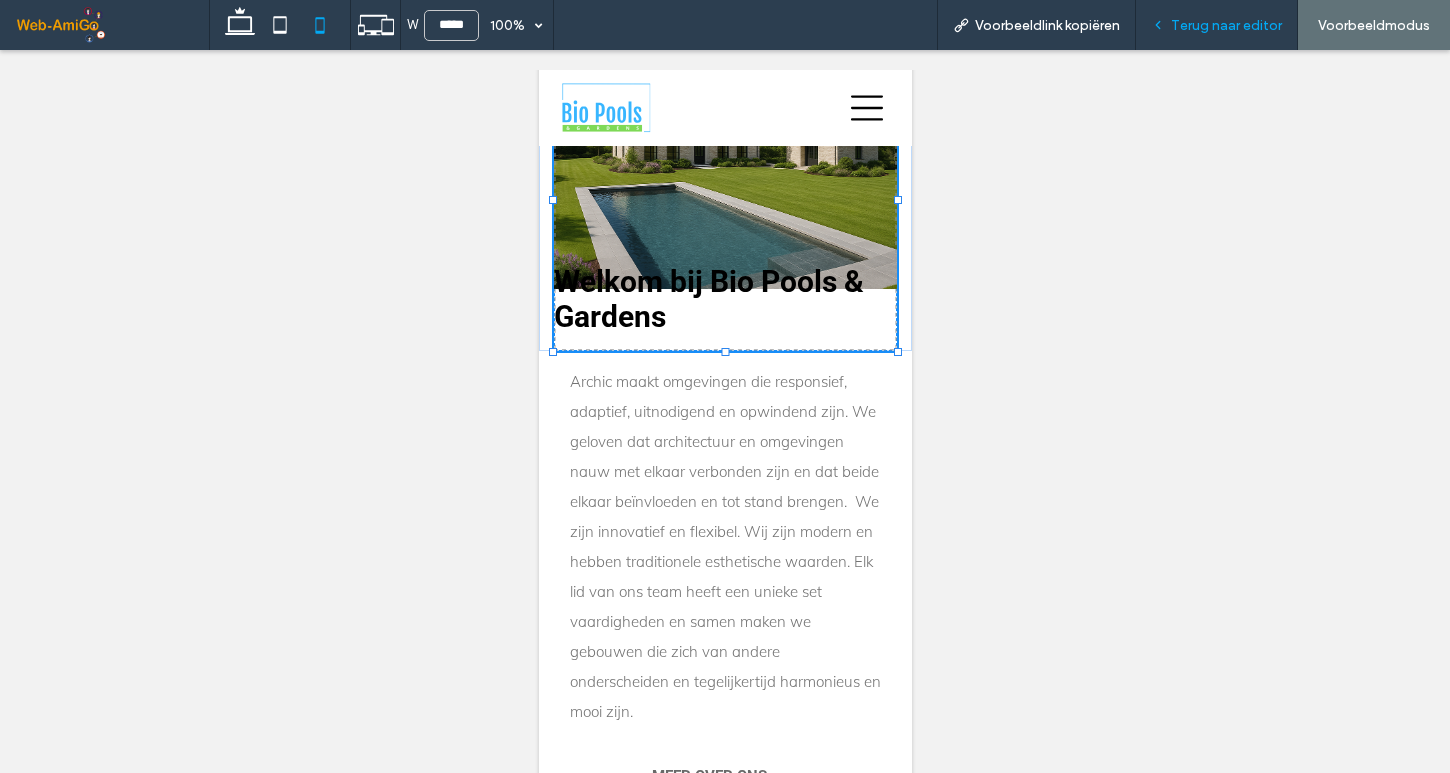 click on "Terug naar editor" at bounding box center [1226, 25] 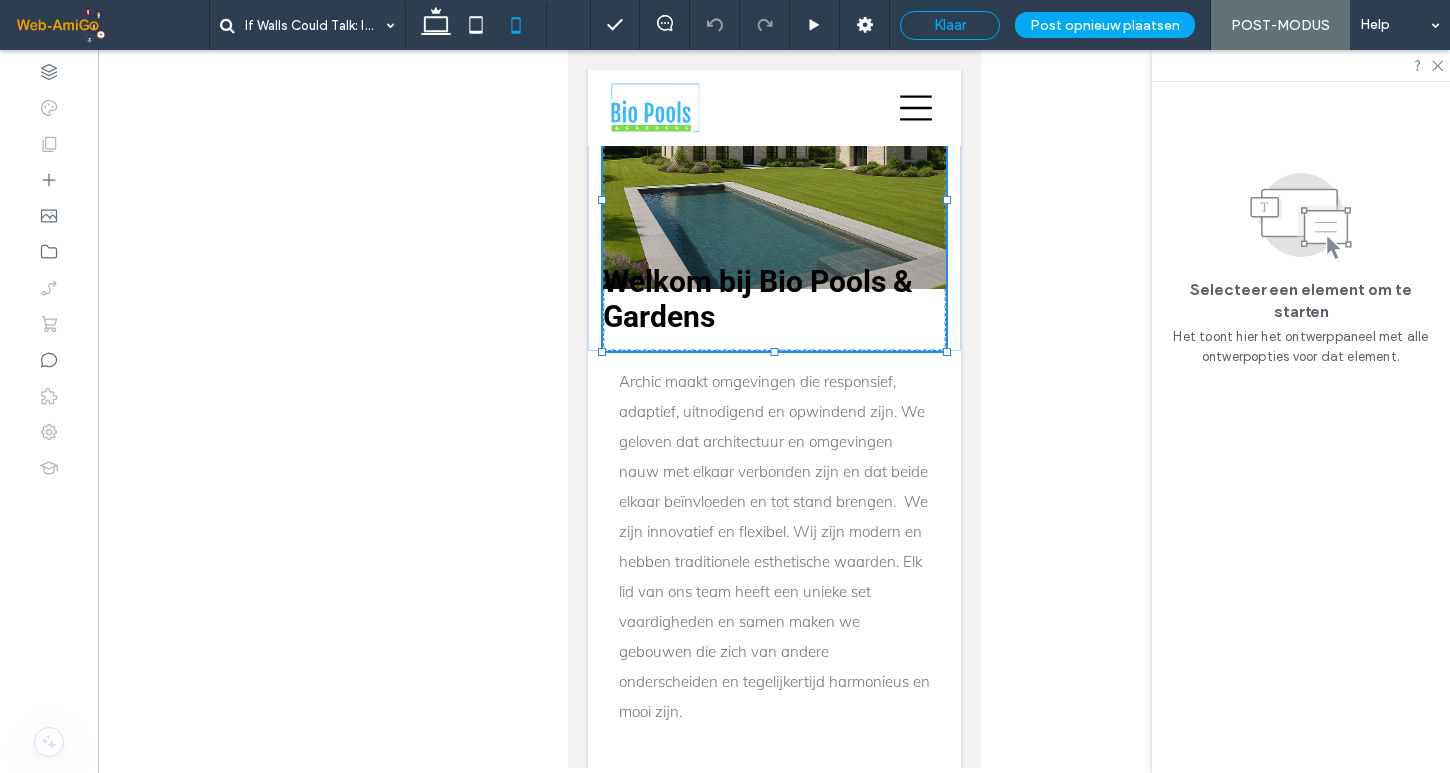 click on "Klaar" at bounding box center [950, 25] 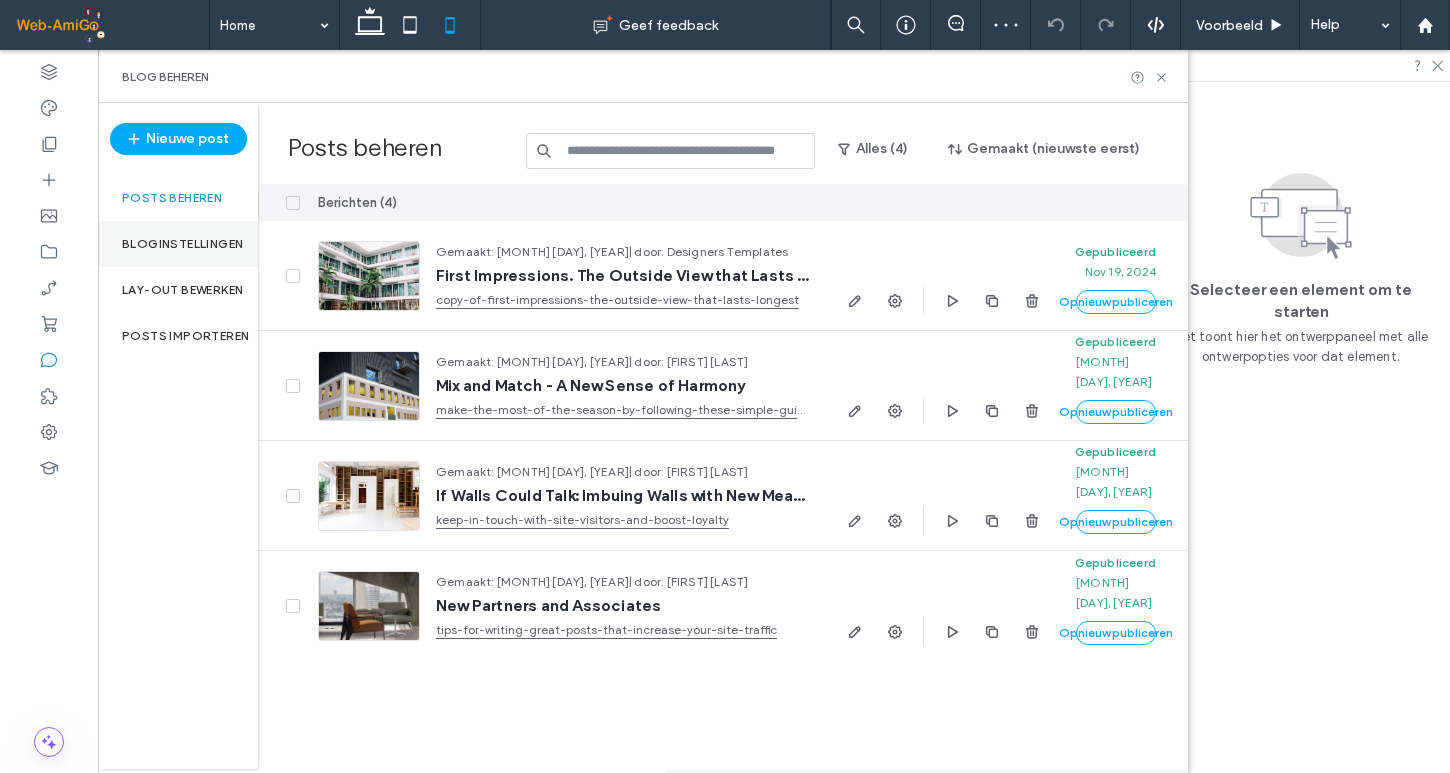 click on "Bloginstellingen" at bounding box center (182, 244) 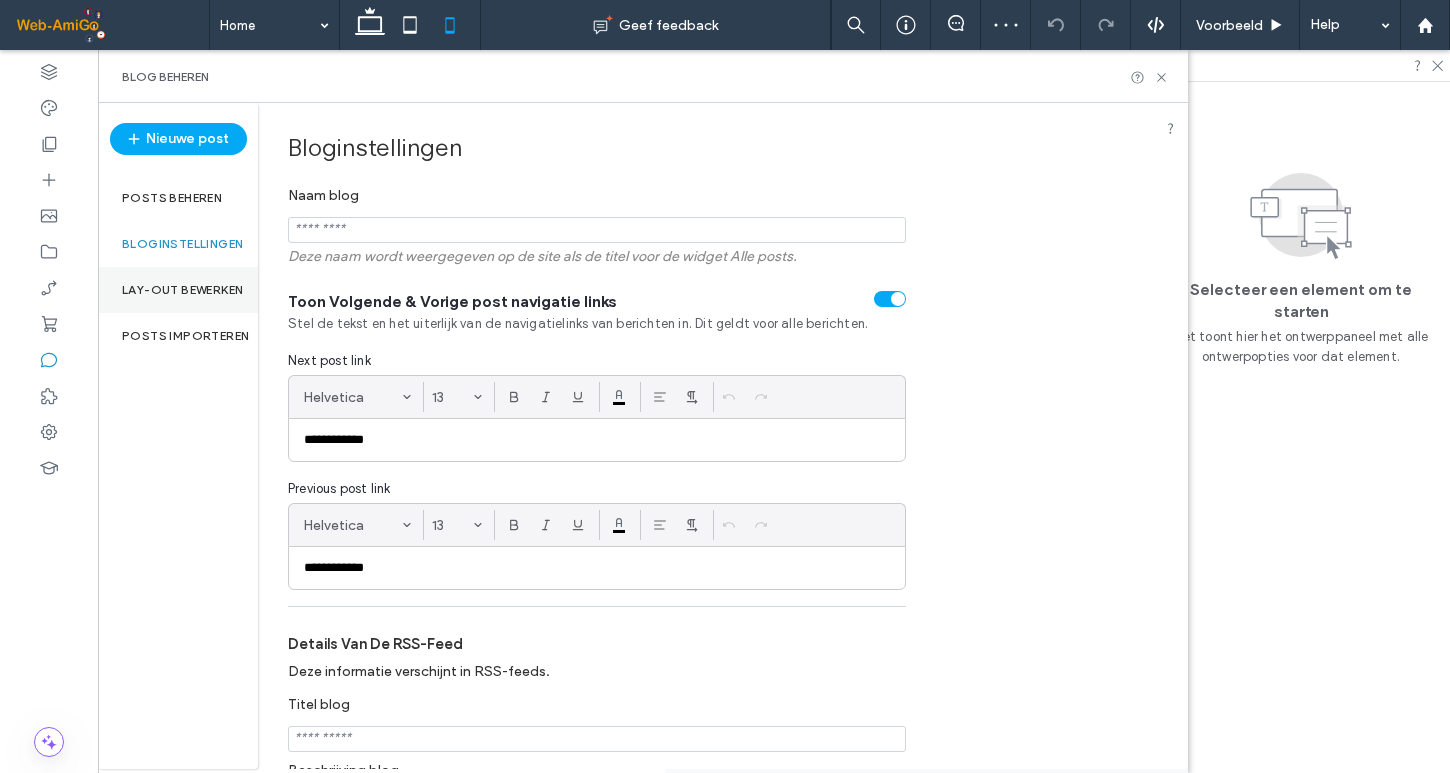 click on "Lay-out bewerken" at bounding box center (182, 290) 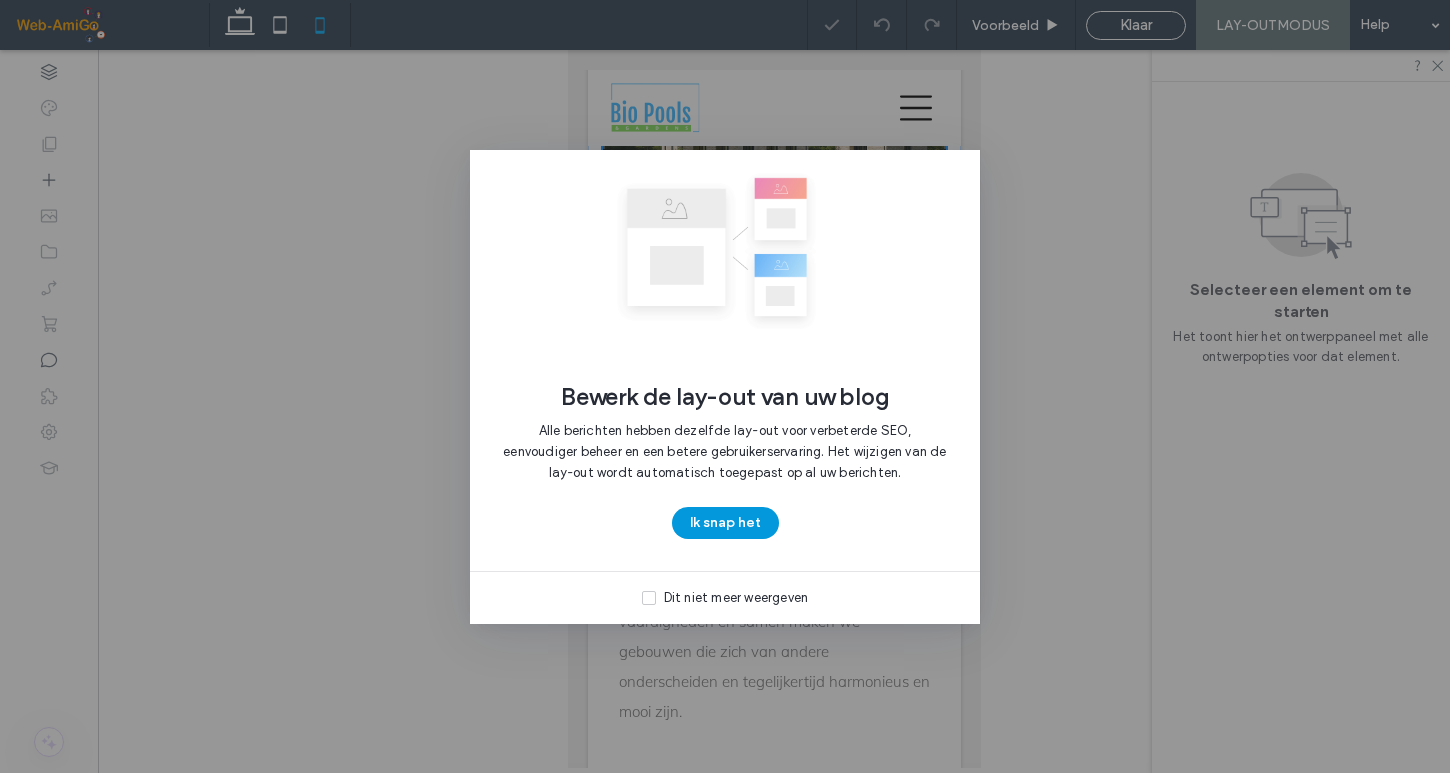 click on "Ik snap het" at bounding box center [725, 523] 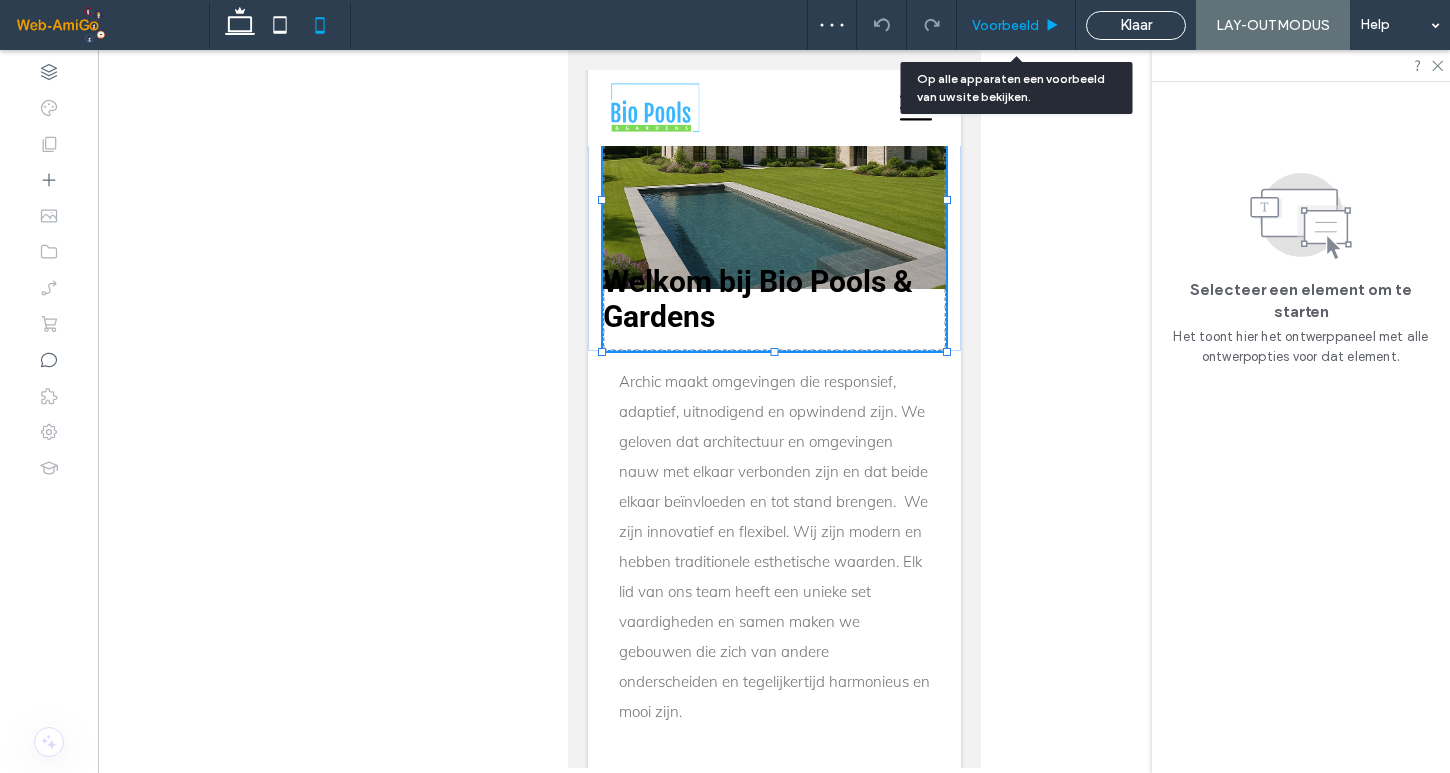 click on "Voorbeeld" at bounding box center (1016, 25) 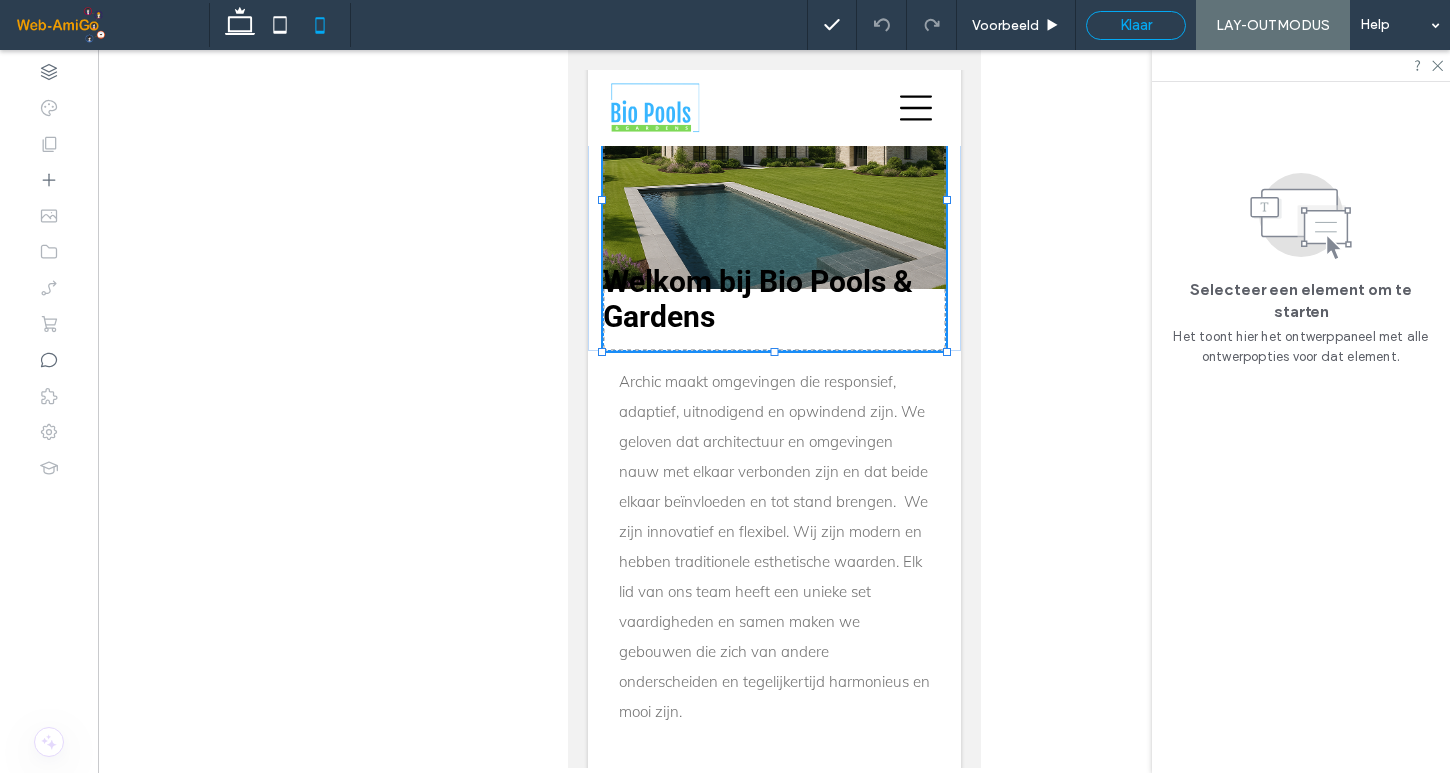 click on "Klaar" at bounding box center (1136, 25) 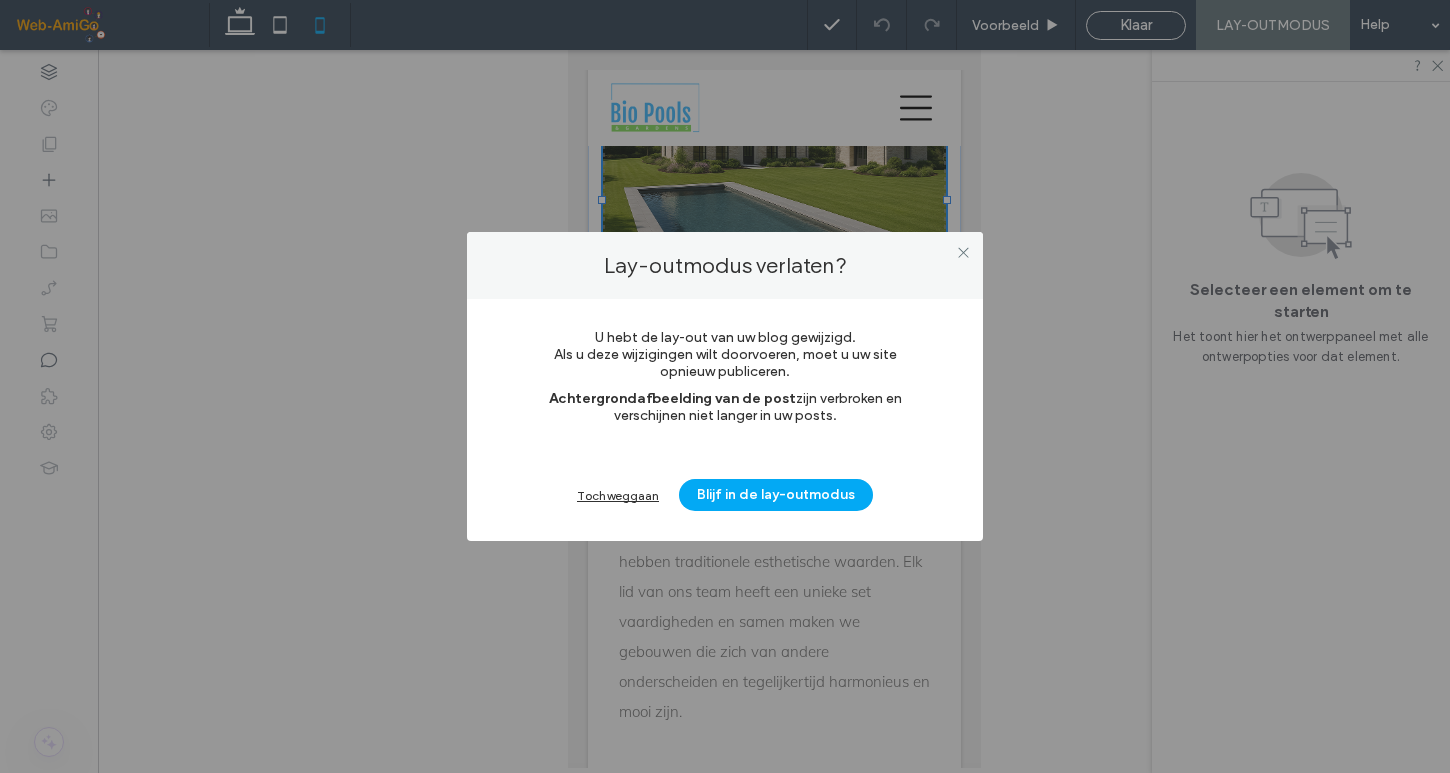 click on "Toch weggaan" at bounding box center [618, 495] 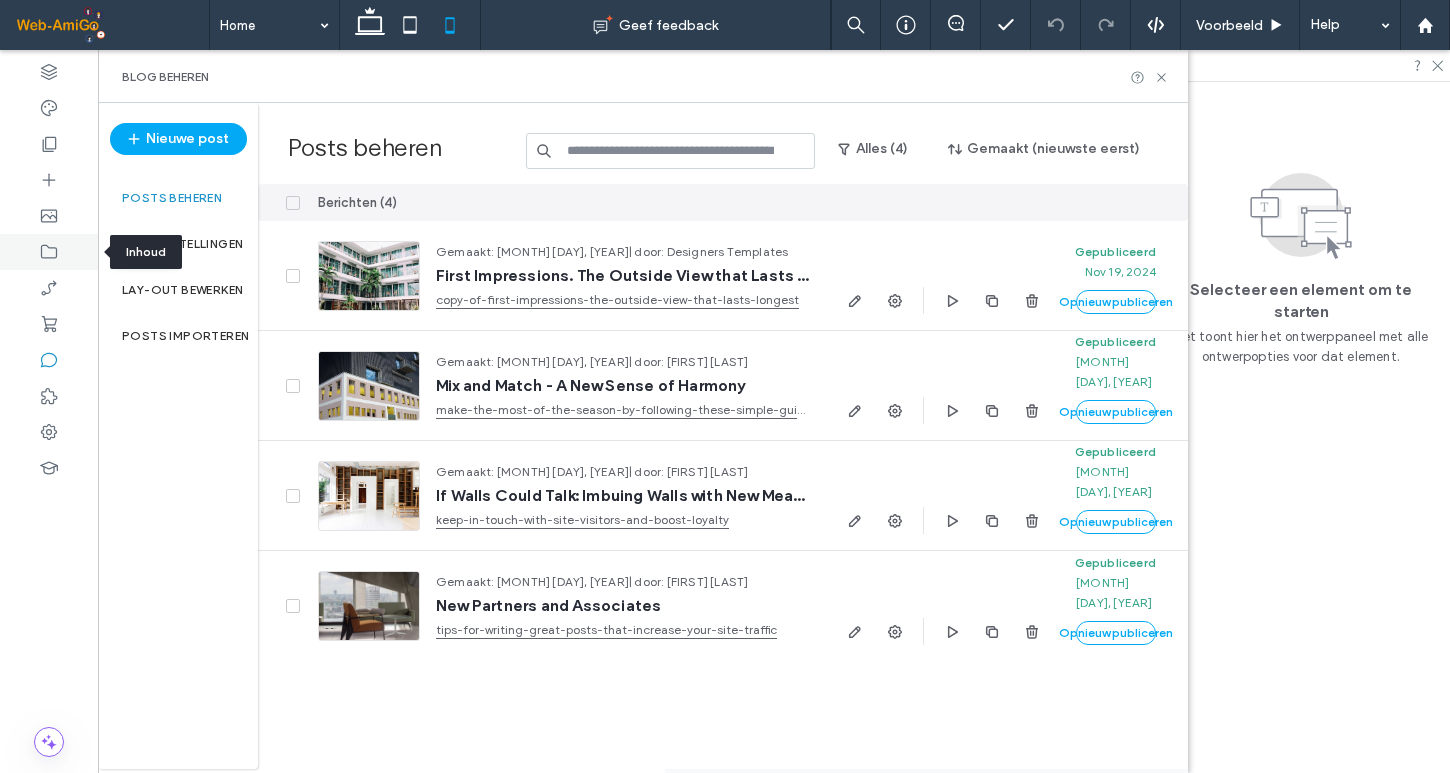 click 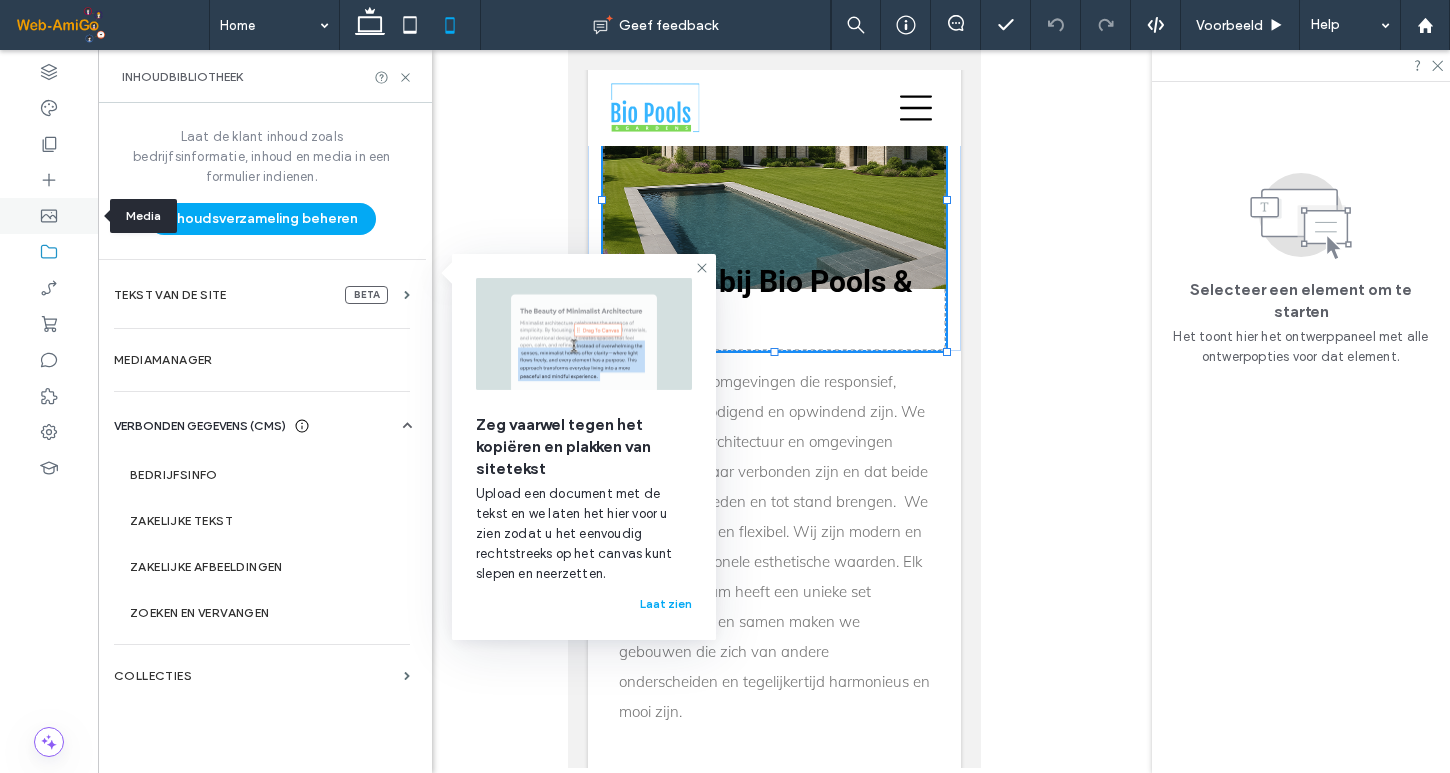 click 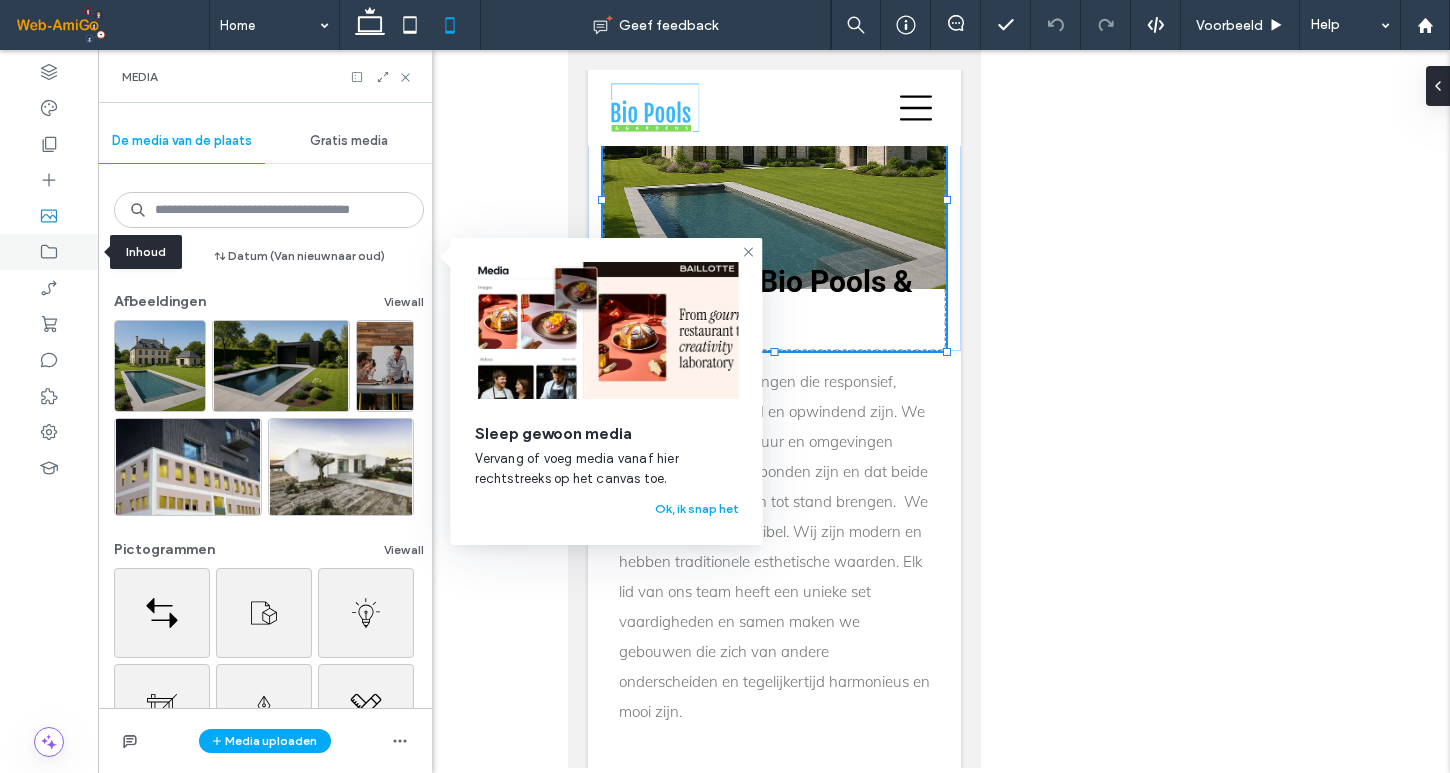 click 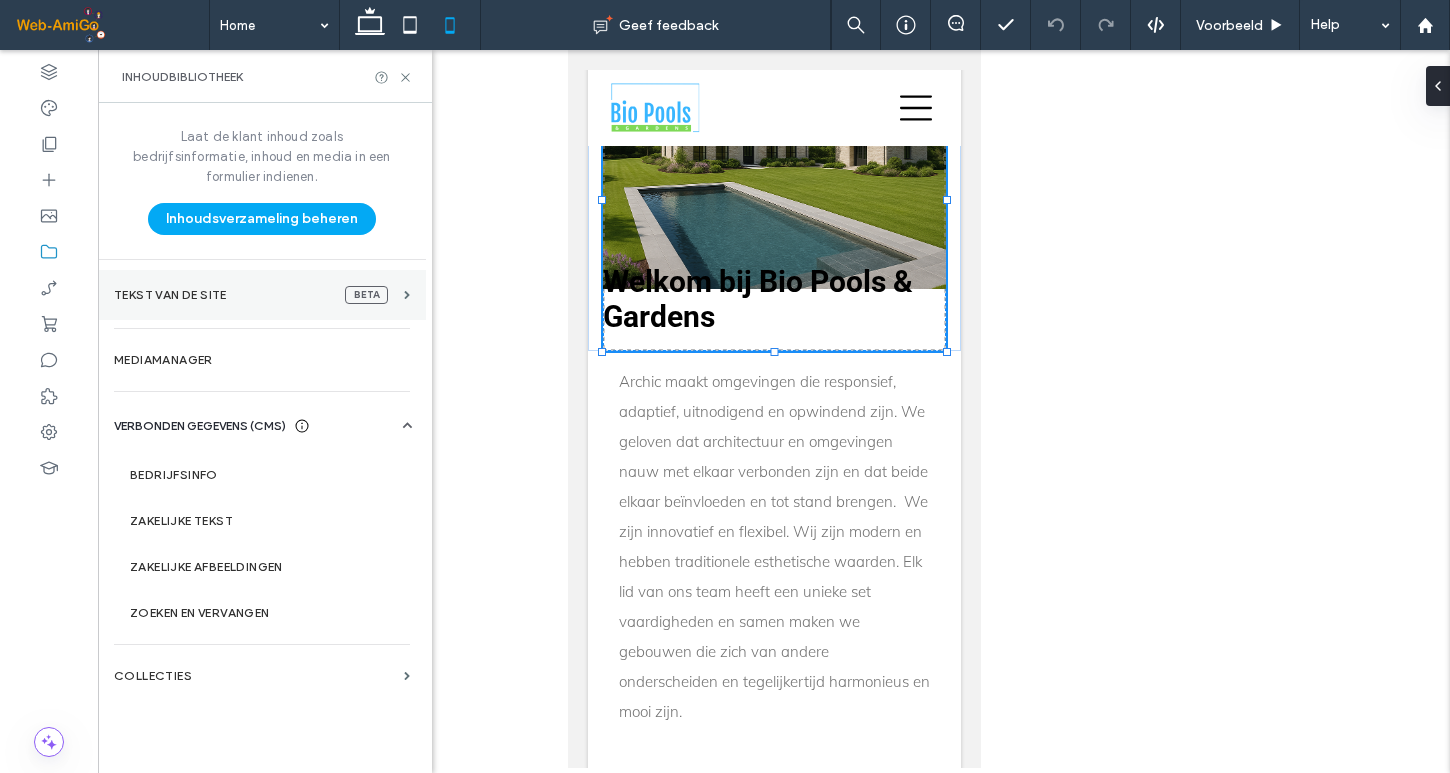 click on "Tekst van de site beta" at bounding box center [262, 295] 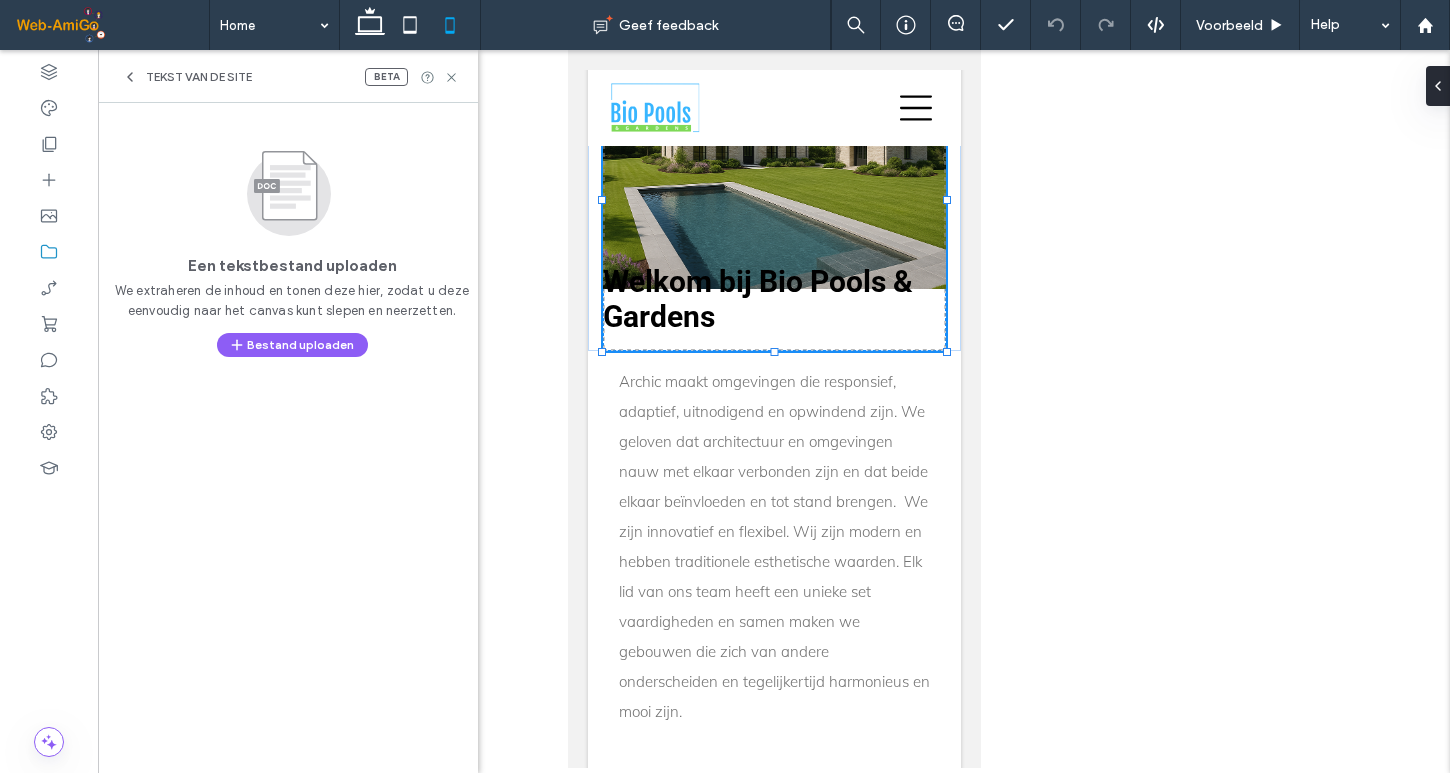 click at bounding box center [130, 77] 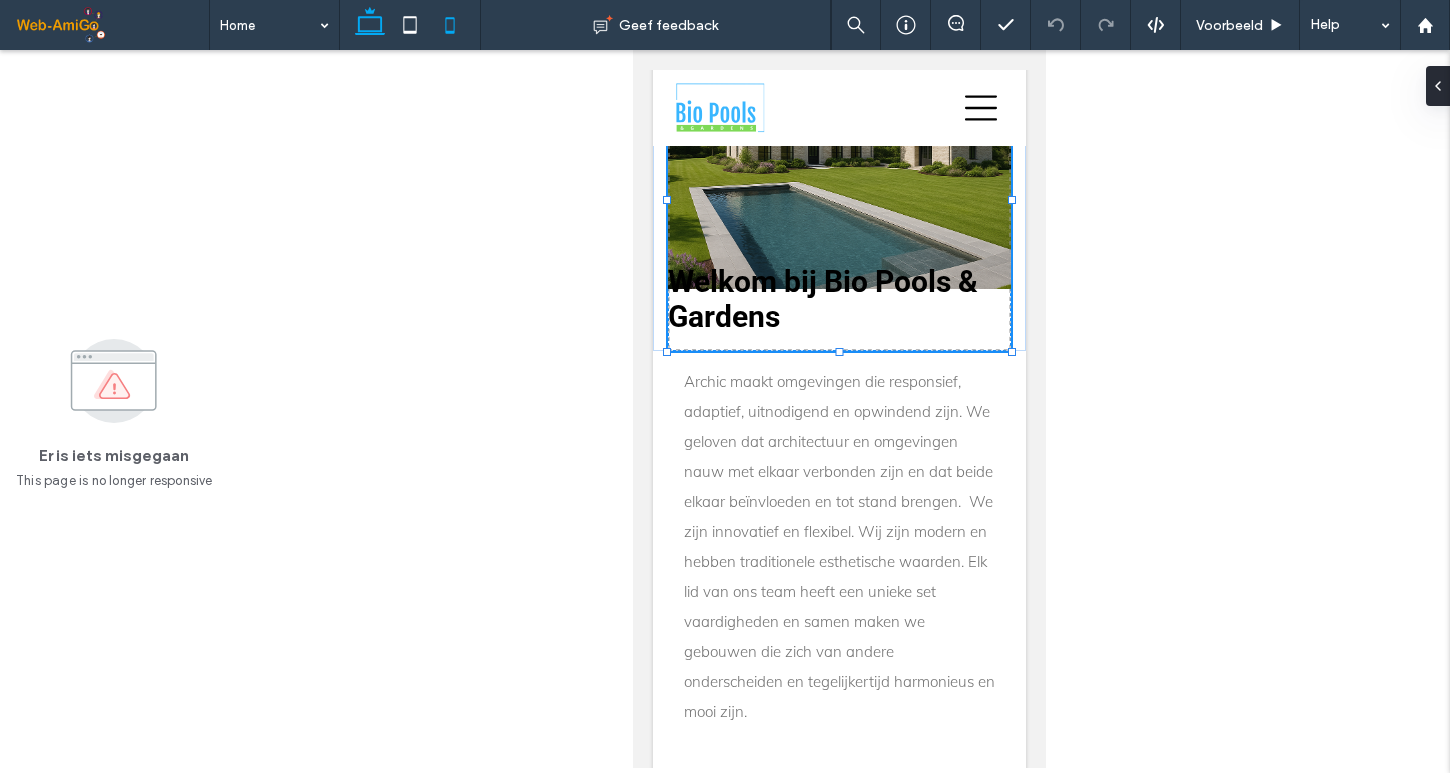click 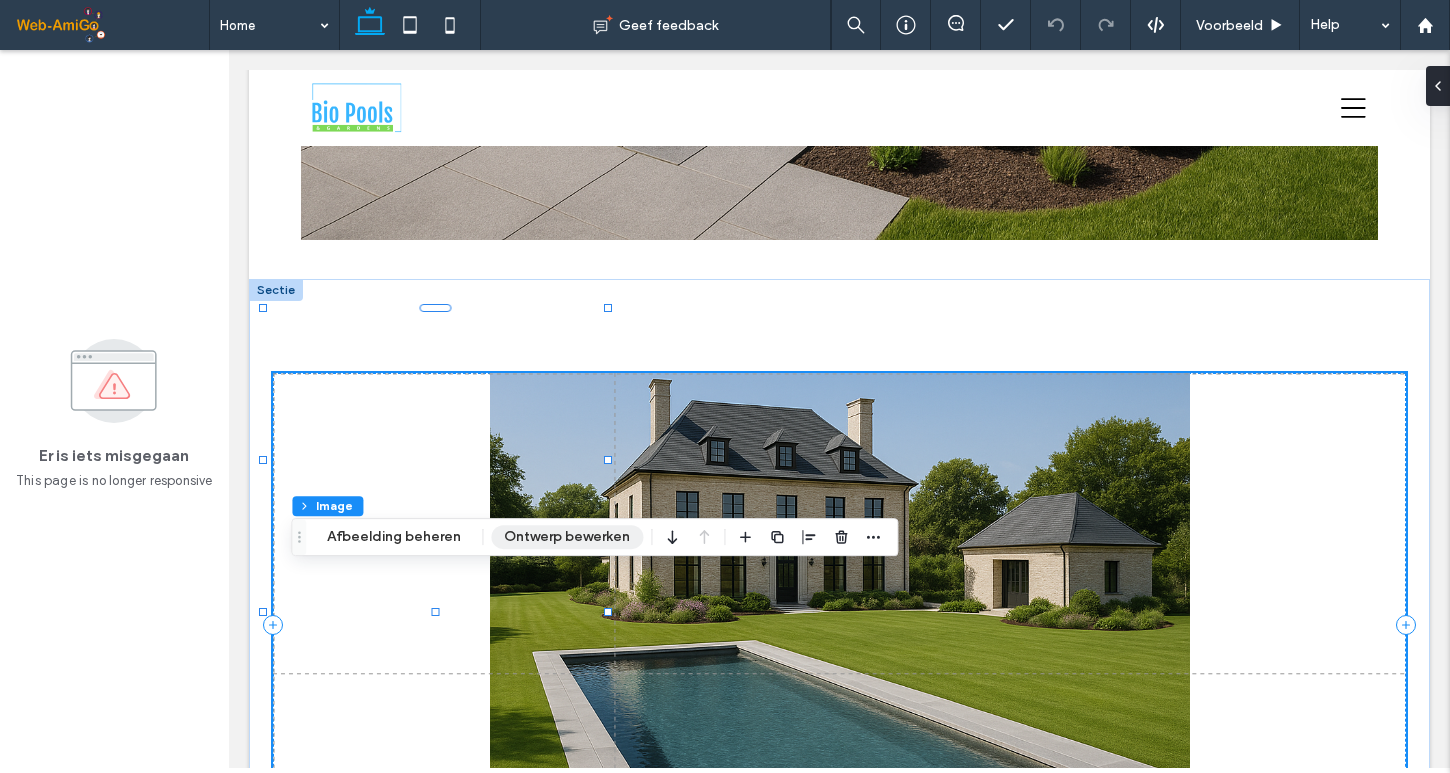 click on "Ontwerp bewerken" at bounding box center (567, 537) 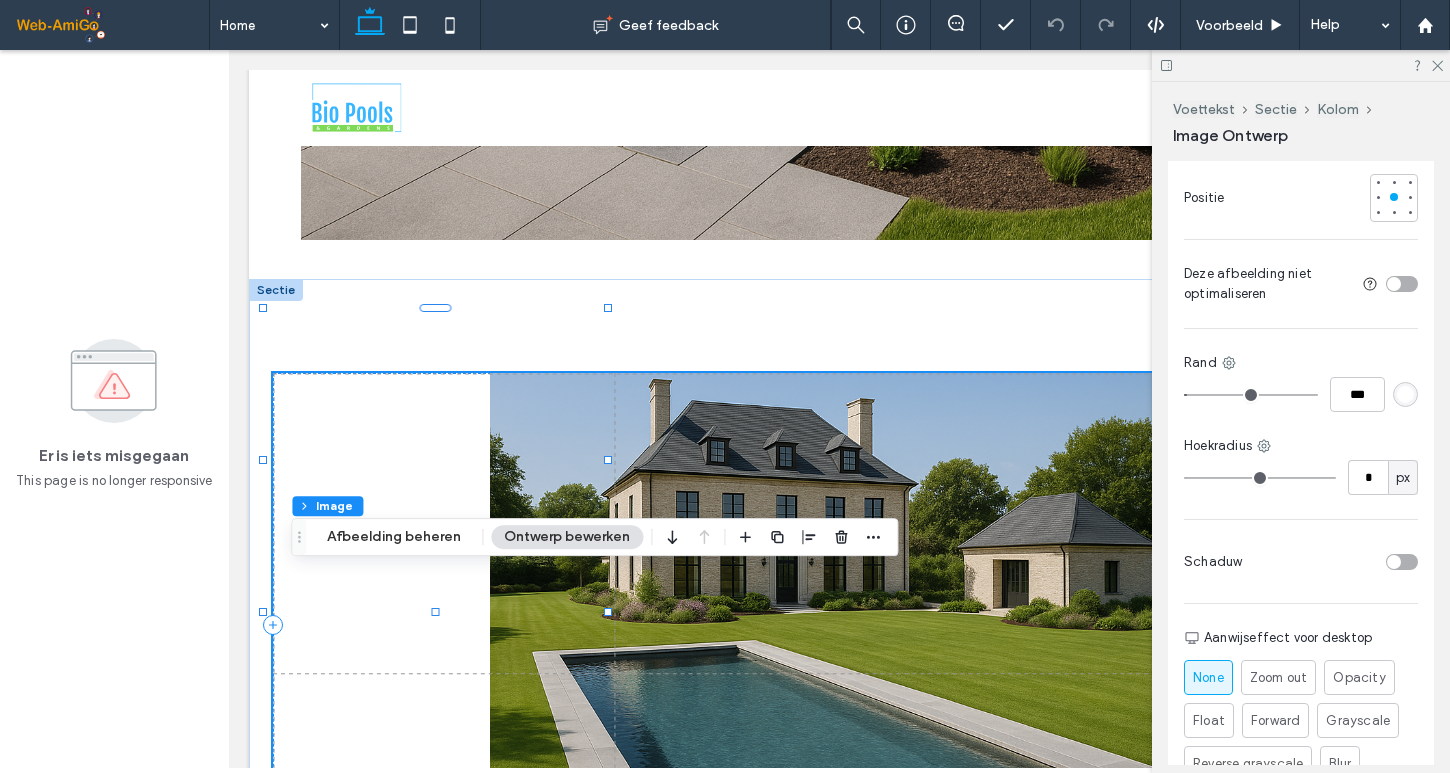 scroll, scrollTop: 660, scrollLeft: 0, axis: vertical 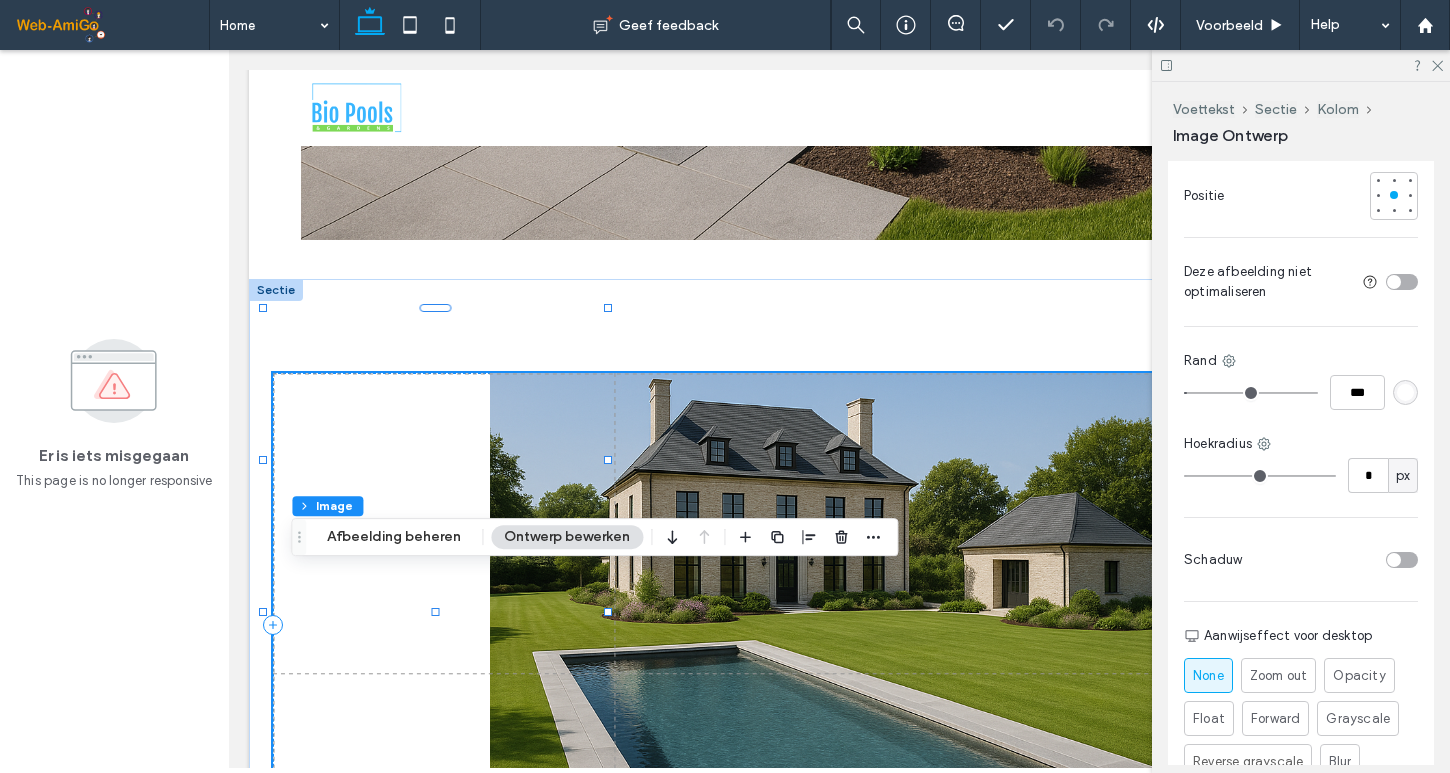 type on "*" 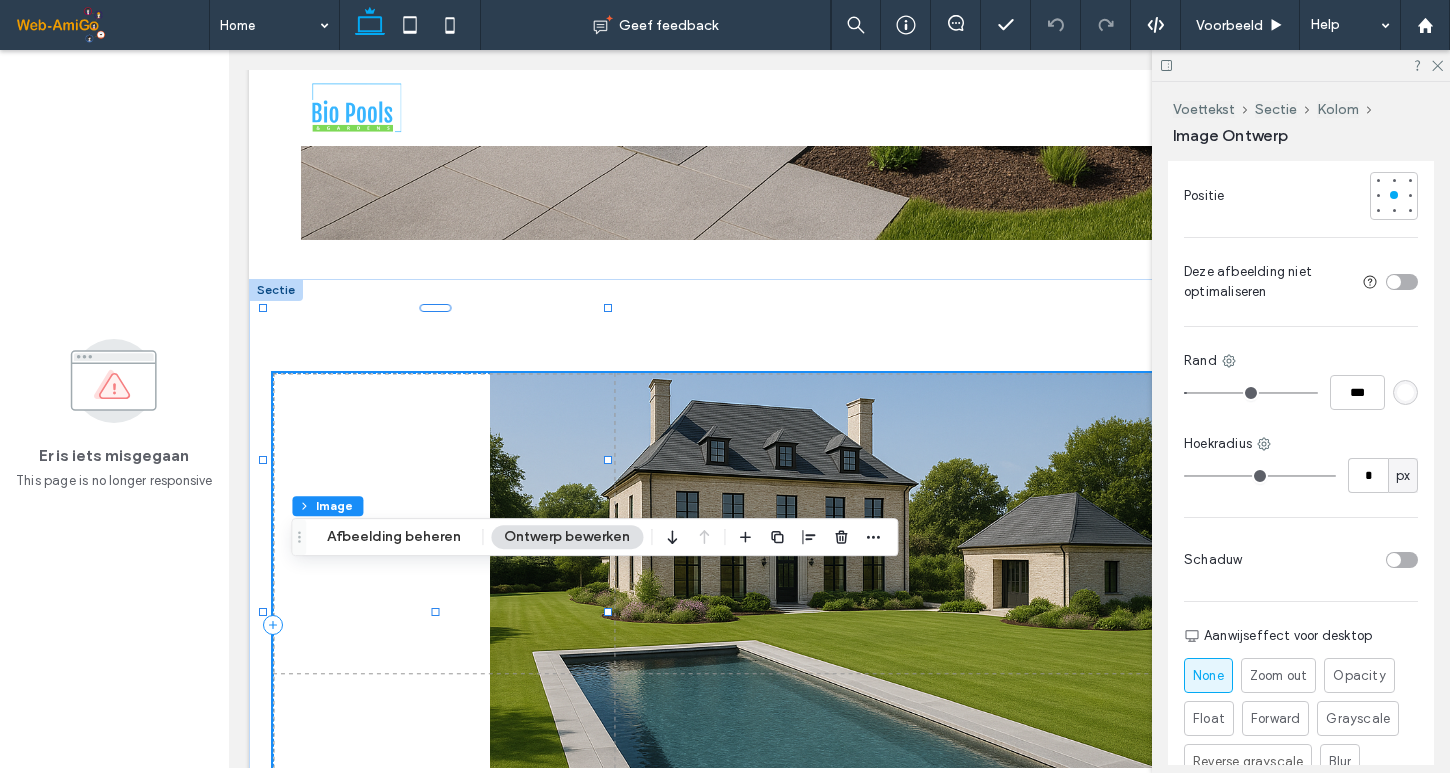 type on "***" 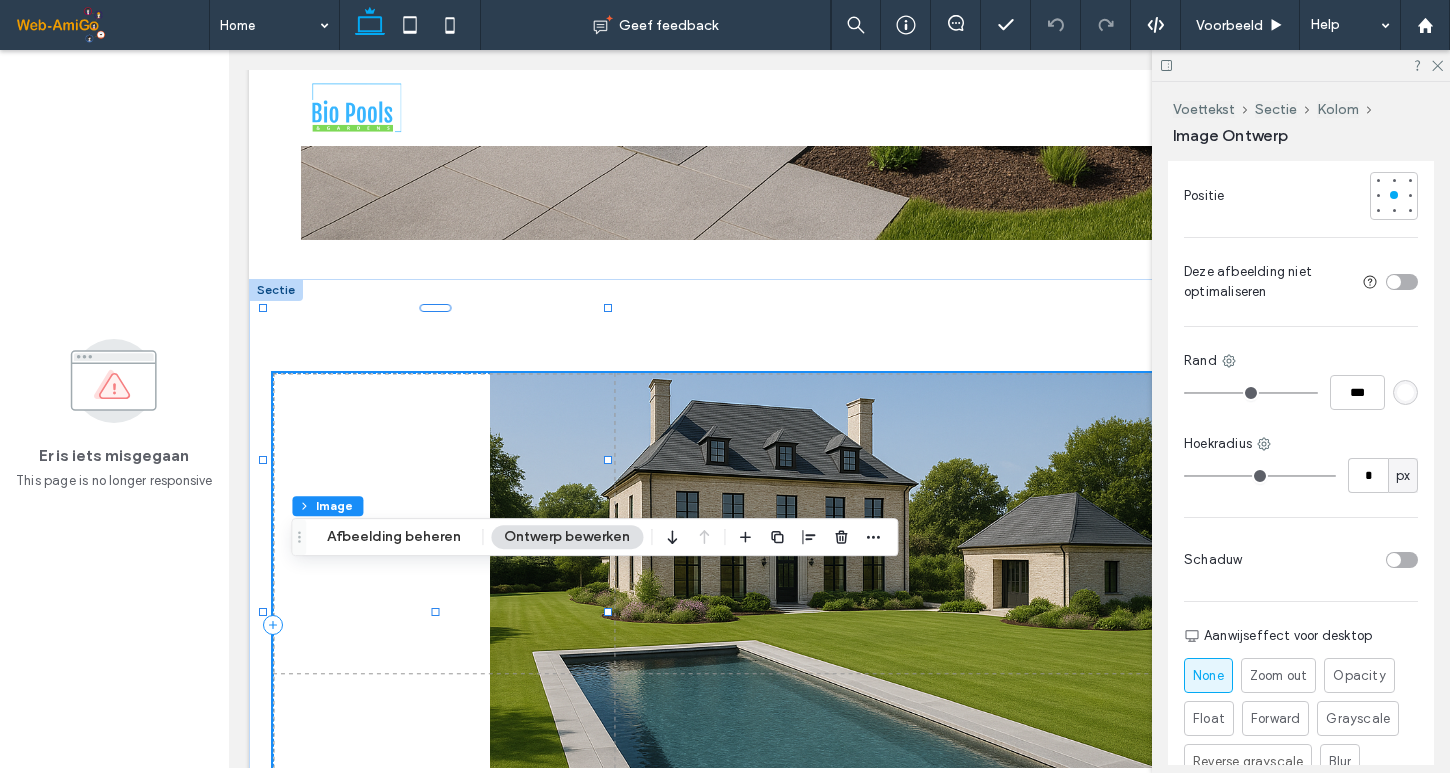 drag, startPoint x: 1195, startPoint y: 390, endPoint x: 1174, endPoint y: 390, distance: 21 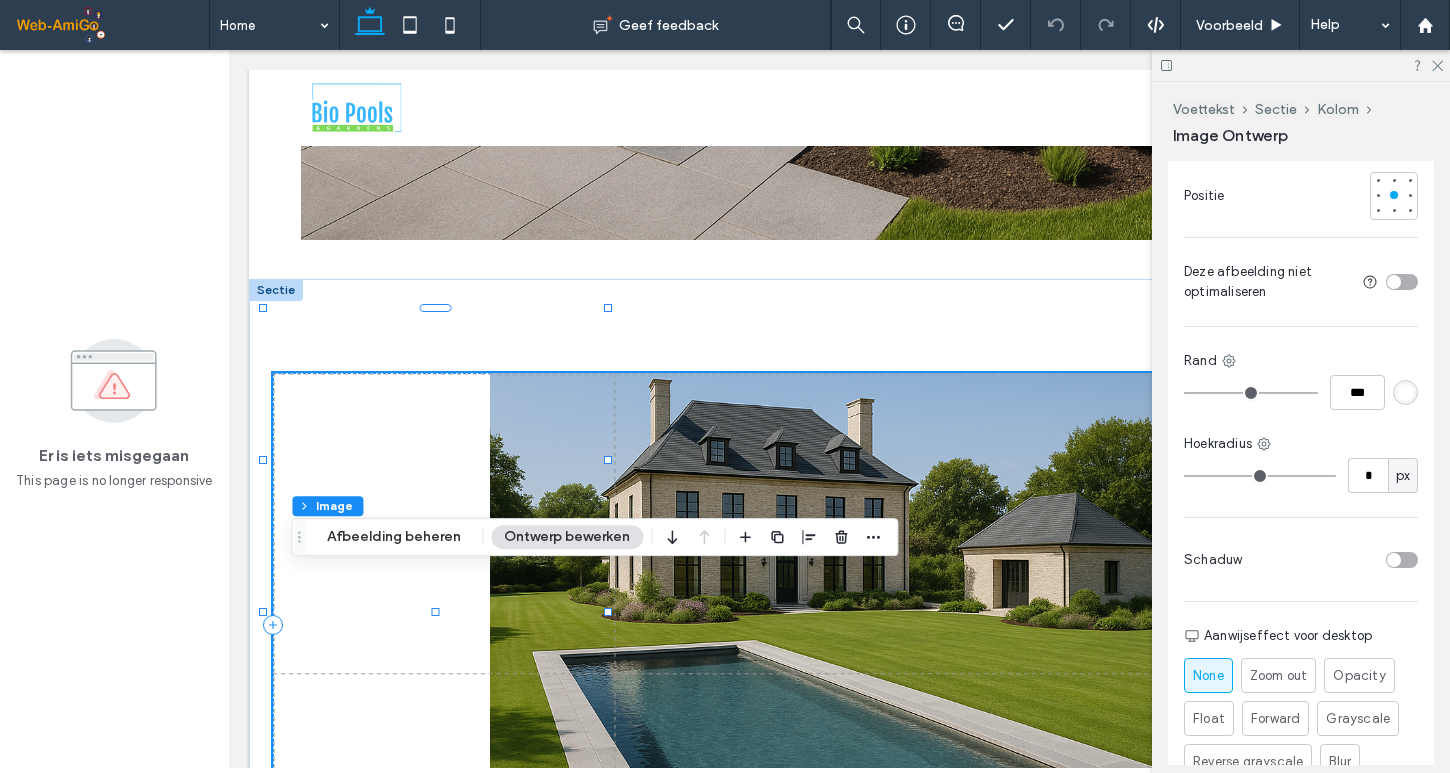type on "*" 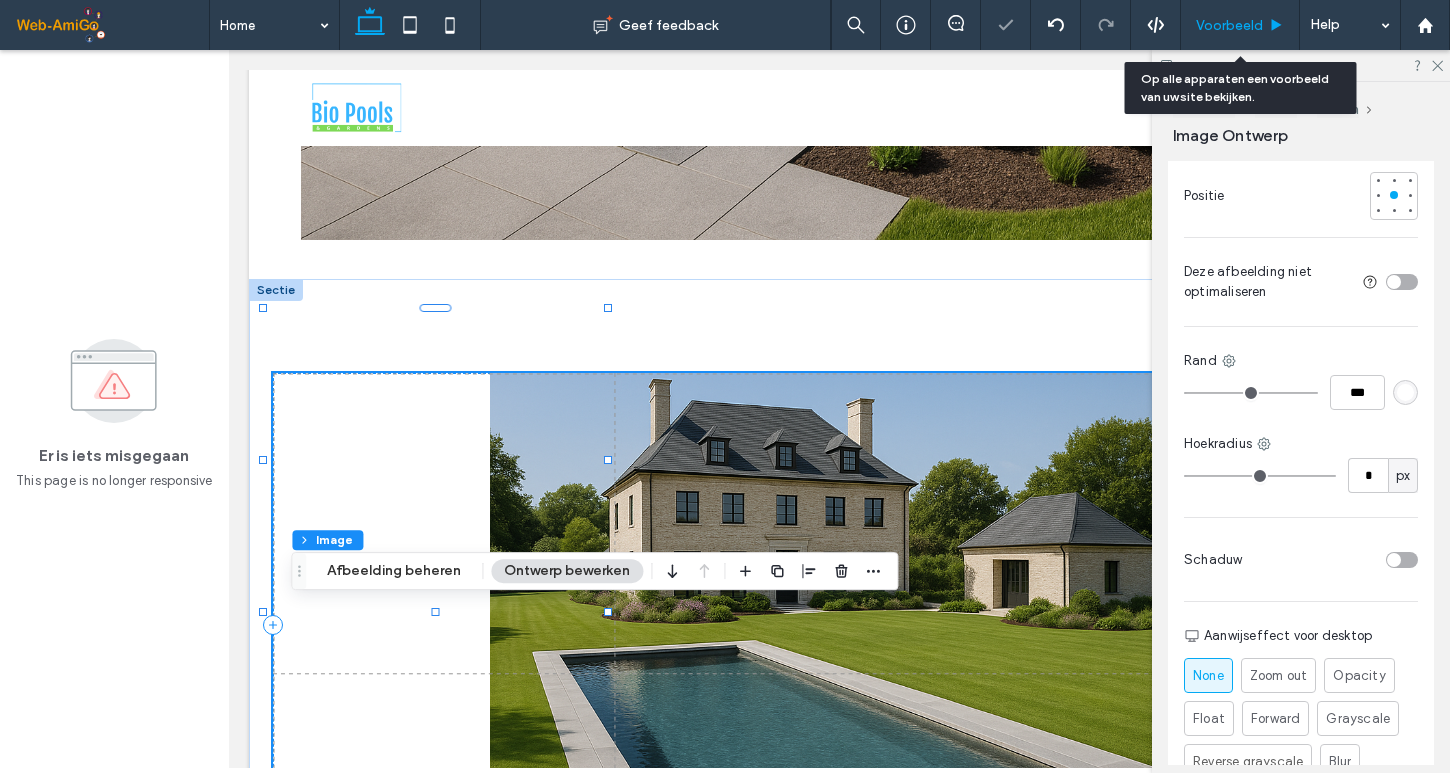 click on "Voorbeeld" at bounding box center [1240, 25] 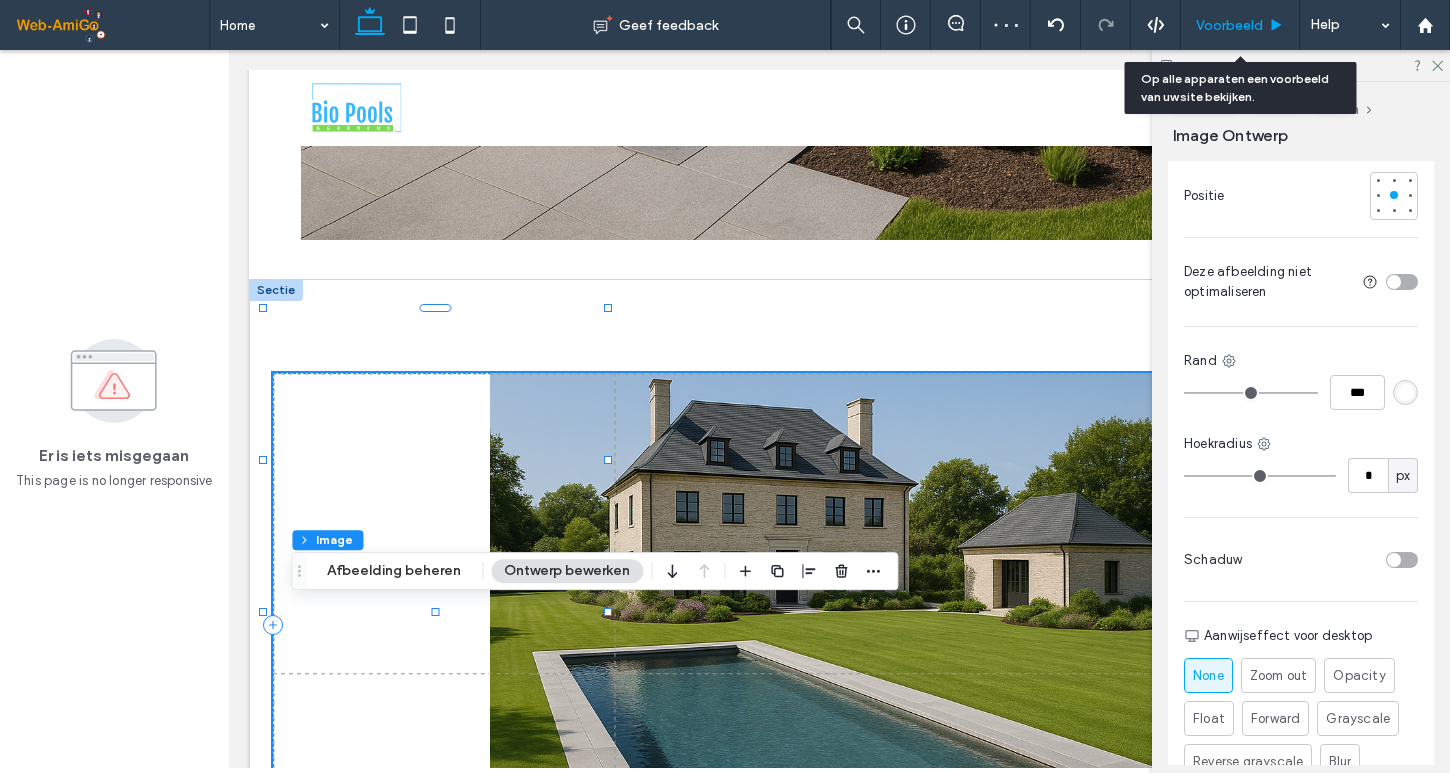click on "Voorbeeld" at bounding box center (1240, 25) 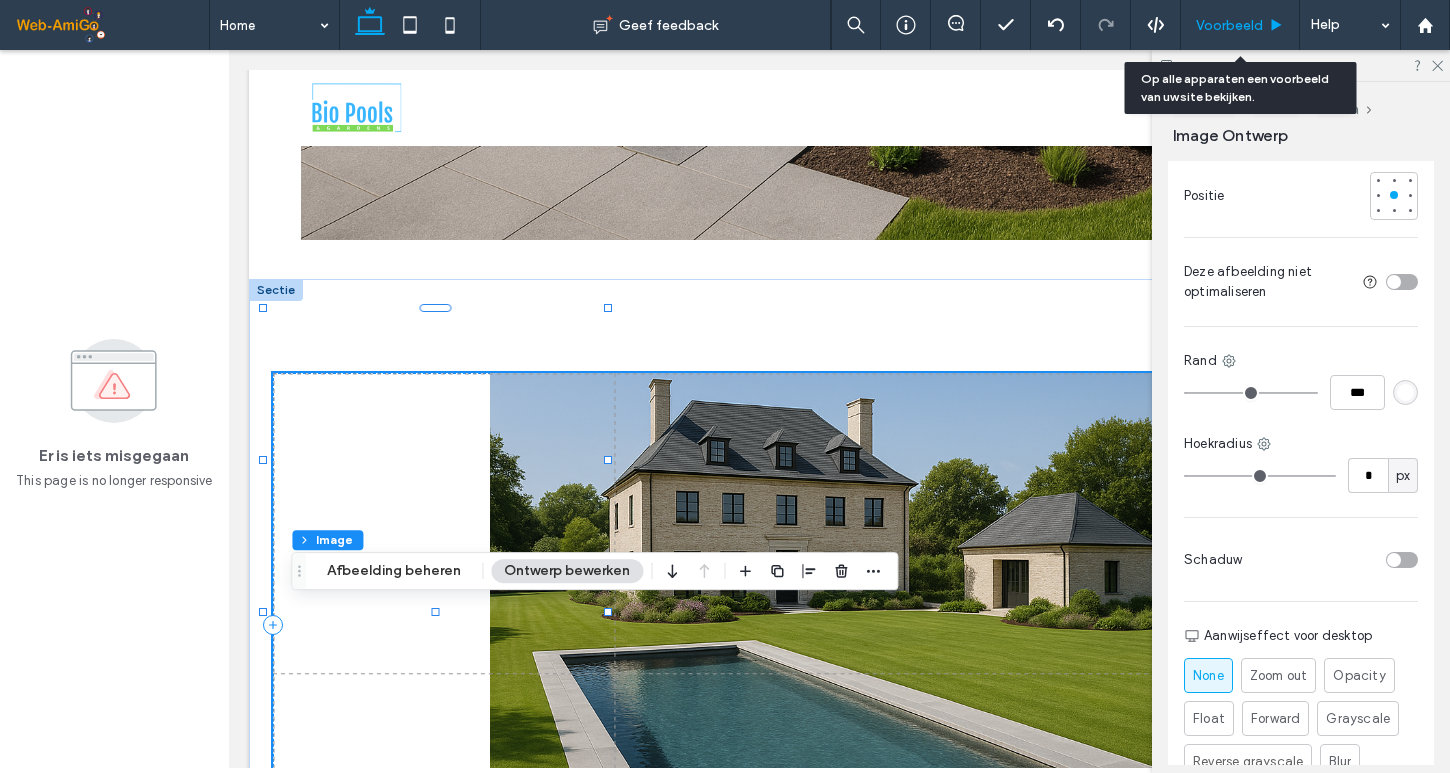 click on "Voorbeeld" at bounding box center [1240, 25] 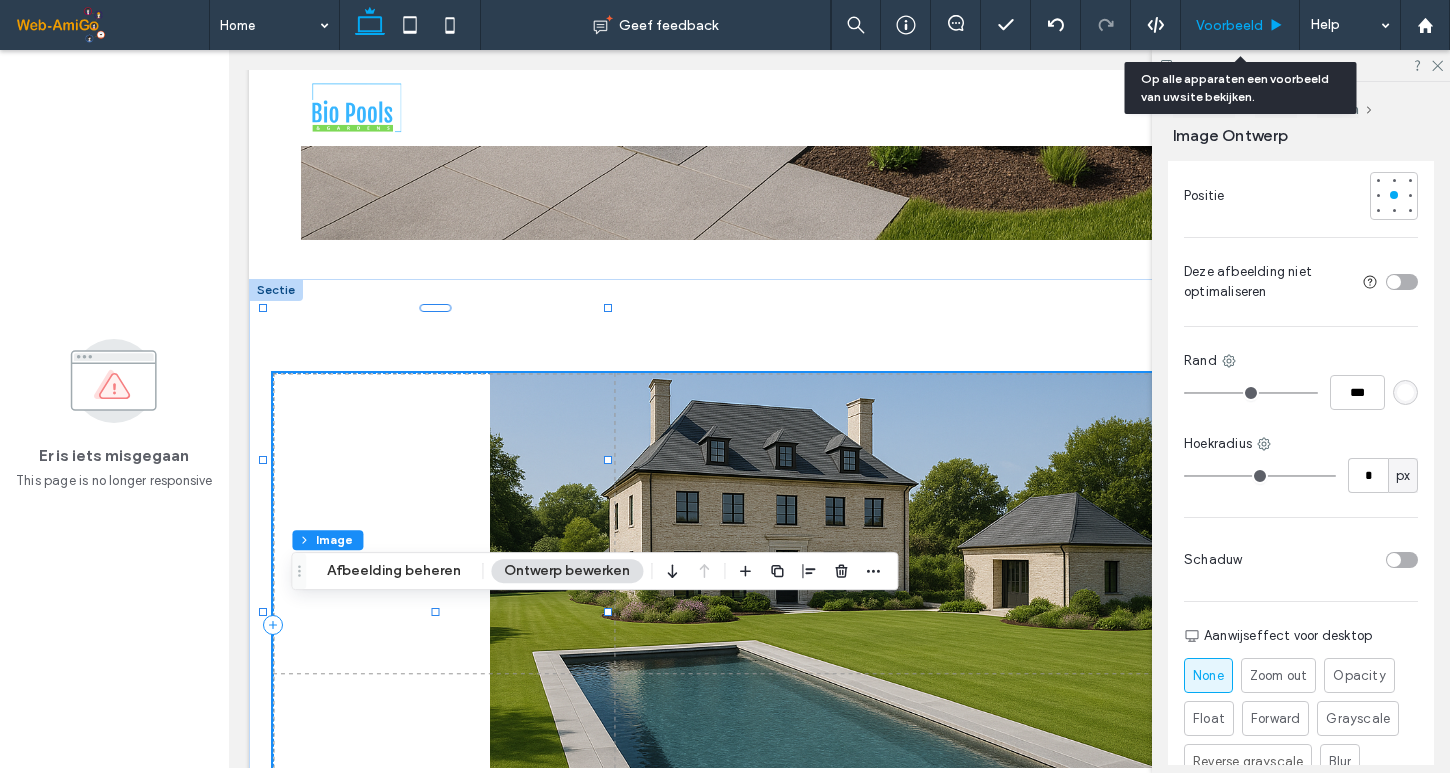 click on "Voorbeeld" at bounding box center [1229, 25] 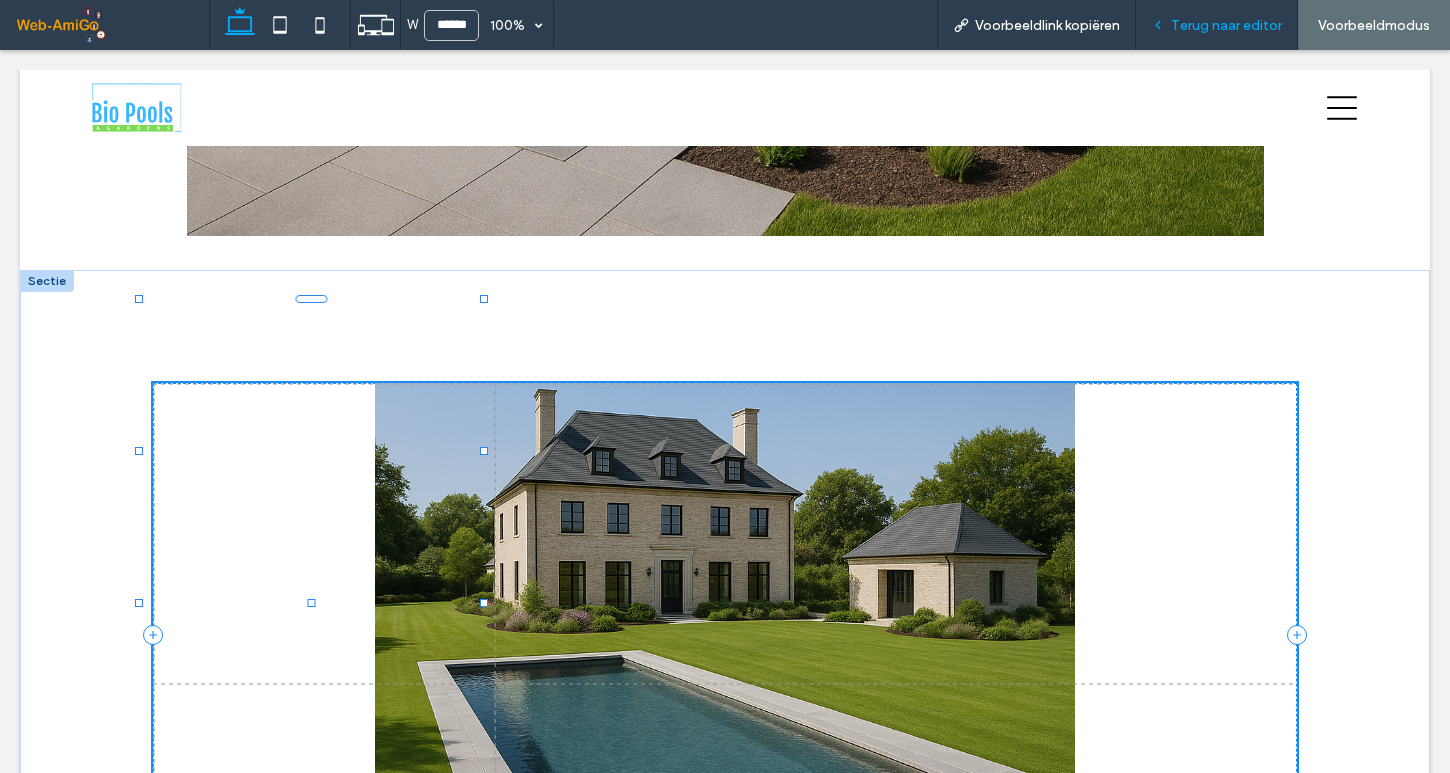 click on "Terug naar editor" at bounding box center (1226, 25) 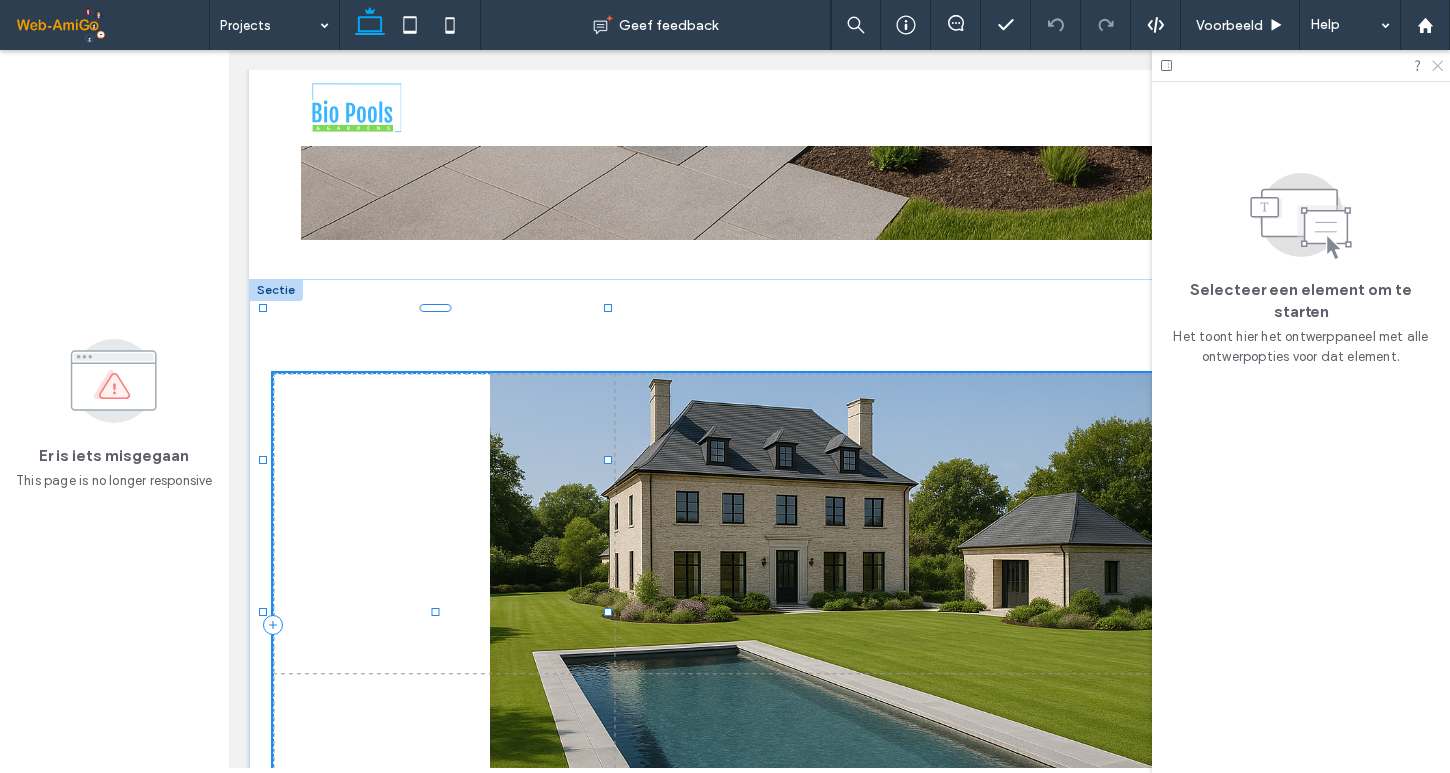 click 